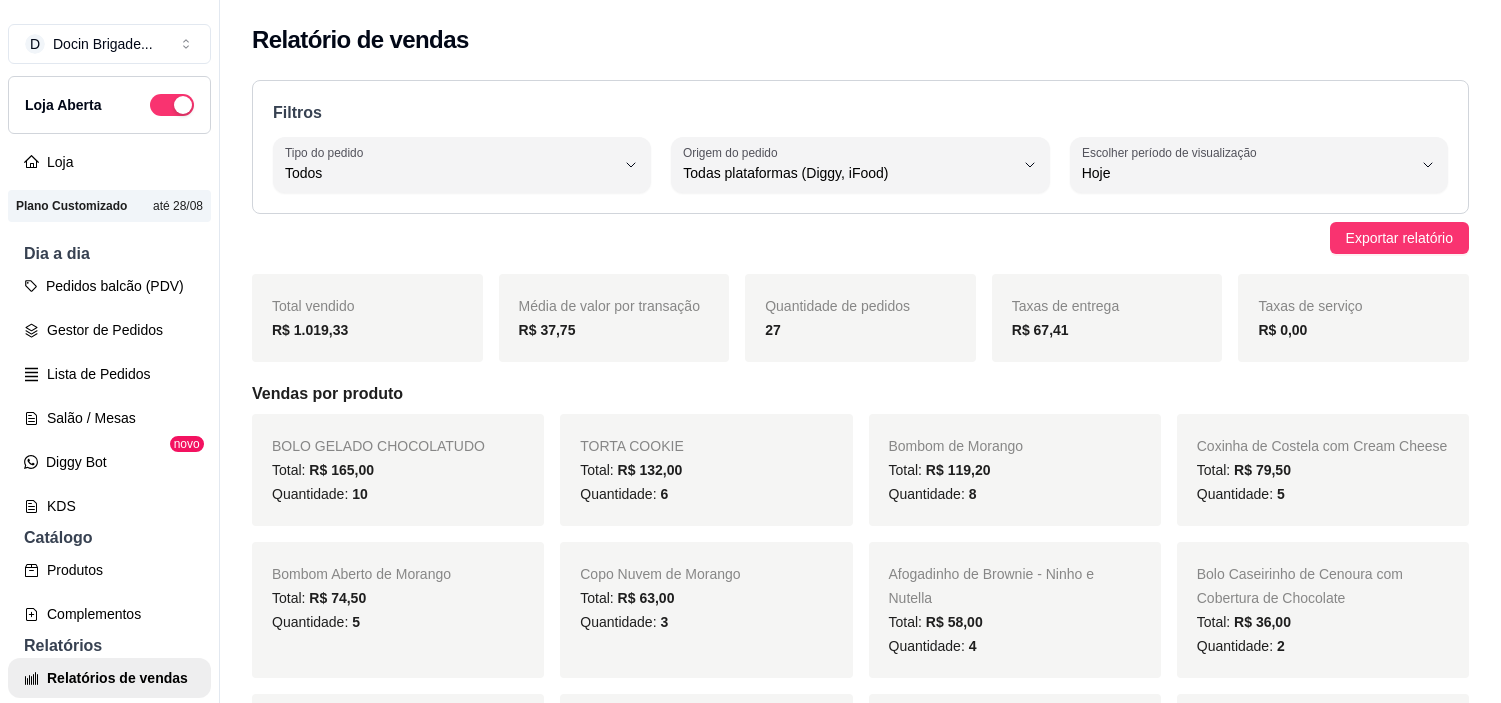 select on "ALL" 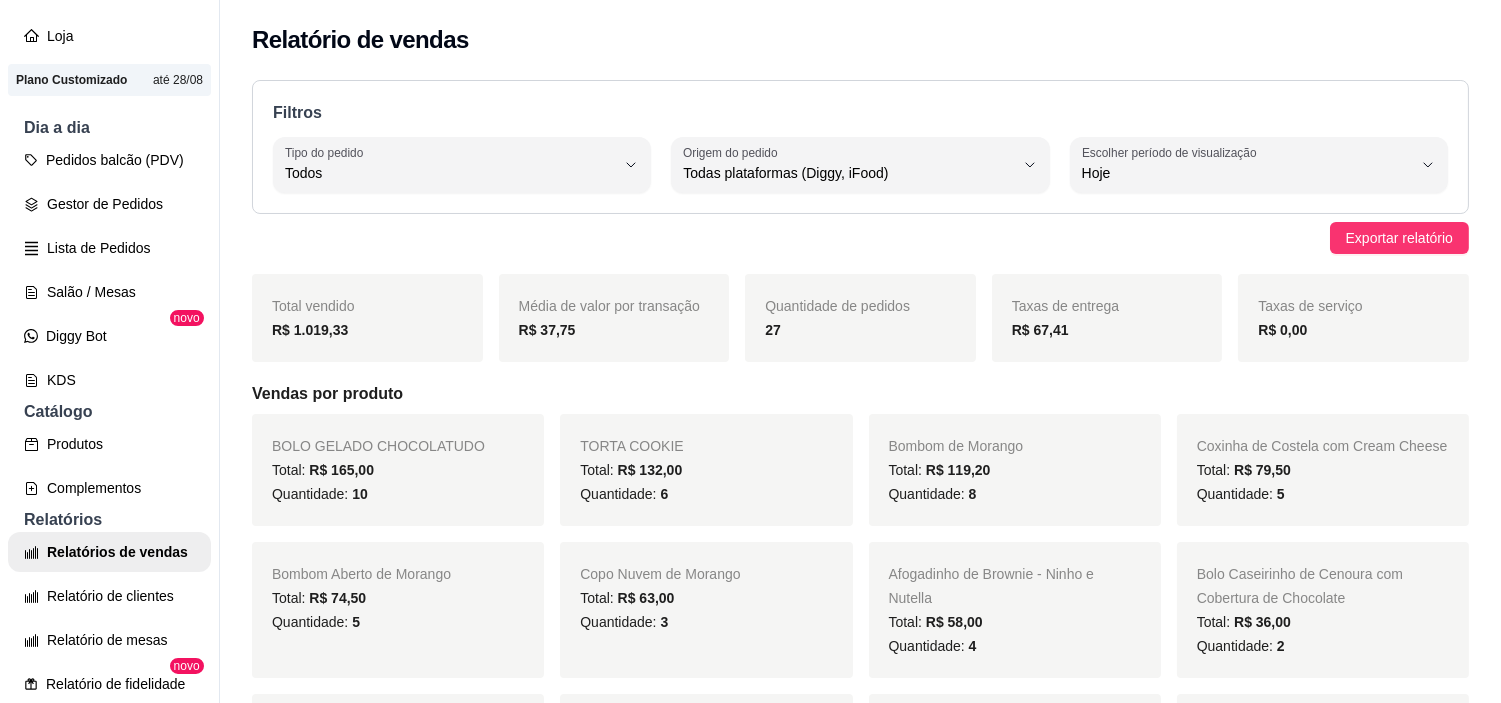 scroll, scrollTop: 0, scrollLeft: 0, axis: both 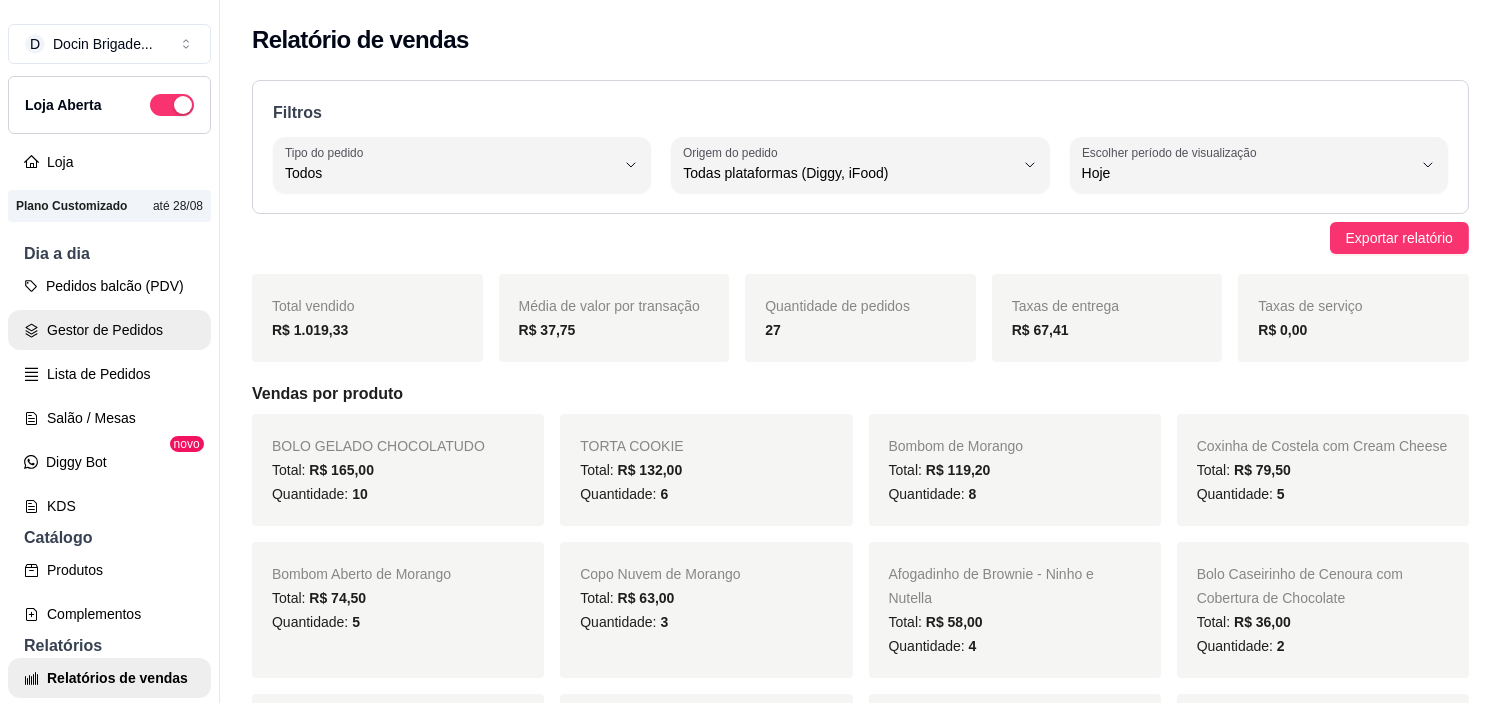 click on "Gestor de Pedidos" at bounding box center [109, 330] 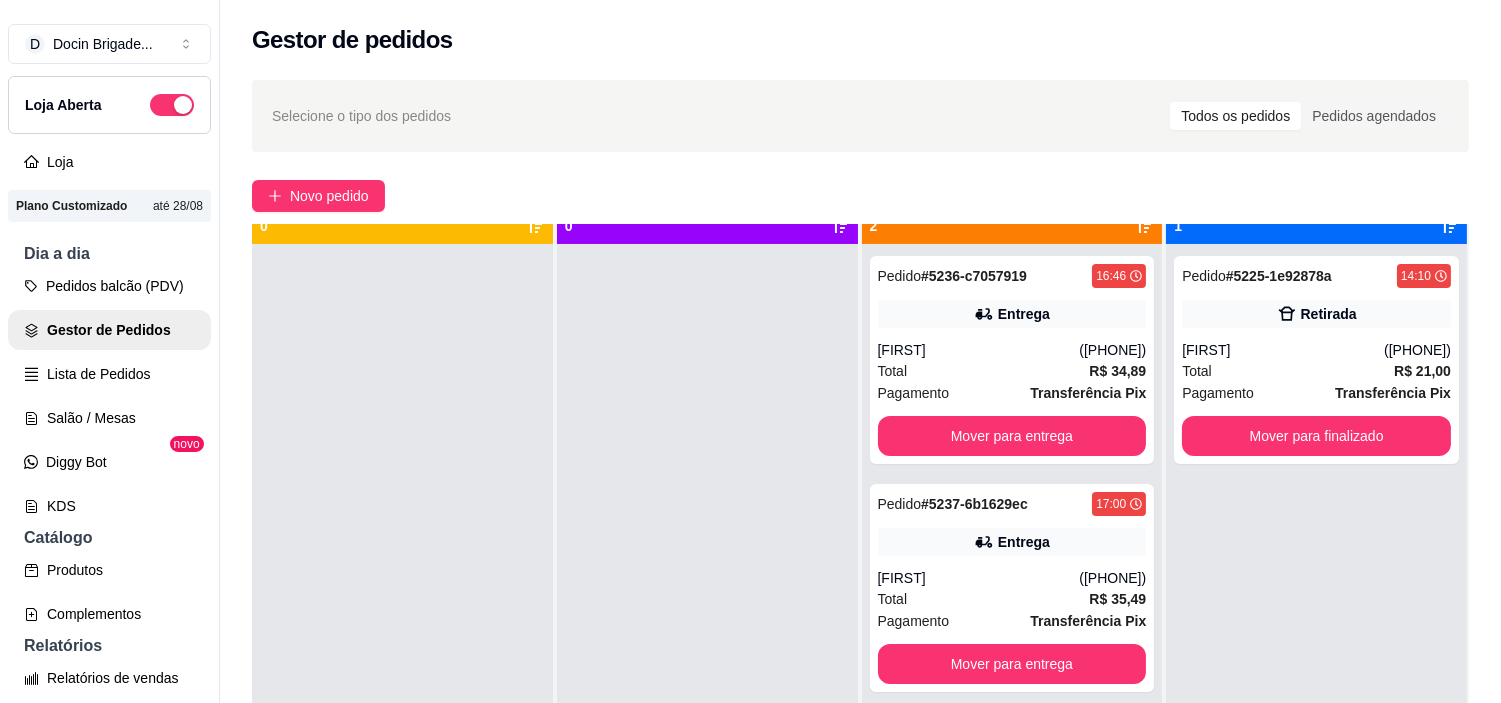 scroll, scrollTop: 55, scrollLeft: 0, axis: vertical 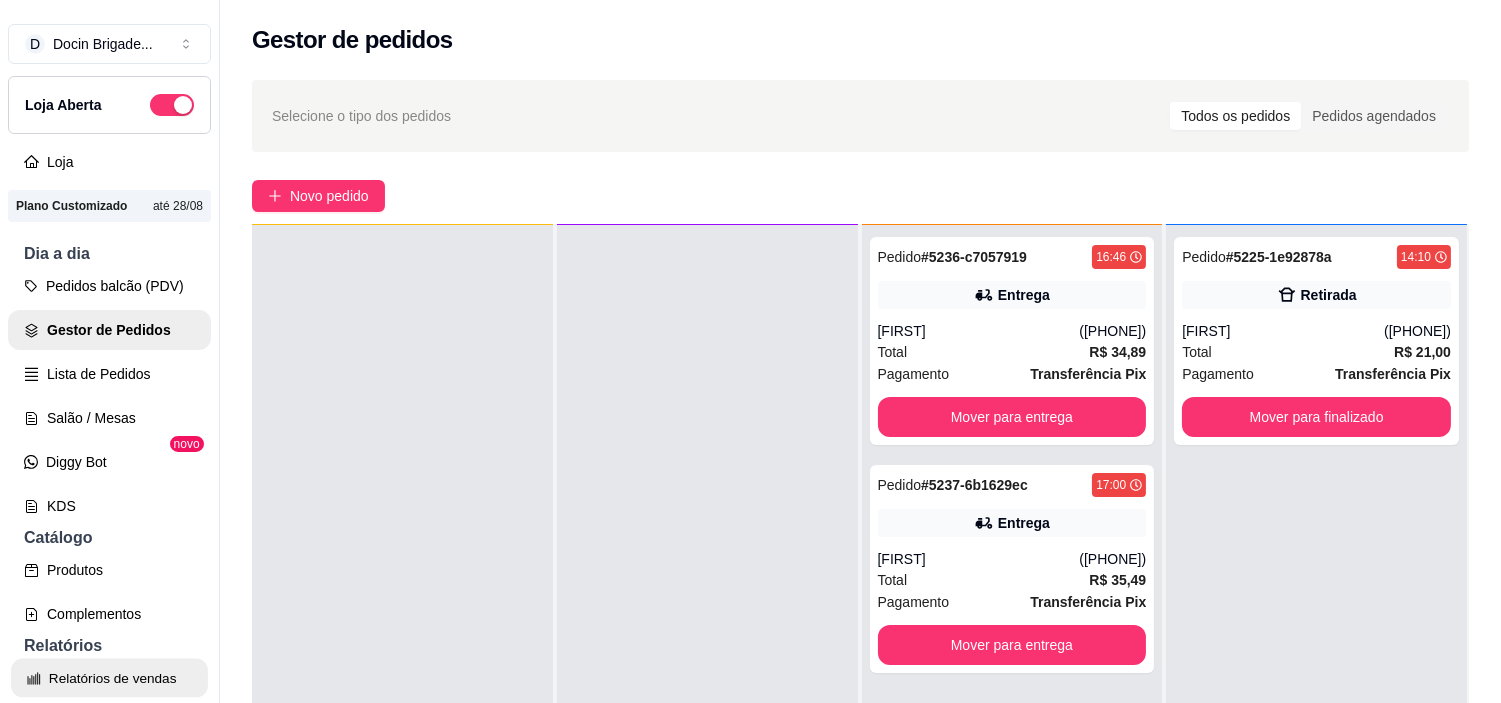 click on "Relatórios de vendas" at bounding box center [109, 678] 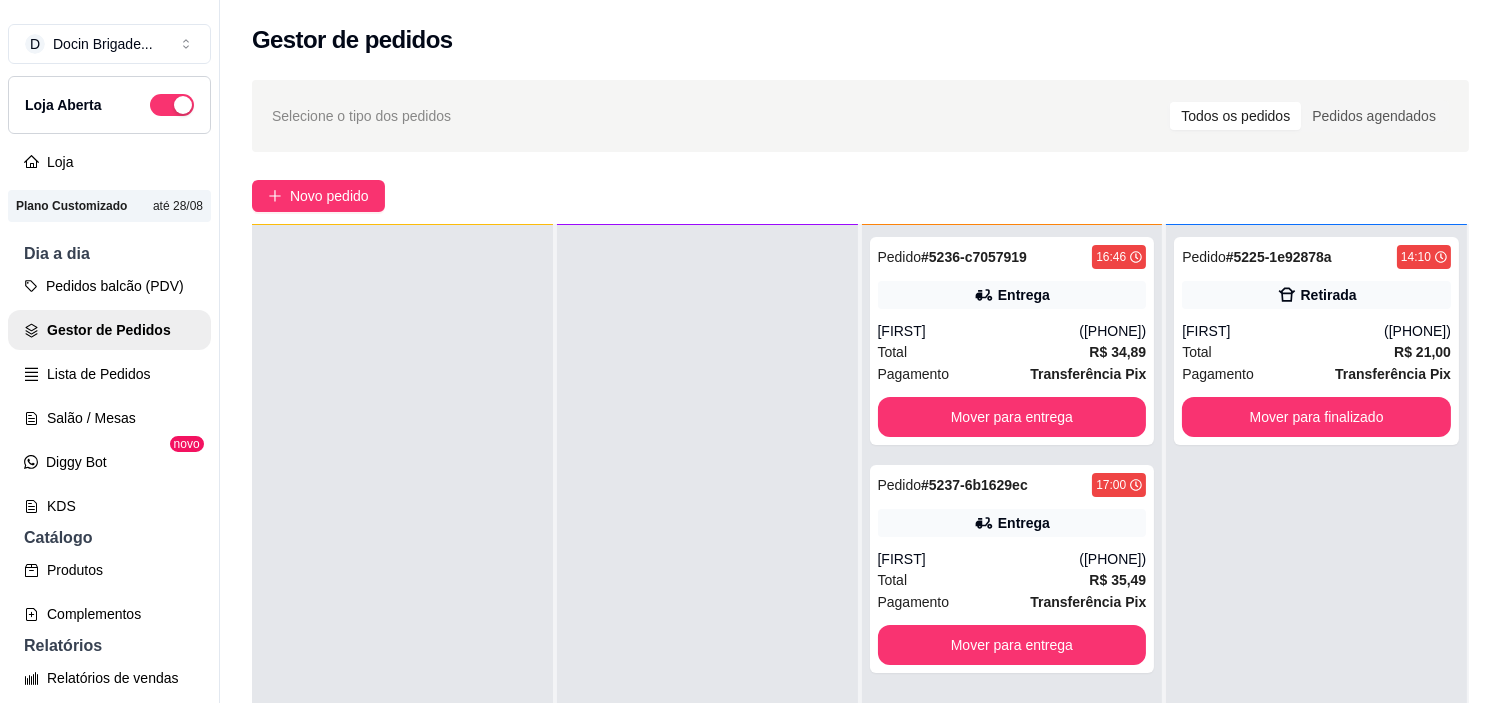 select on "ALL" 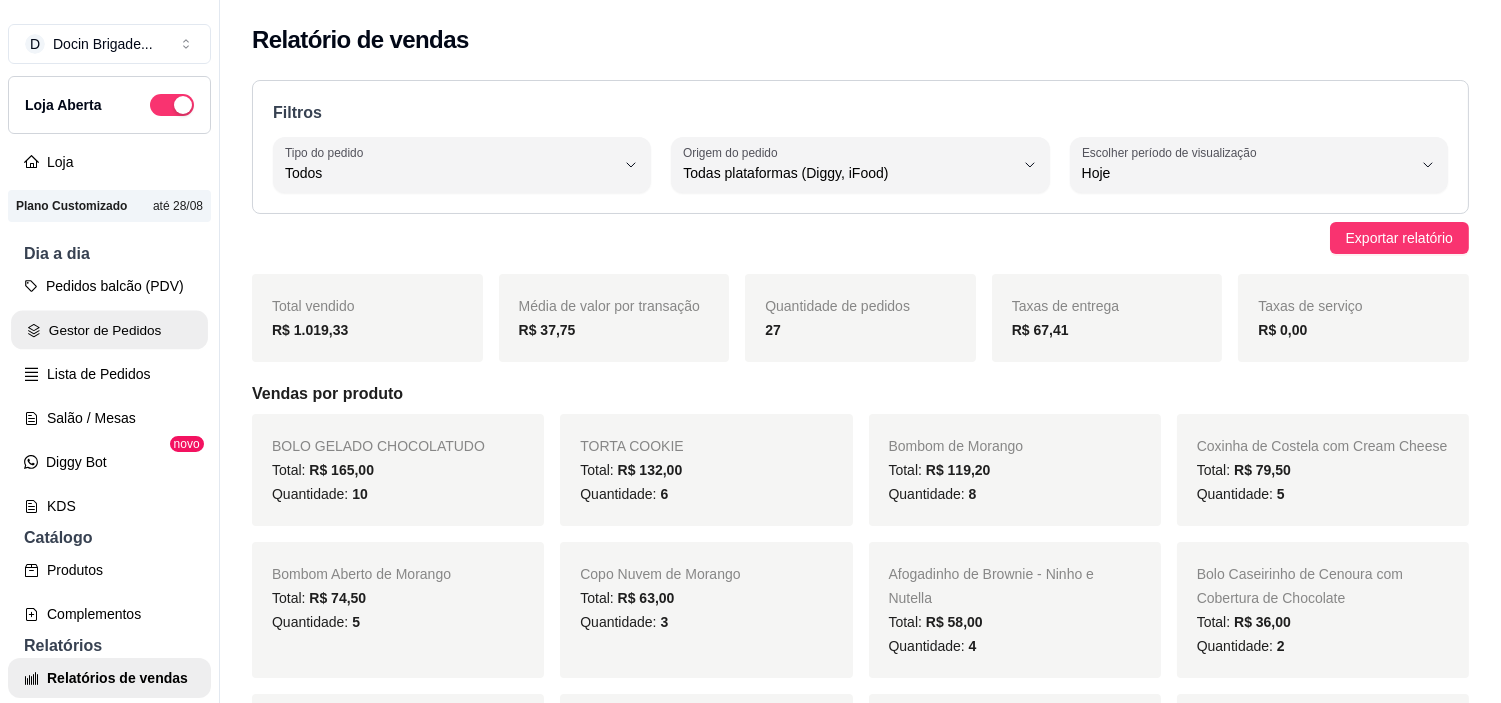click on "Gestor de Pedidos" at bounding box center [109, 330] 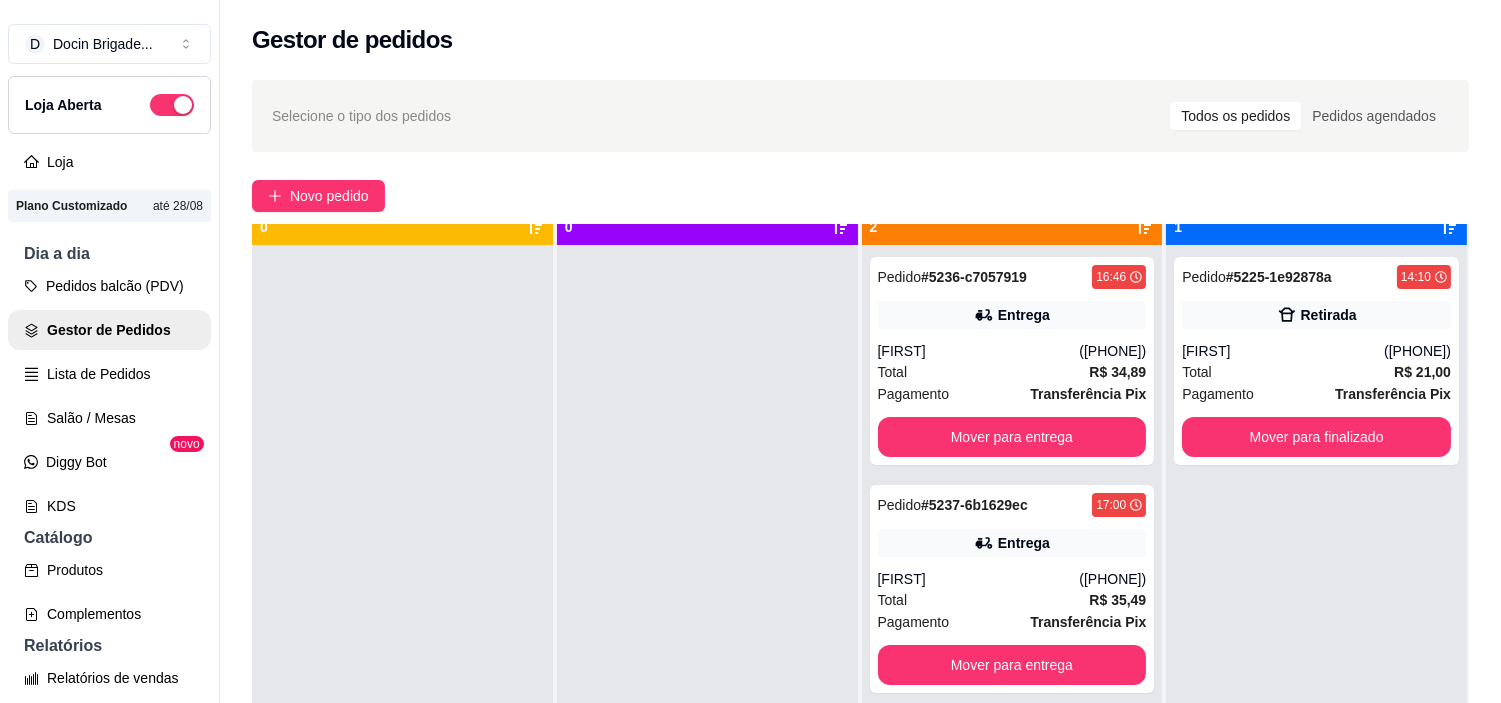 scroll, scrollTop: 55, scrollLeft: 0, axis: vertical 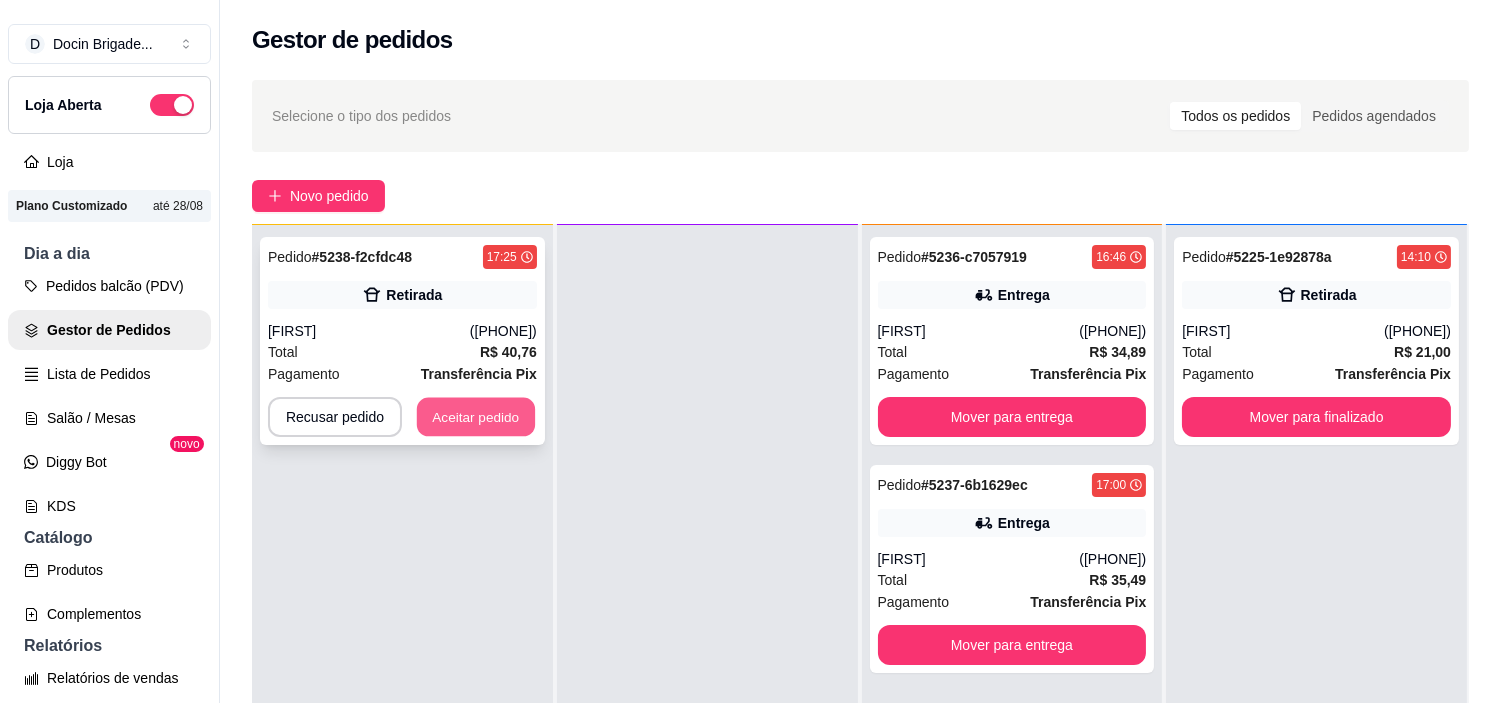 click on "Aceitar pedido" at bounding box center [476, 417] 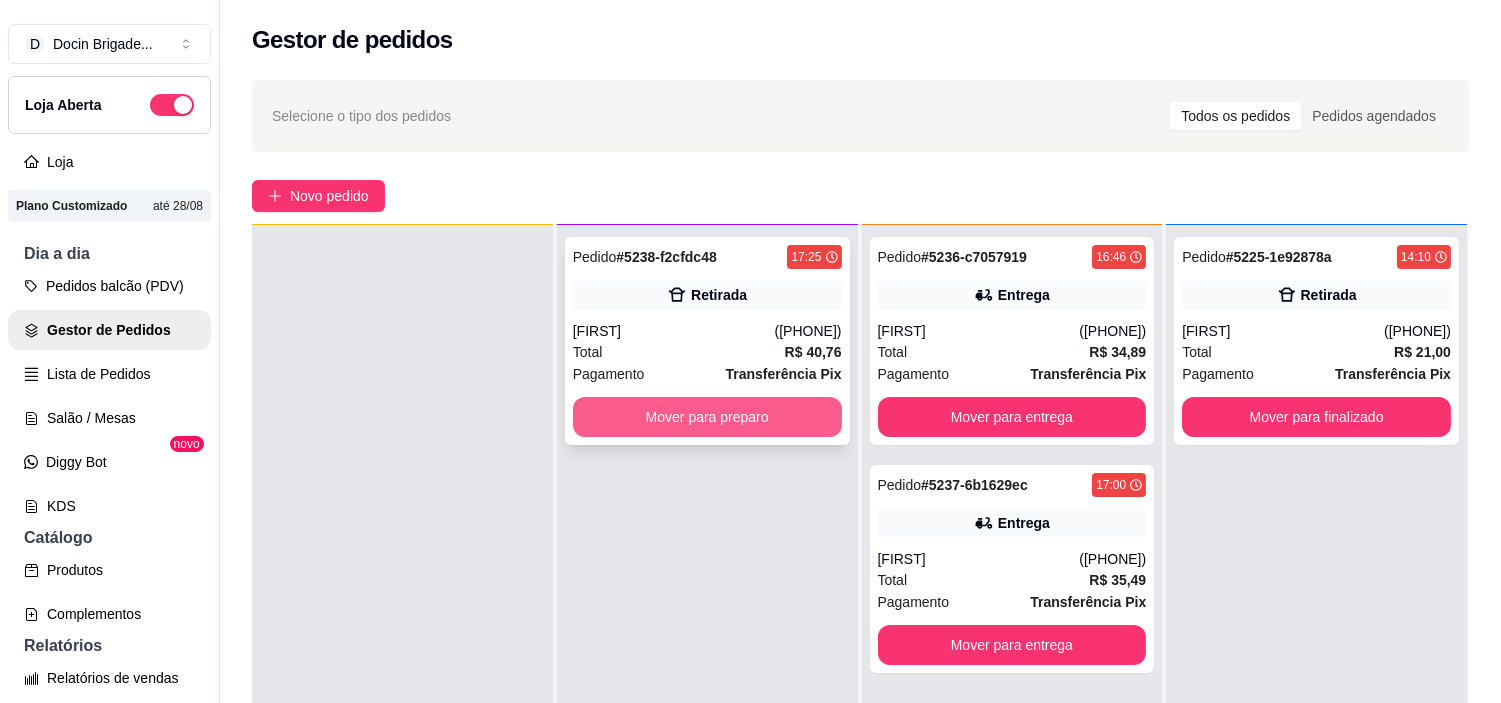 click on "Mover para preparo" at bounding box center (707, 417) 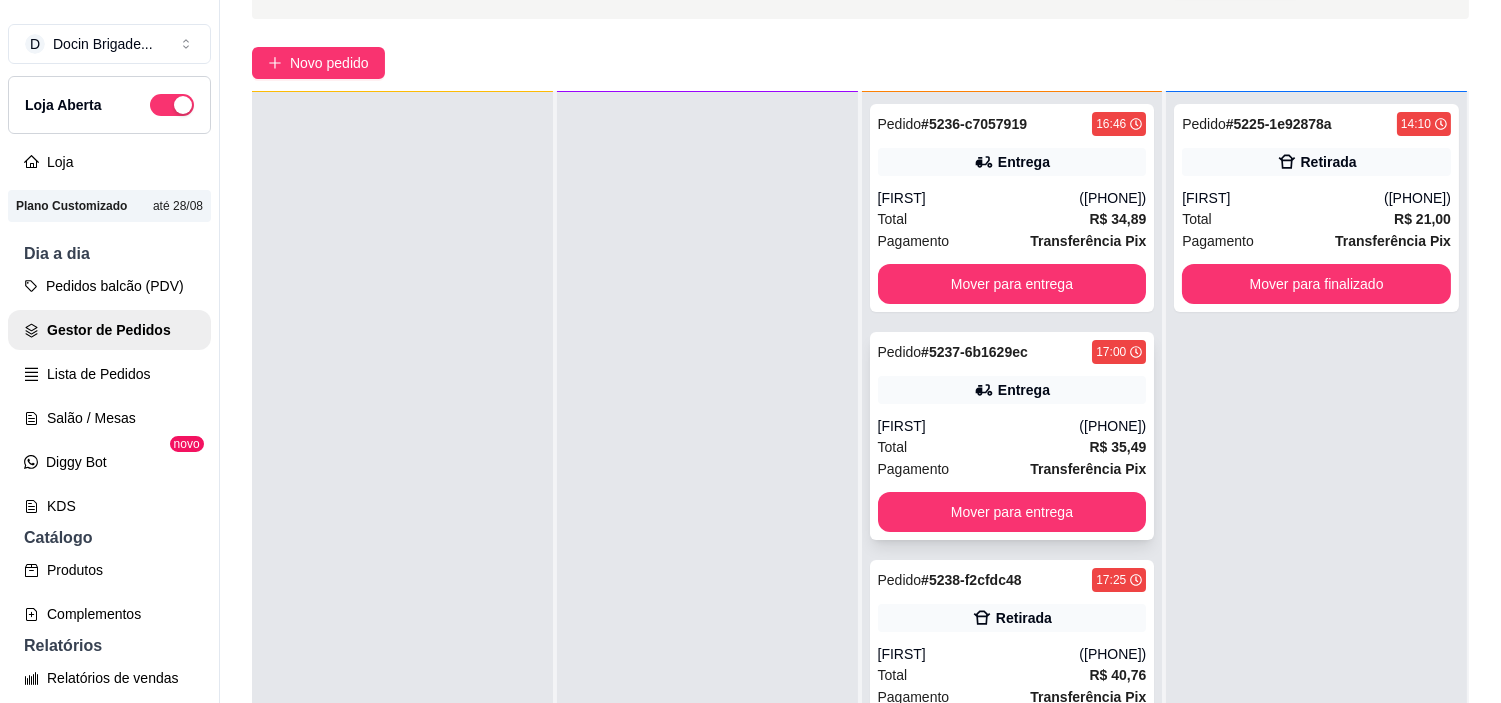 scroll, scrollTop: 321, scrollLeft: 0, axis: vertical 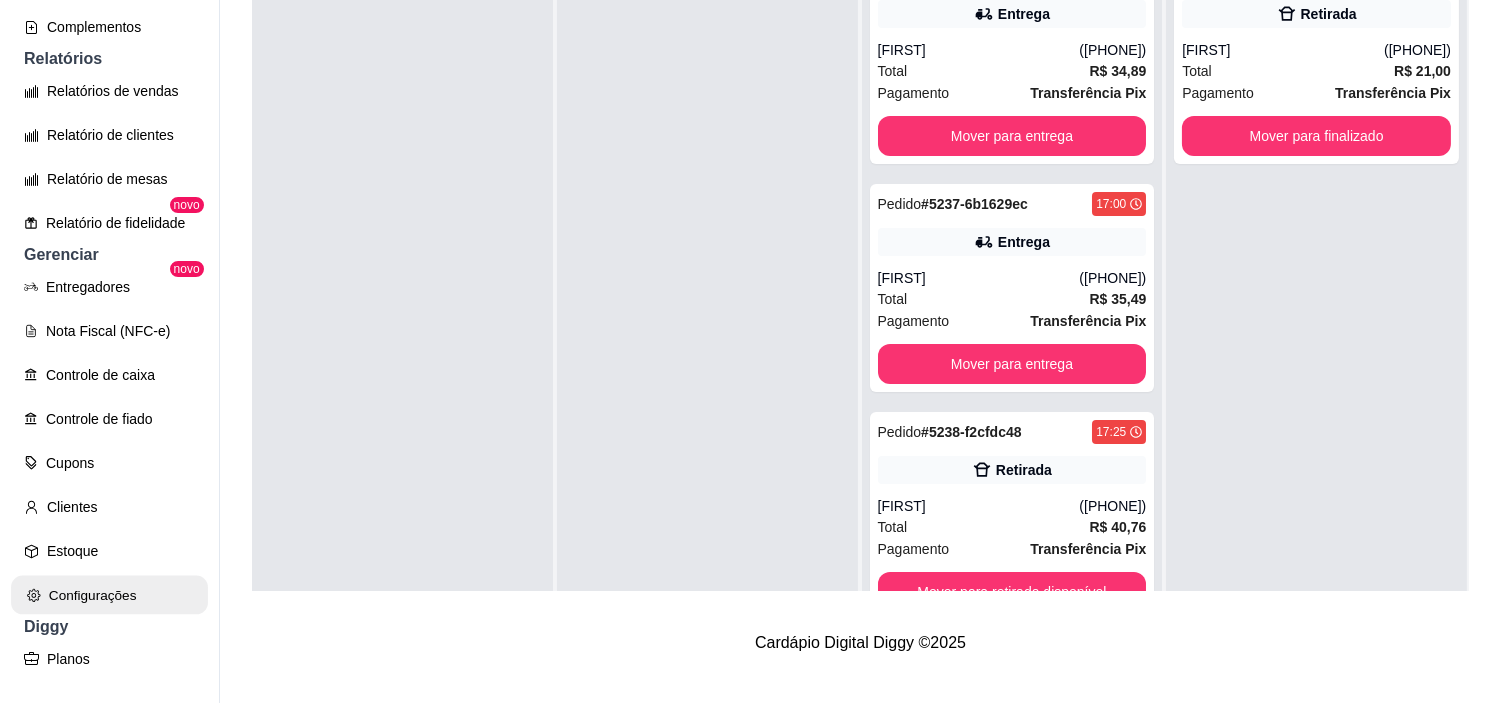 click on "Configurações" at bounding box center [109, 595] 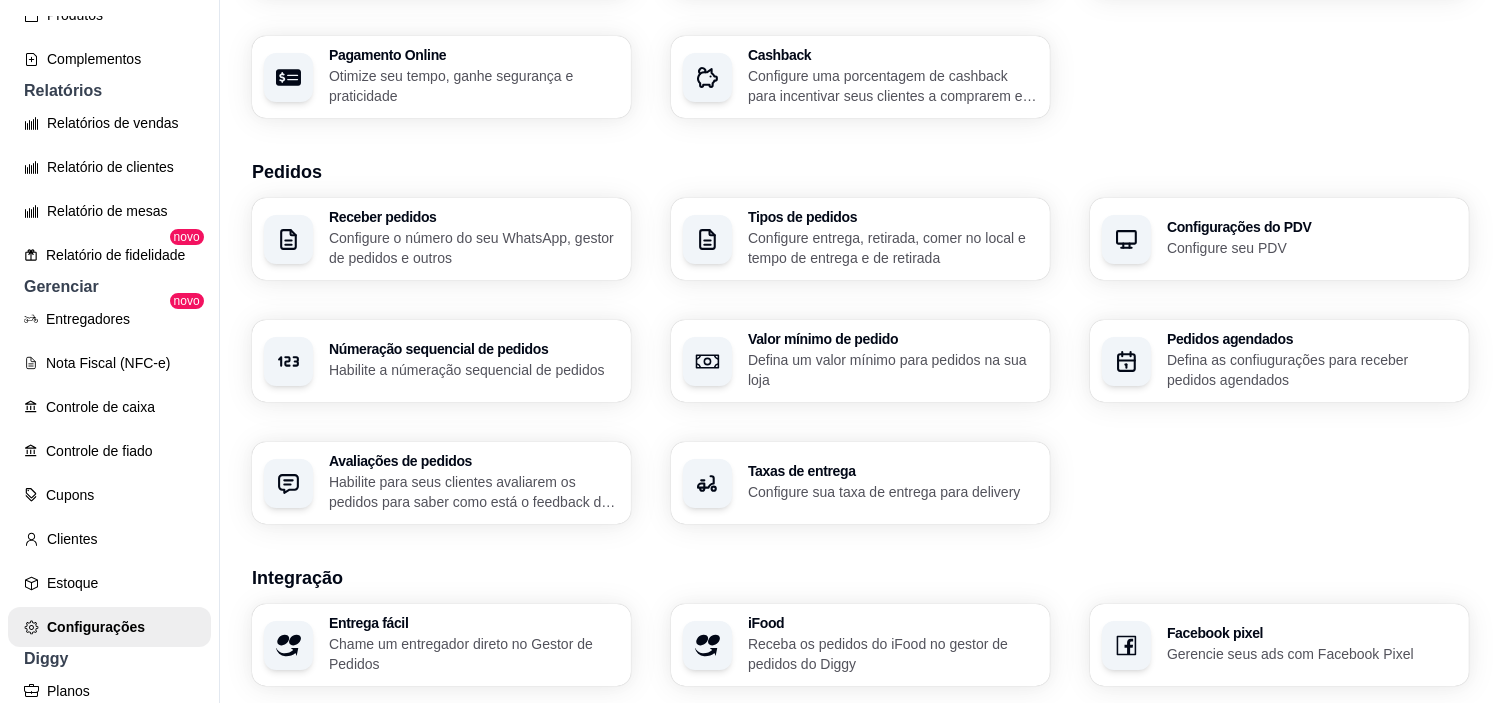 scroll, scrollTop: 333, scrollLeft: 0, axis: vertical 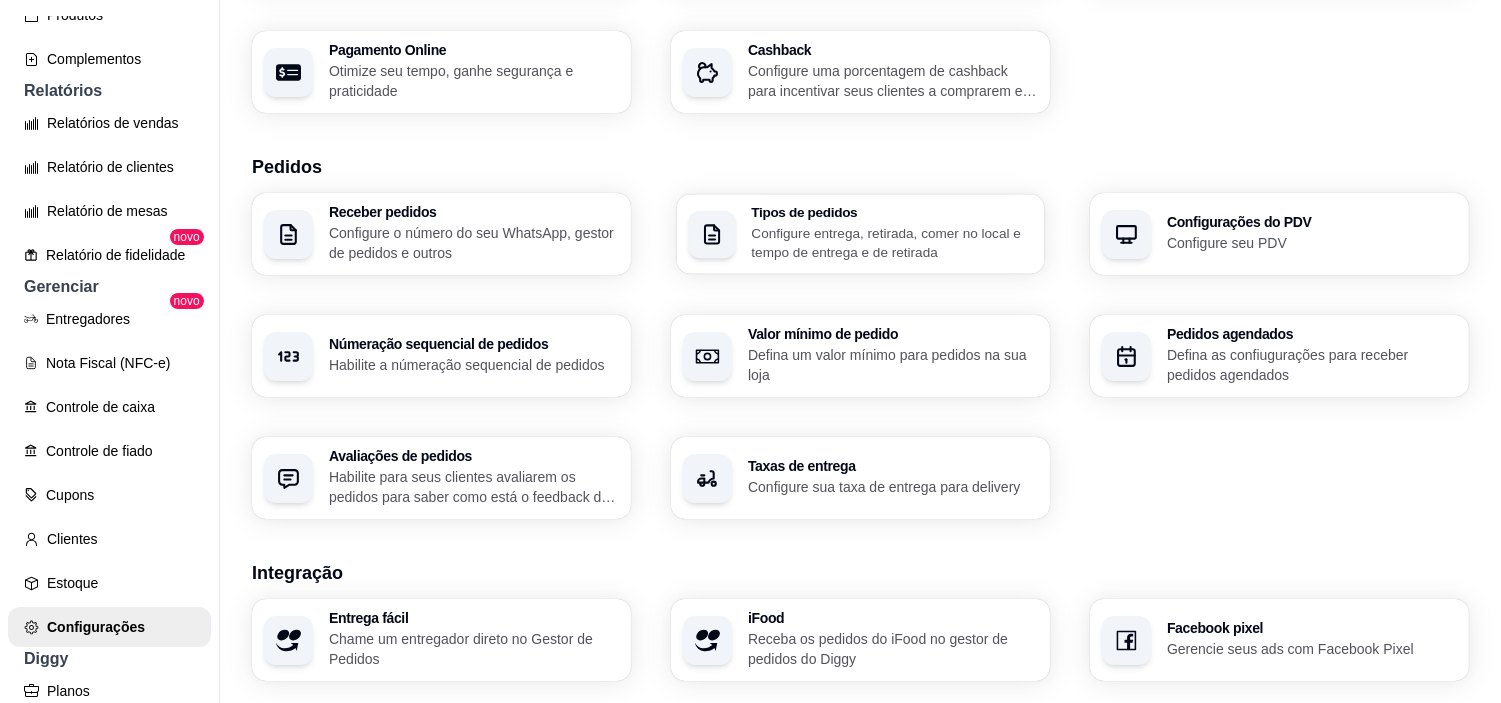 click on "Configure entrega, retirada, comer no local e tempo de entrega e de retirada" at bounding box center (891, 242) 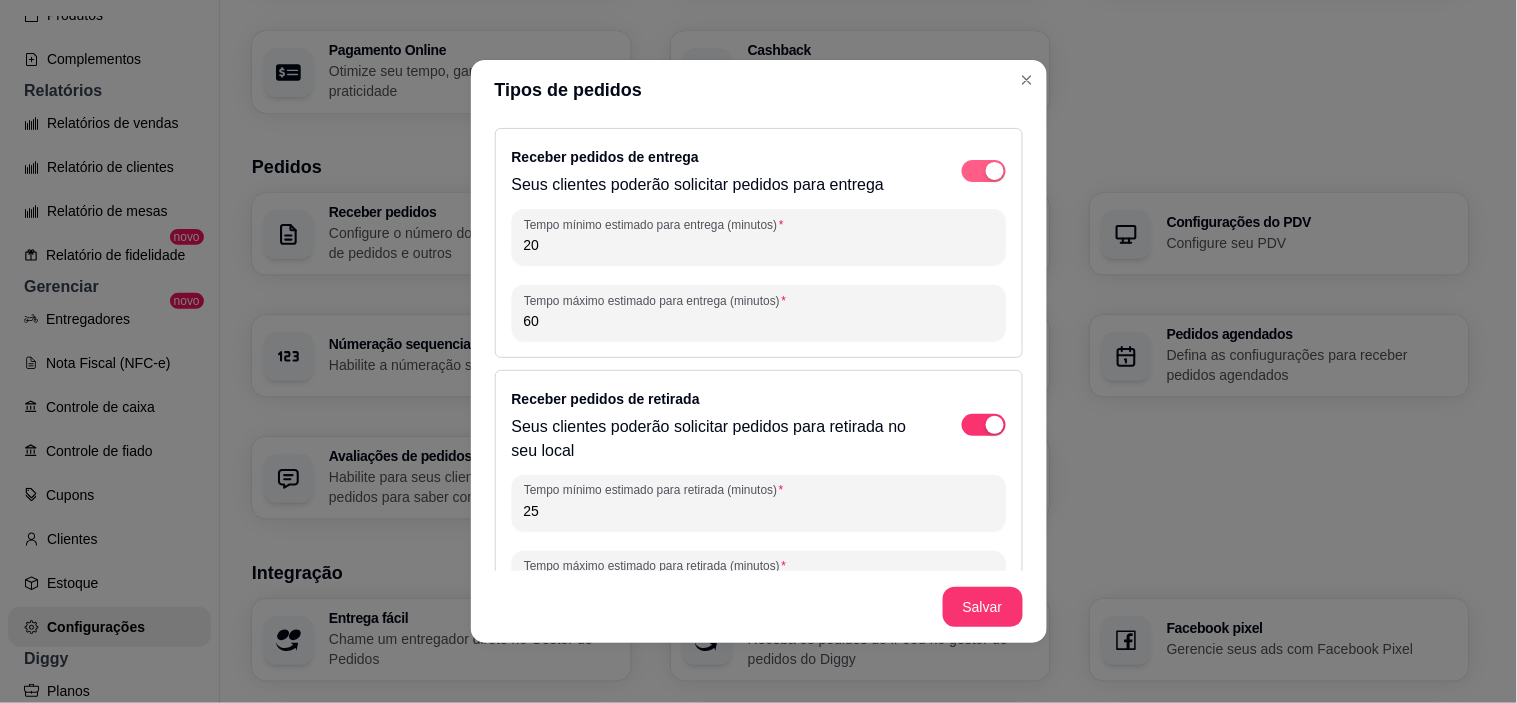 click at bounding box center (995, 171) 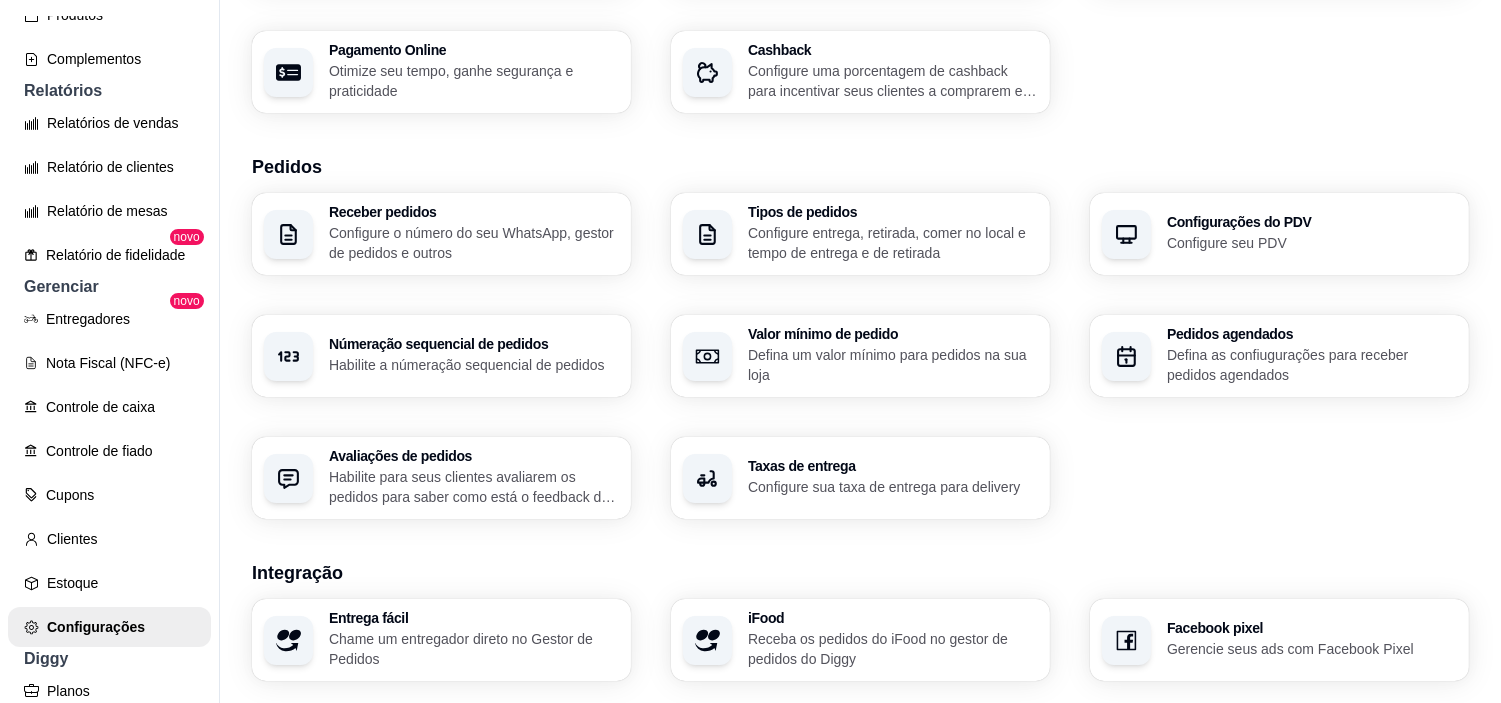 click on "Configure uma porcentagem de cashback para incentivar seus clientes a comprarem em sua loja" at bounding box center [893, 81] 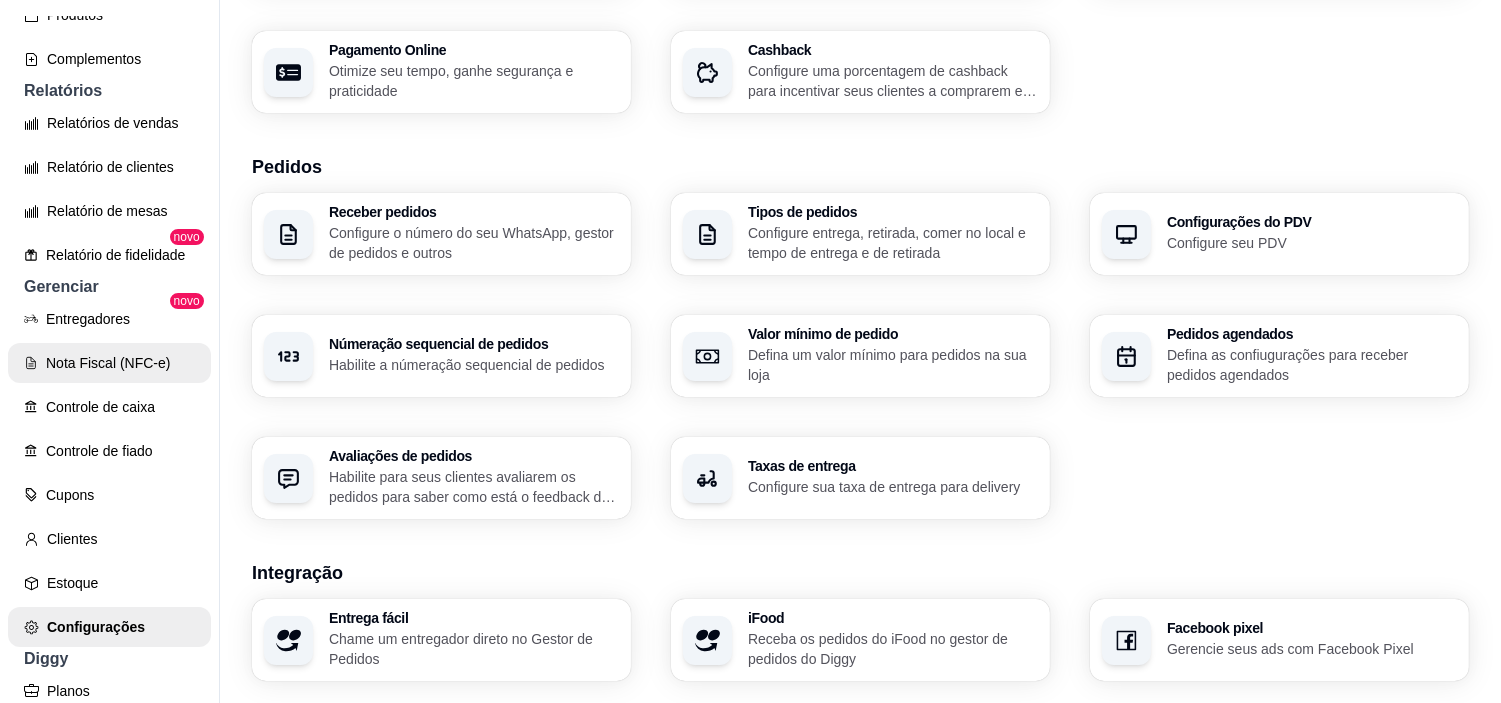 scroll, scrollTop: 0, scrollLeft: 0, axis: both 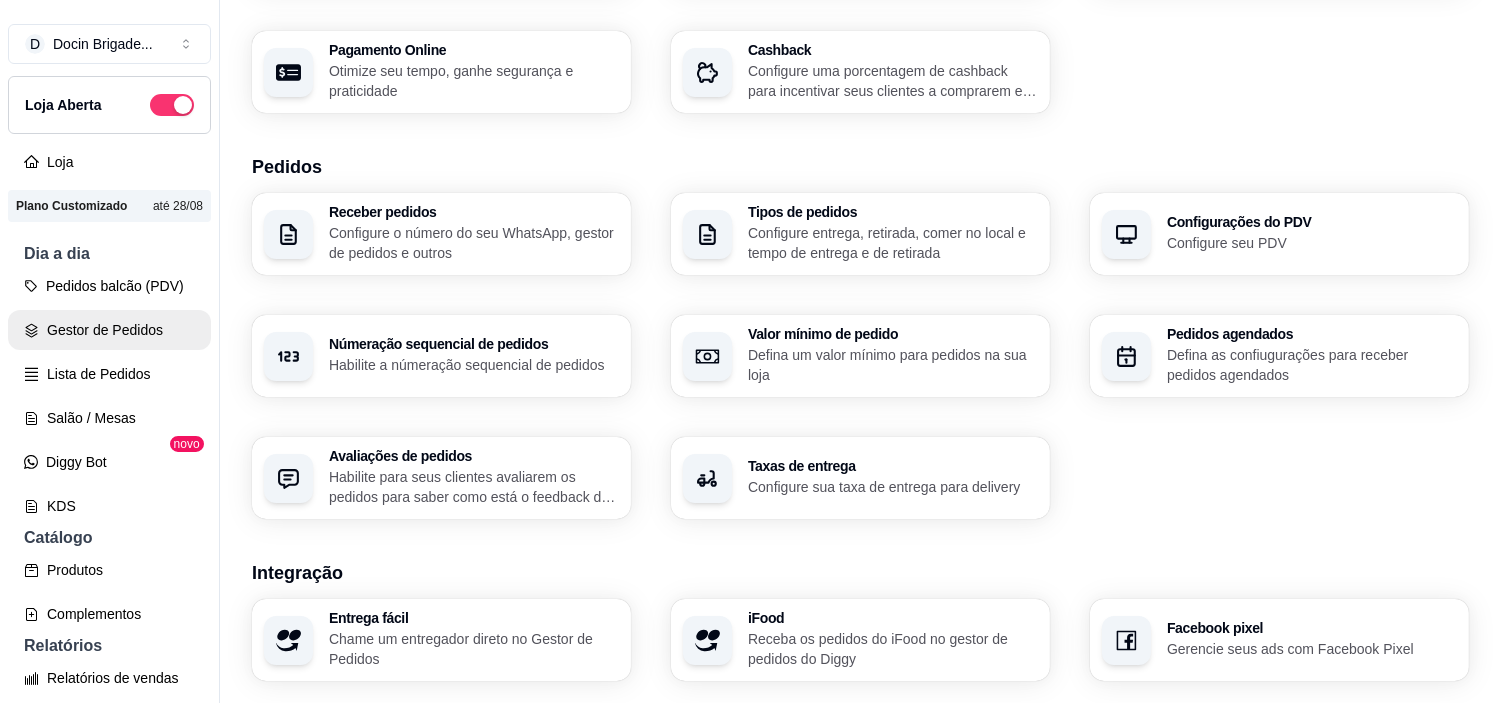 click on "Gestor de Pedidos" at bounding box center [109, 330] 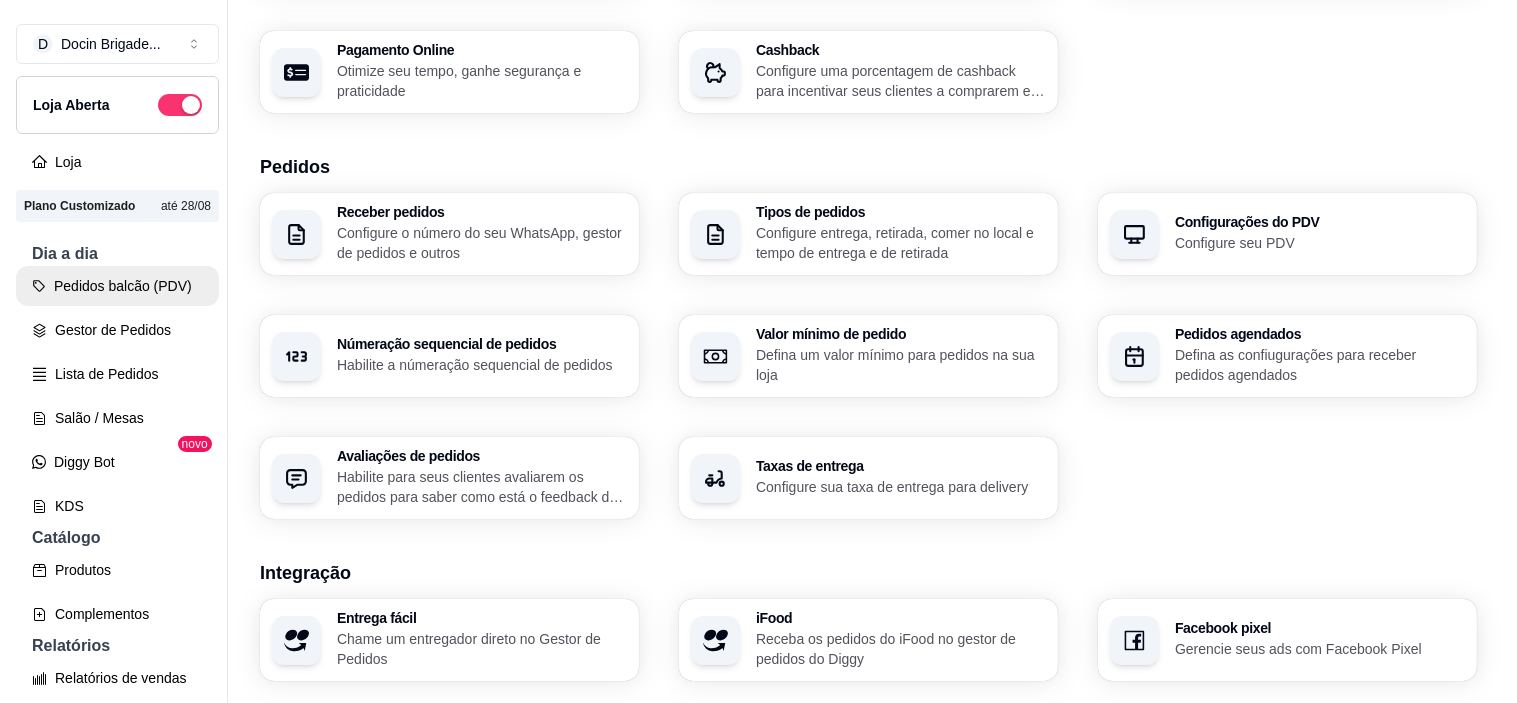 scroll, scrollTop: 0, scrollLeft: 0, axis: both 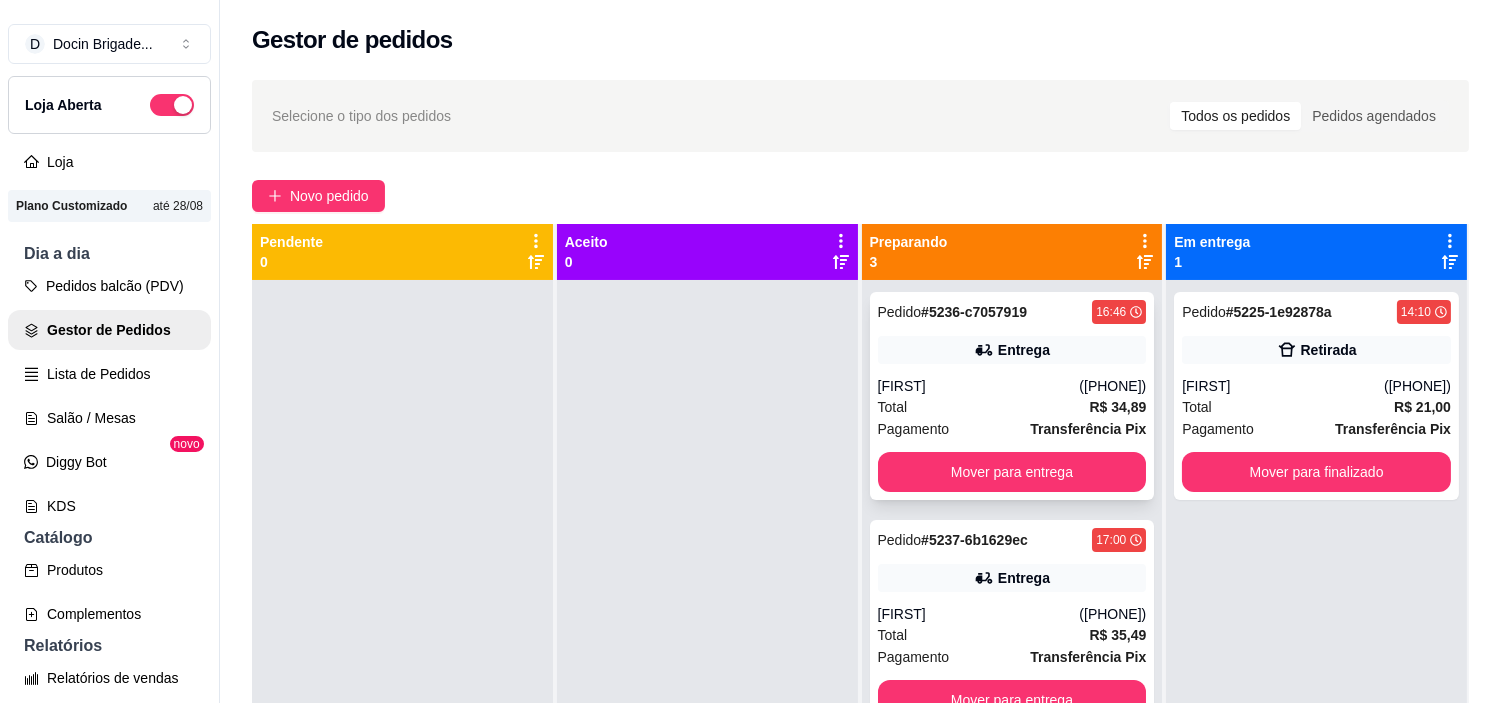 click on "[FIRST]" at bounding box center (979, 386) 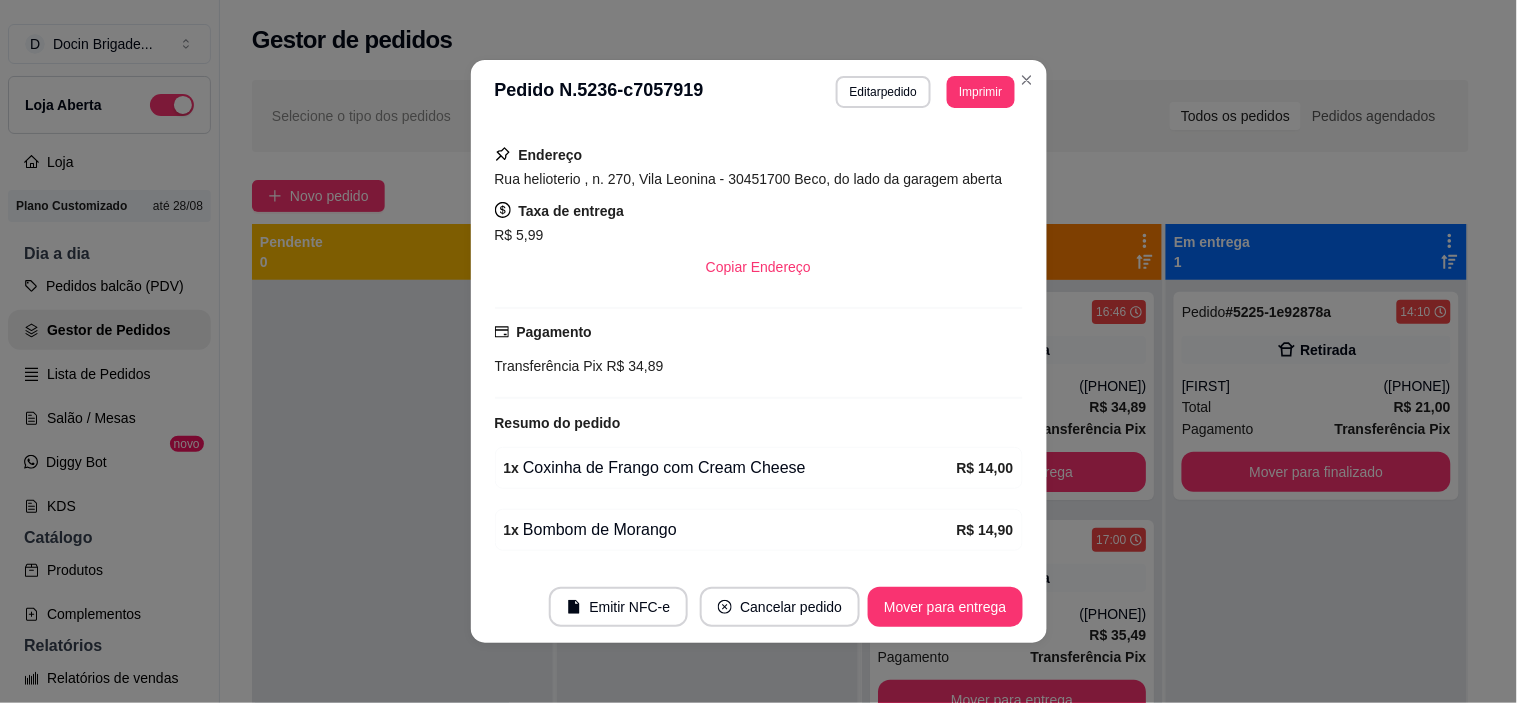 scroll, scrollTop: 210, scrollLeft: 0, axis: vertical 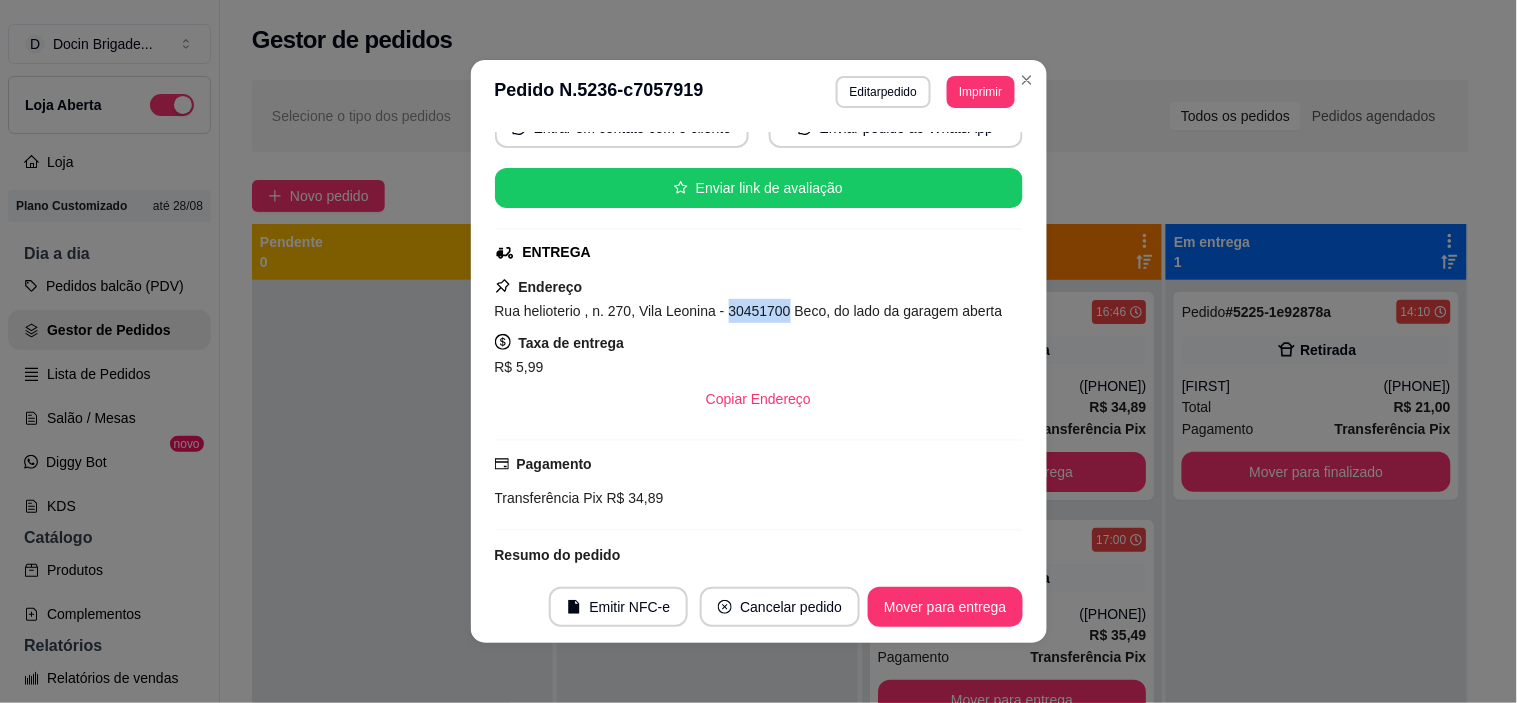 drag, startPoint x: 734, startPoint y: 308, endPoint x: 775, endPoint y: 317, distance: 41.976185 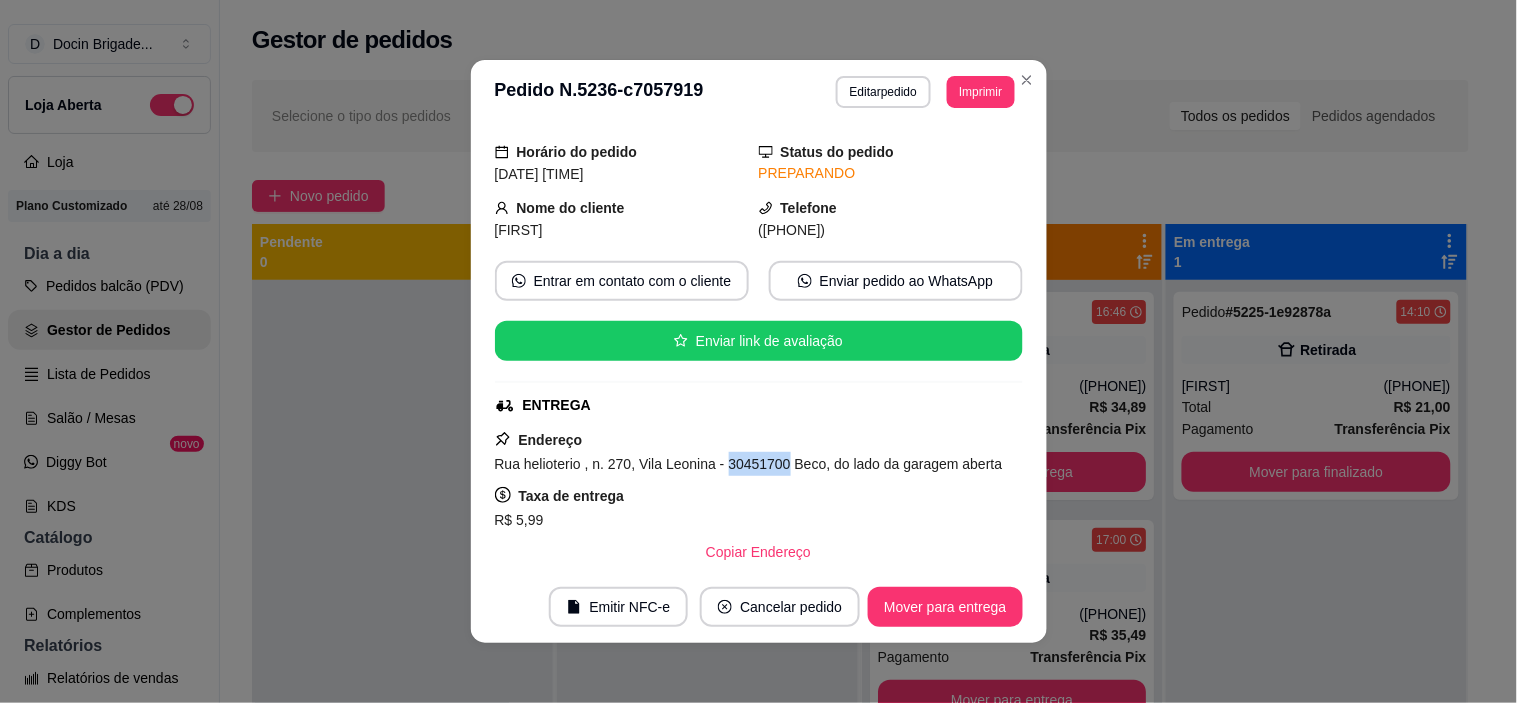 scroll, scrollTop: 0, scrollLeft: 0, axis: both 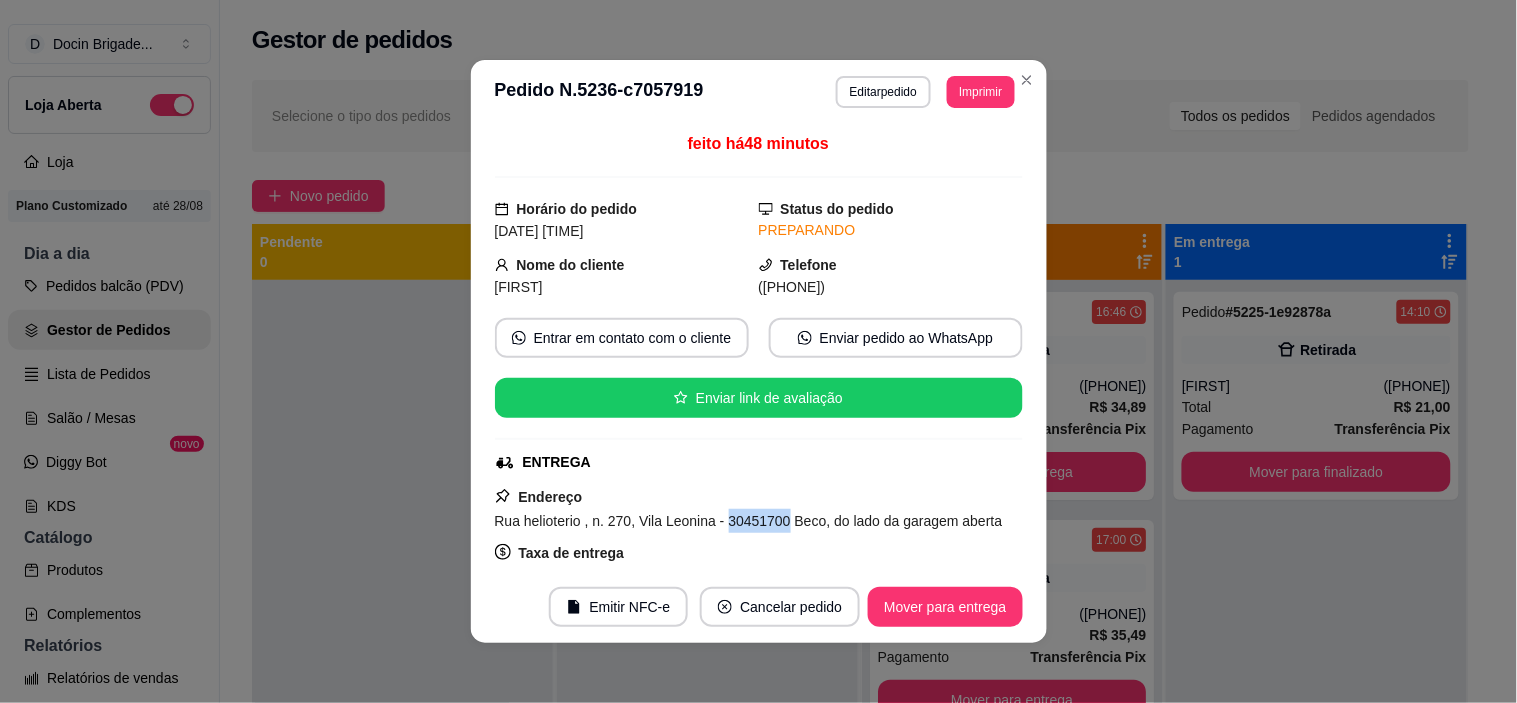 drag, startPoint x: 736, startPoint y: 287, endPoint x: 856, endPoint y: 283, distance: 120.06665 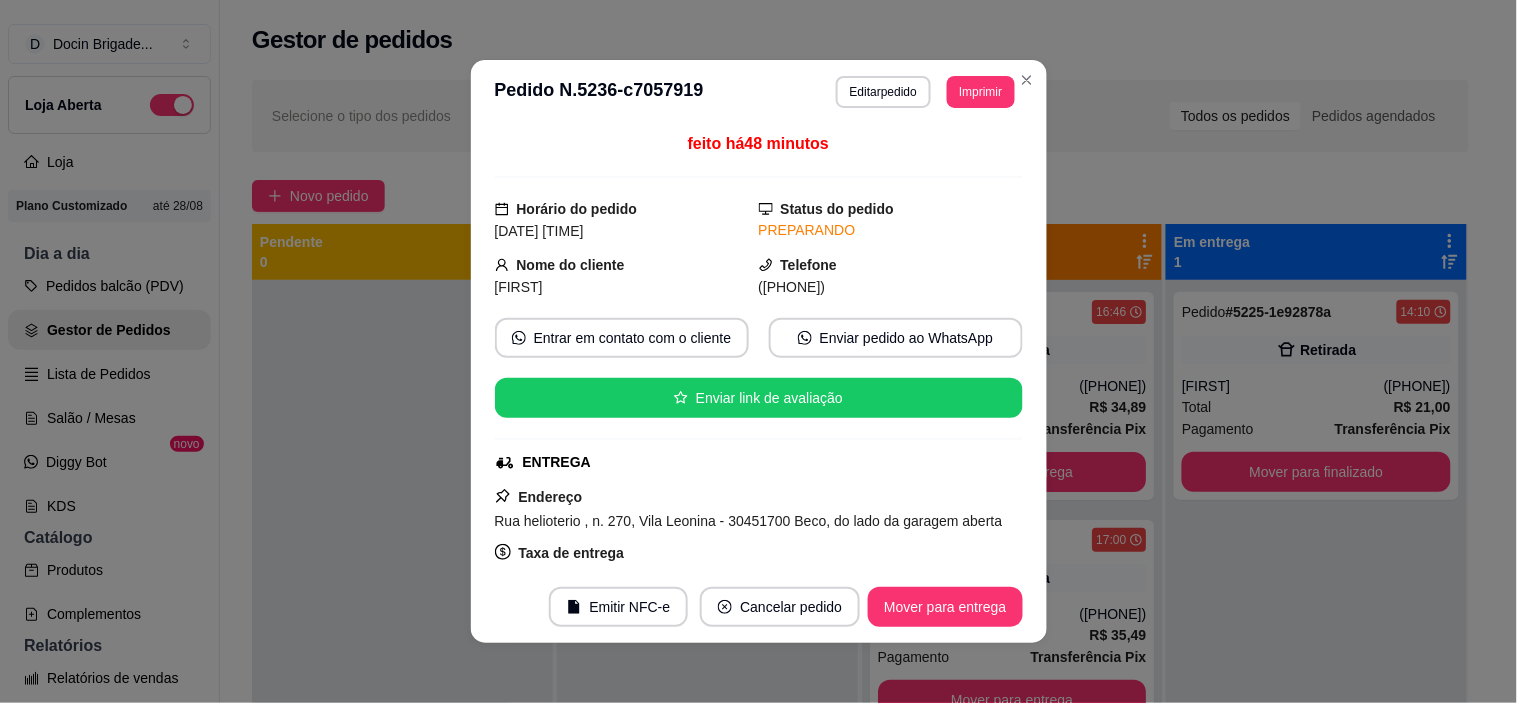 drag, startPoint x: 867, startPoint y: 287, endPoint x: 741, endPoint y: 295, distance: 126.253716 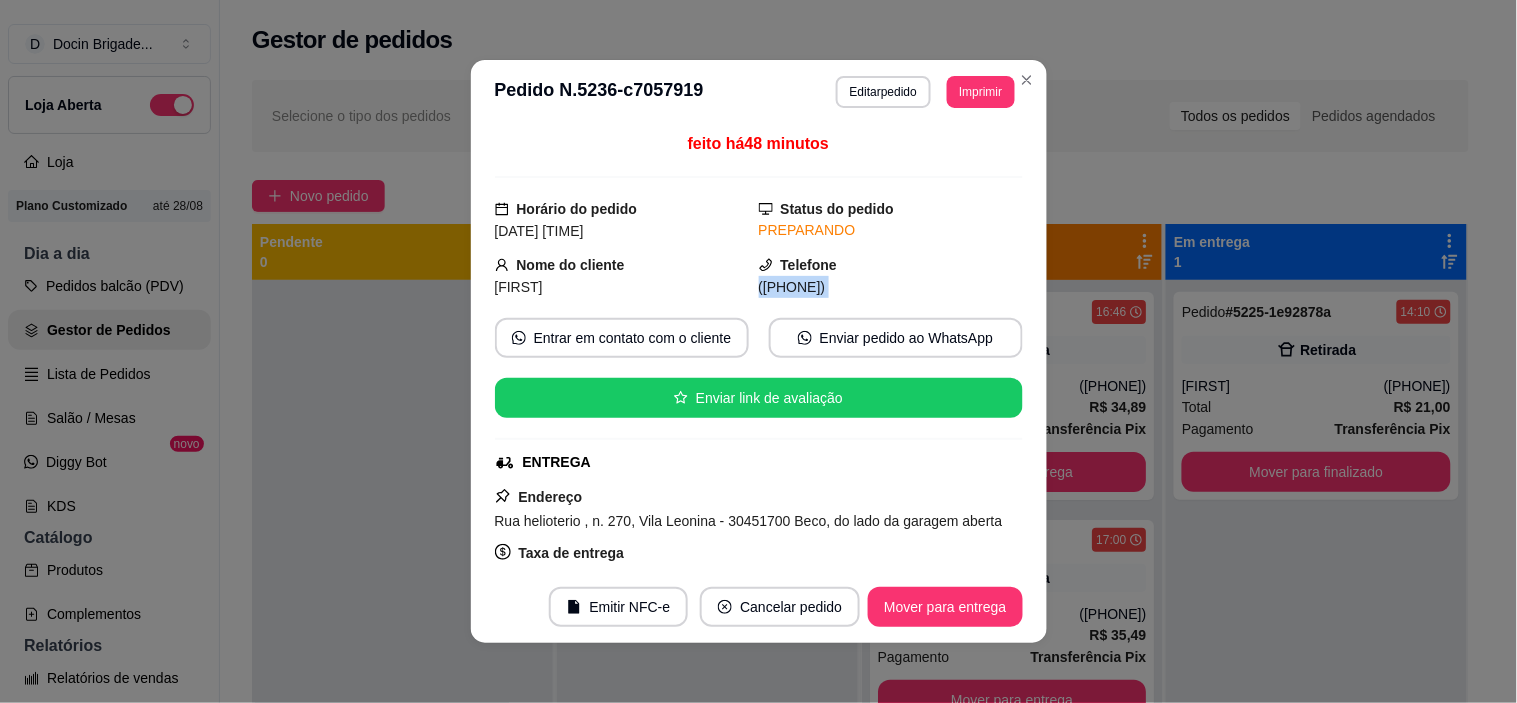 drag, startPoint x: 742, startPoint y: 287, endPoint x: 858, endPoint y: 302, distance: 116.965805 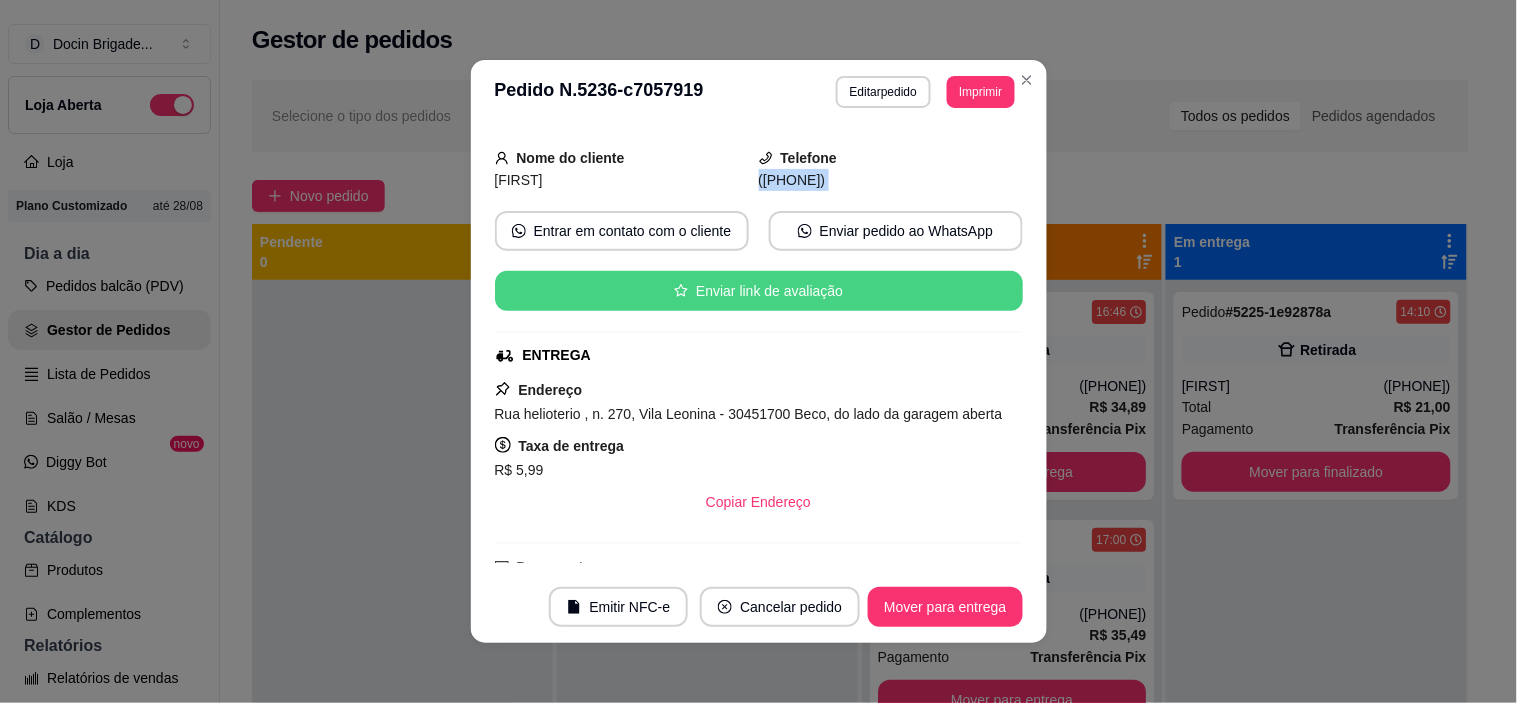 scroll, scrollTop: 222, scrollLeft: 0, axis: vertical 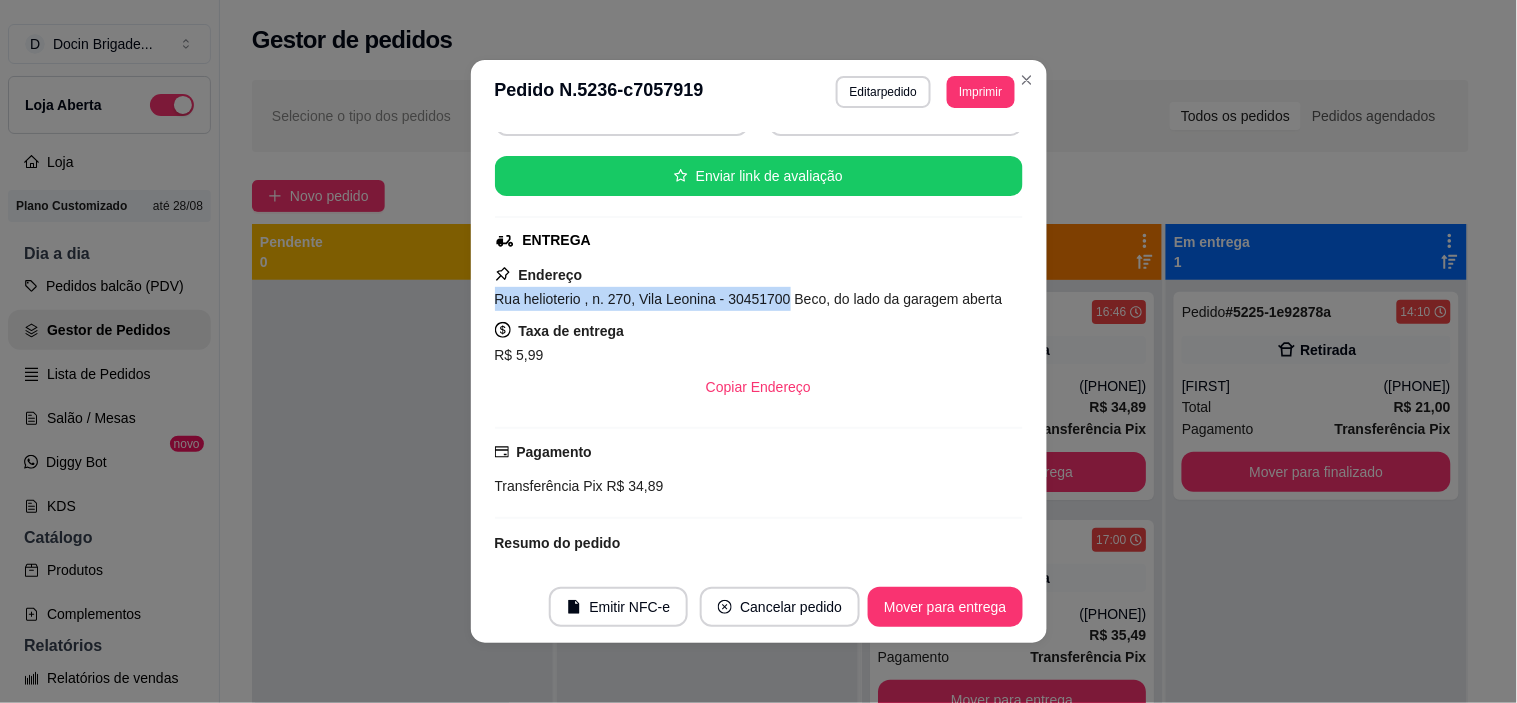 drag, startPoint x: 484, startPoint y: 293, endPoint x: 773, endPoint y: 288, distance: 289.04324 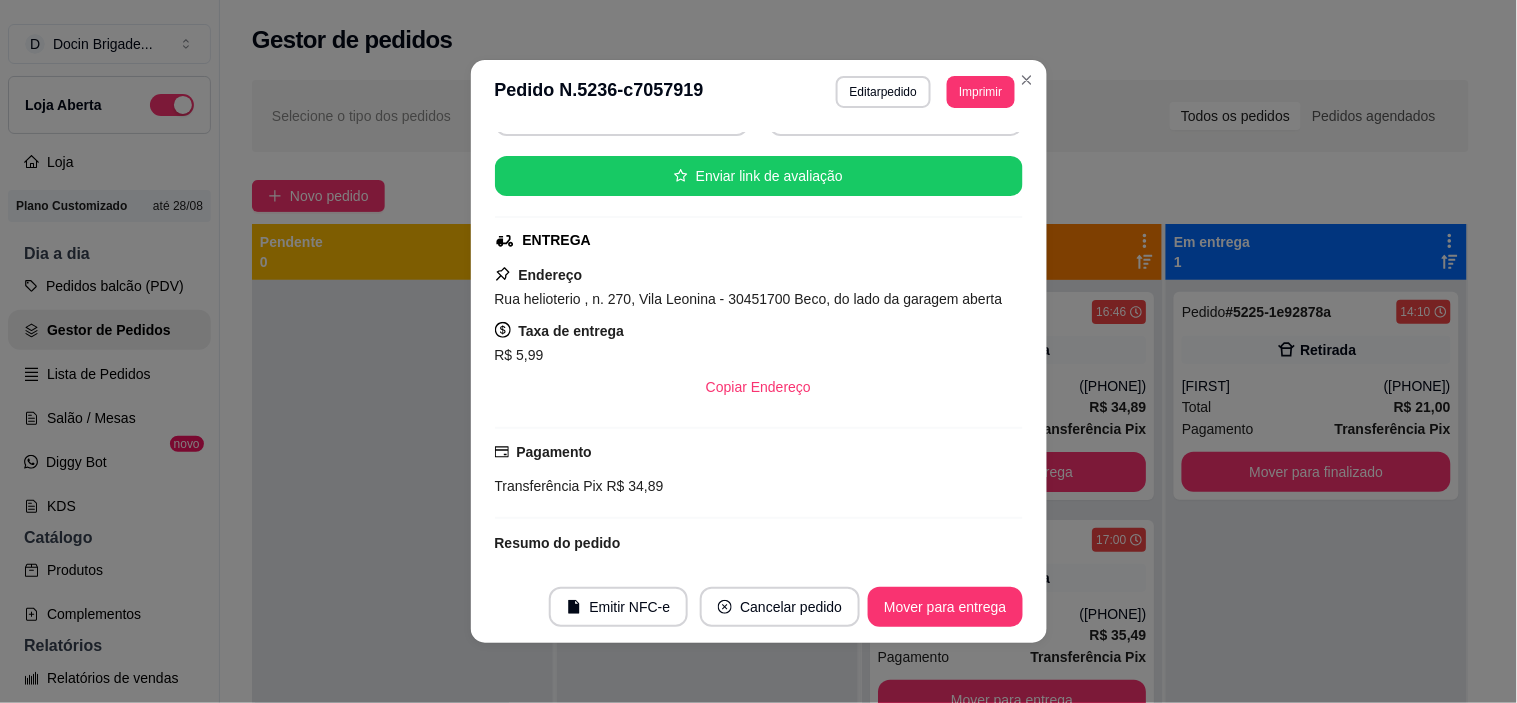 drag, startPoint x: 874, startPoint y: 335, endPoint x: 810, endPoint y: 316, distance: 66.760765 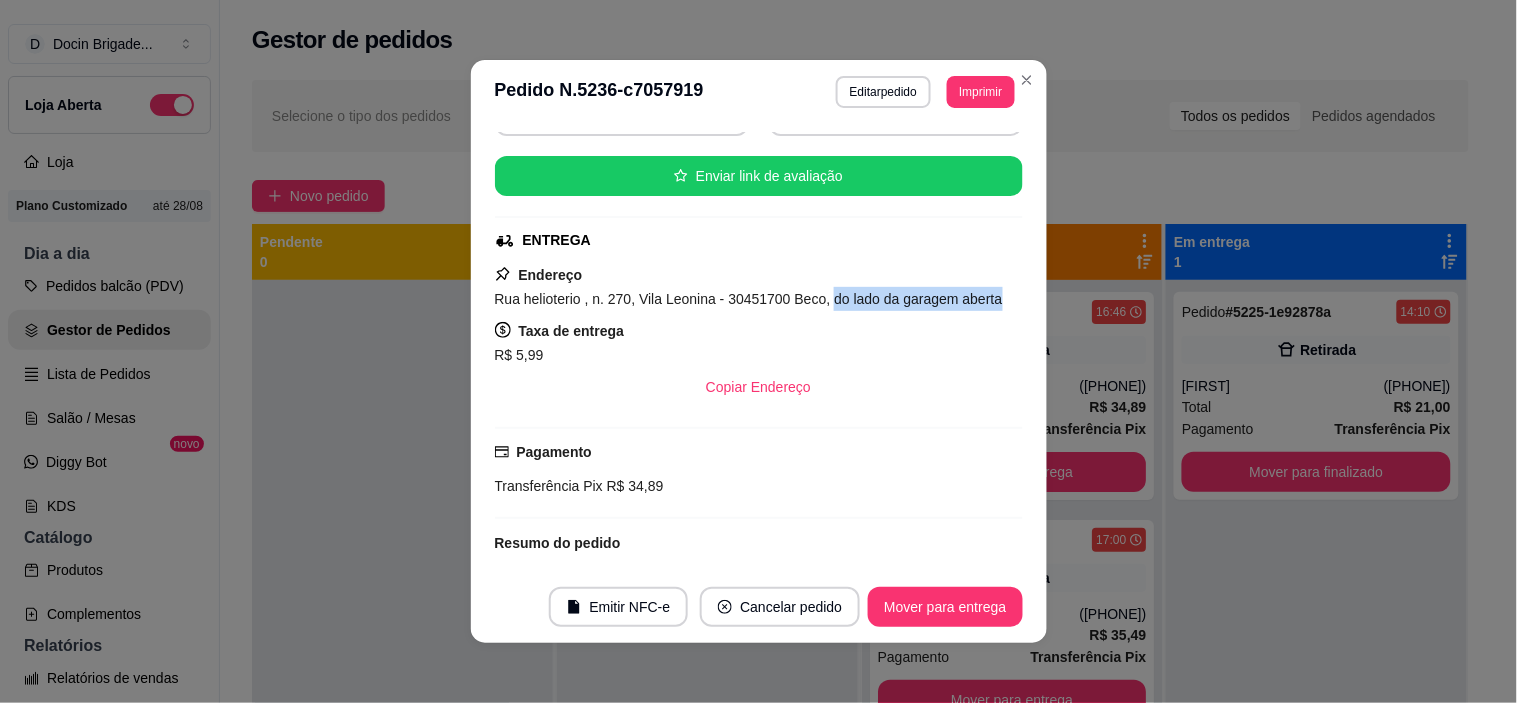 drag, startPoint x: 820, startPoint y: 302, endPoint x: 990, endPoint y: 294, distance: 170.18813 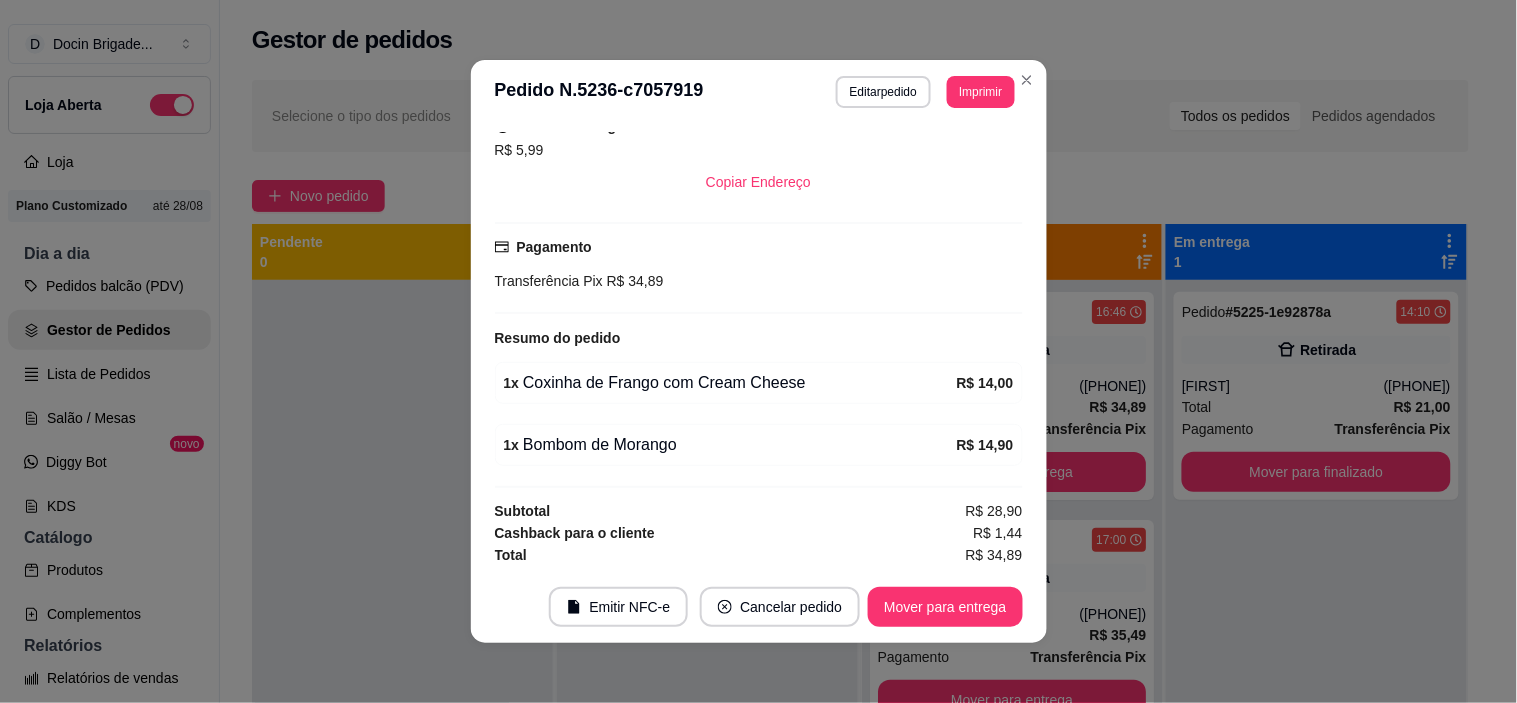 scroll, scrollTop: 432, scrollLeft: 0, axis: vertical 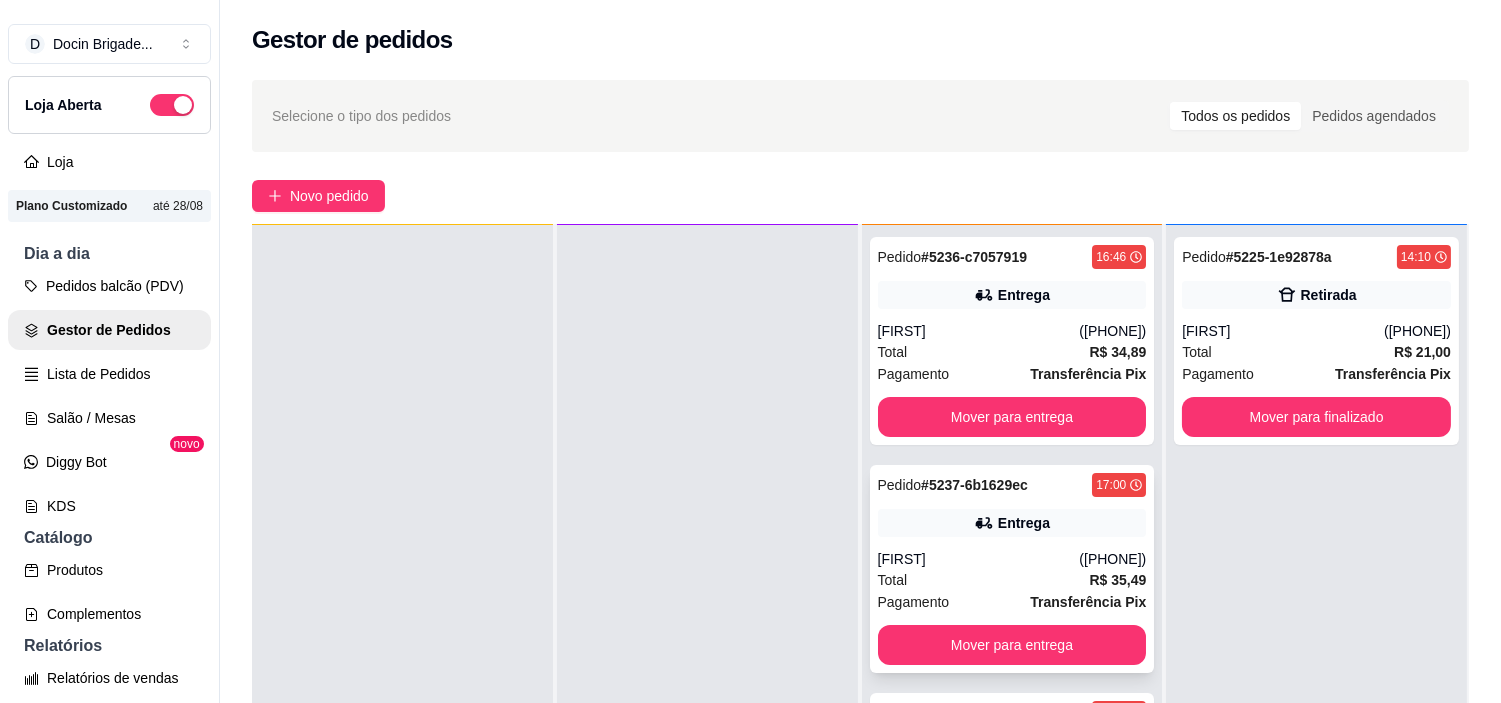 click on "Entrega" at bounding box center (1024, 523) 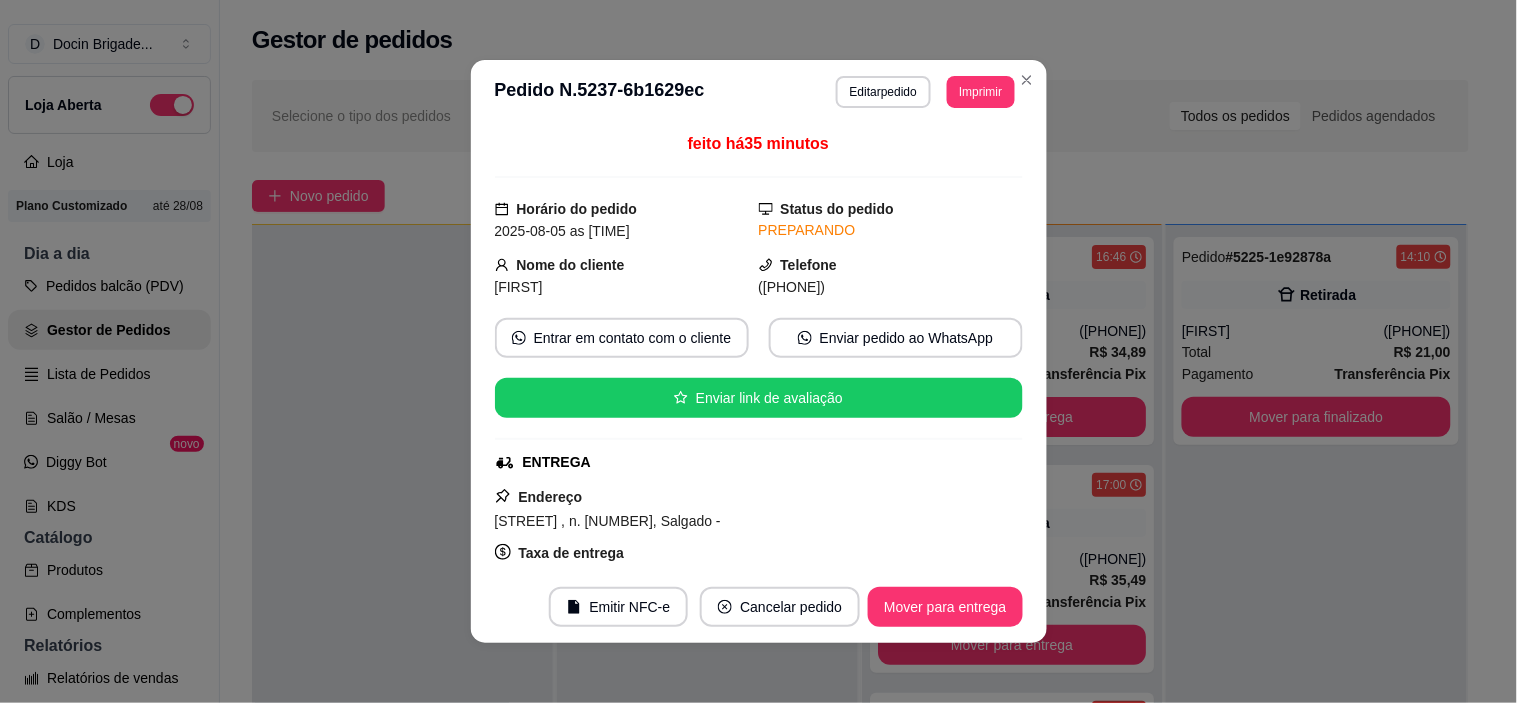 drag, startPoint x: 738, startPoint y: 284, endPoint x: 876, endPoint y: 283, distance: 138.00362 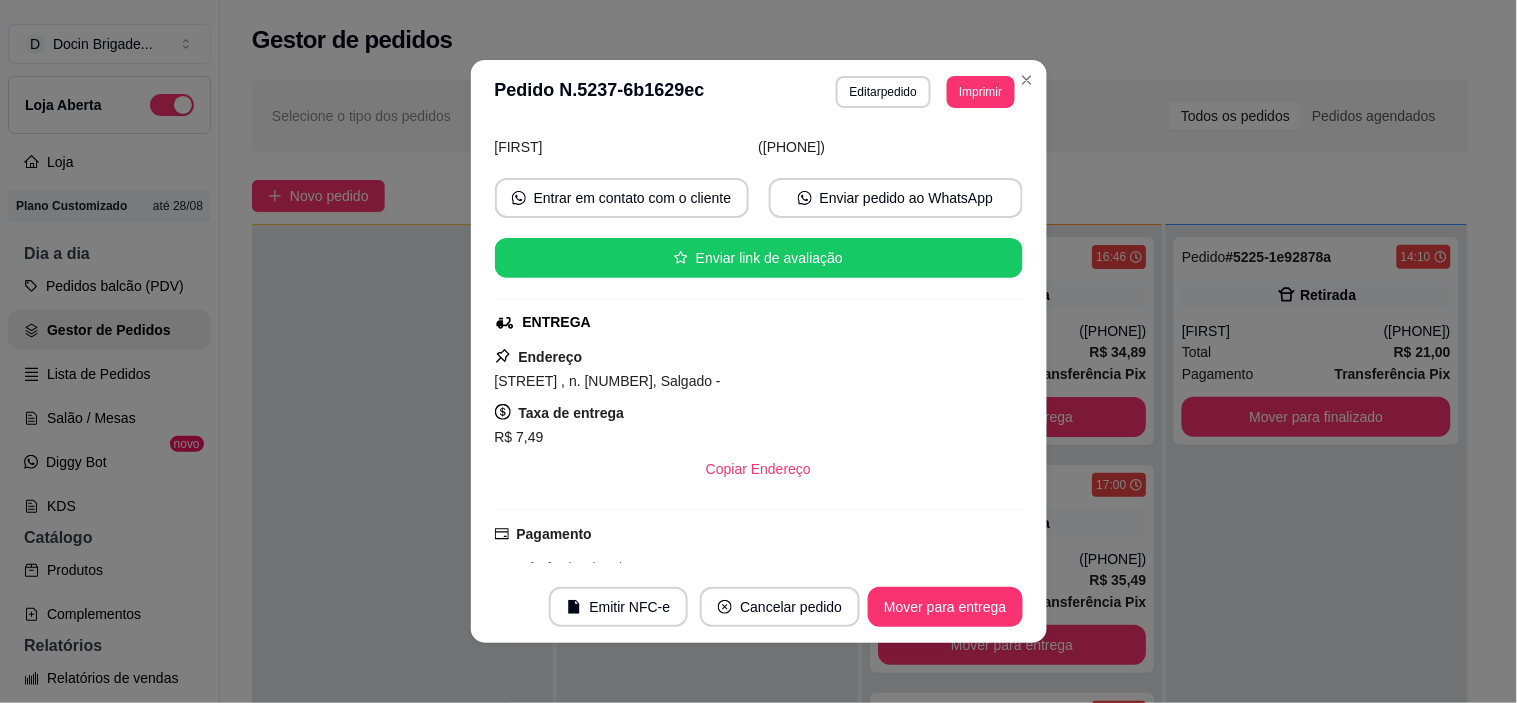 scroll, scrollTop: 333, scrollLeft: 0, axis: vertical 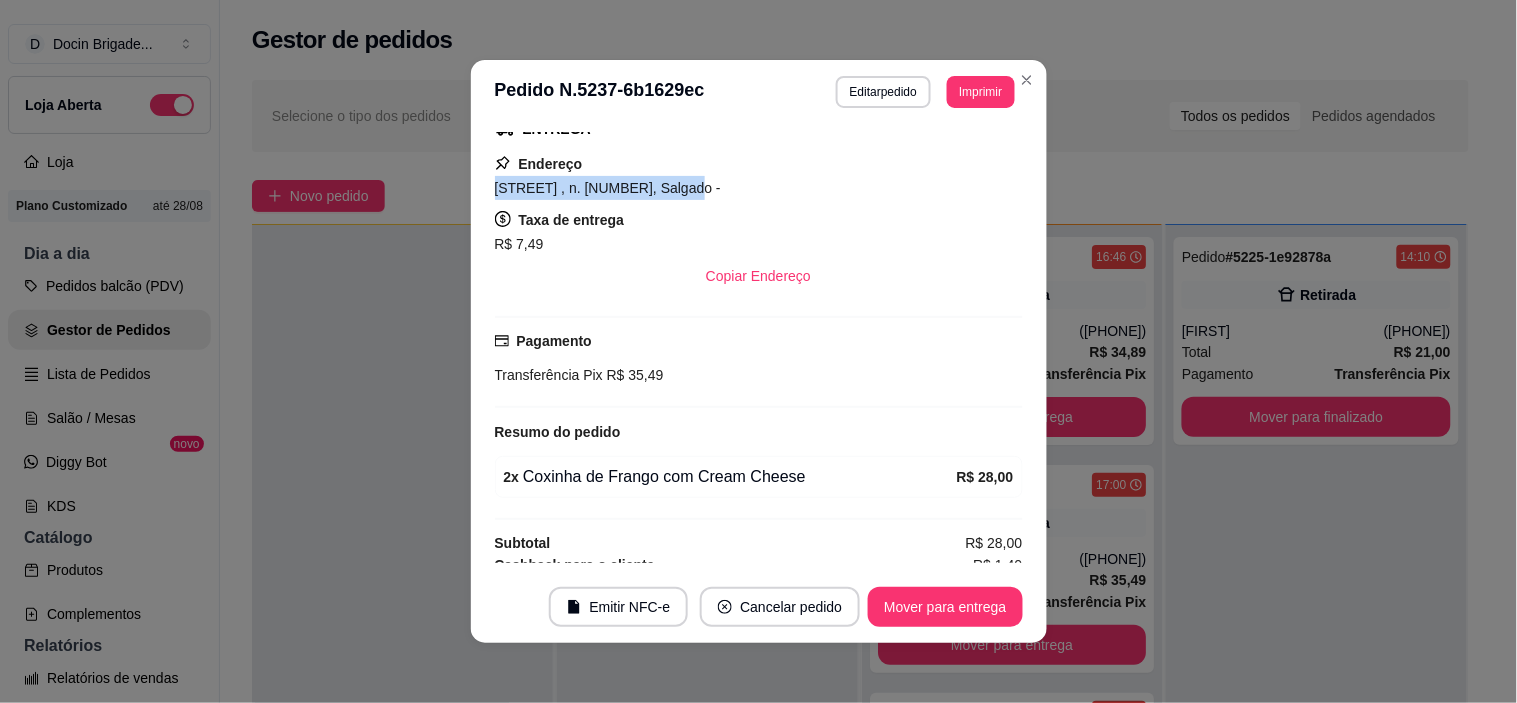 drag, startPoint x: 484, startPoint y: 191, endPoint x: 668, endPoint y: 181, distance: 184.27155 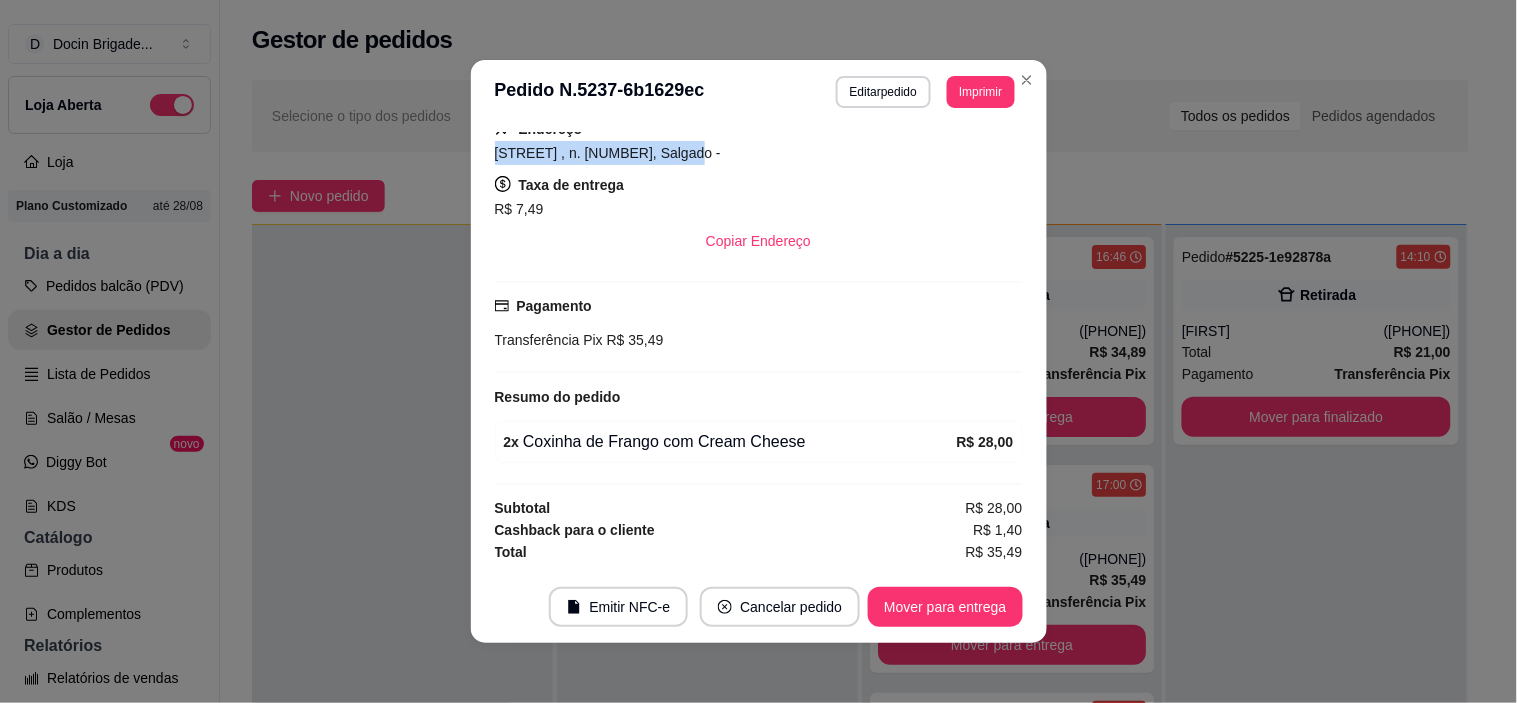scroll, scrollTop: 4, scrollLeft: 0, axis: vertical 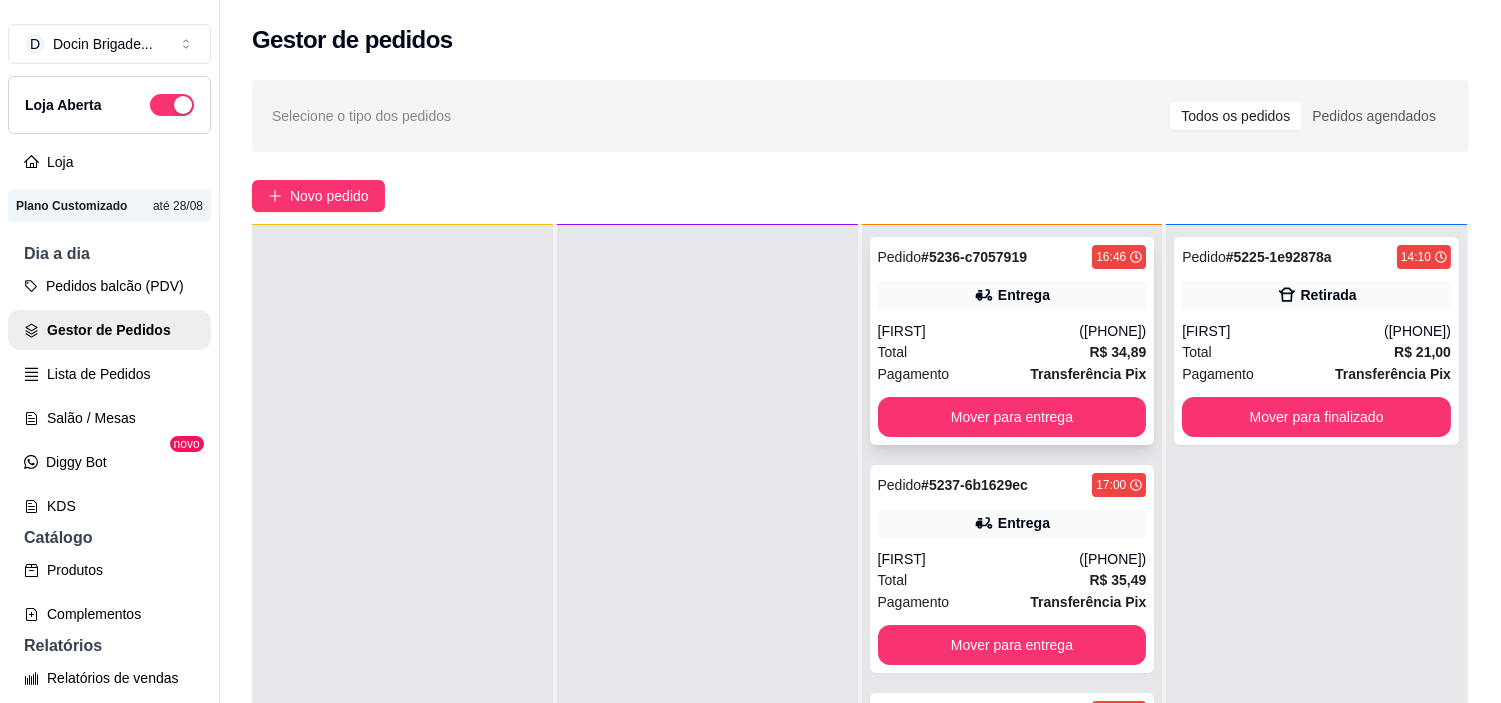 click on "Pedido  # 5236-c7057919 [TIME] Entrega [FIRST]  ([PHONE]) Total R$ 34,89 Pagamento Transferência Pix Mover para entrega" at bounding box center [1012, 341] 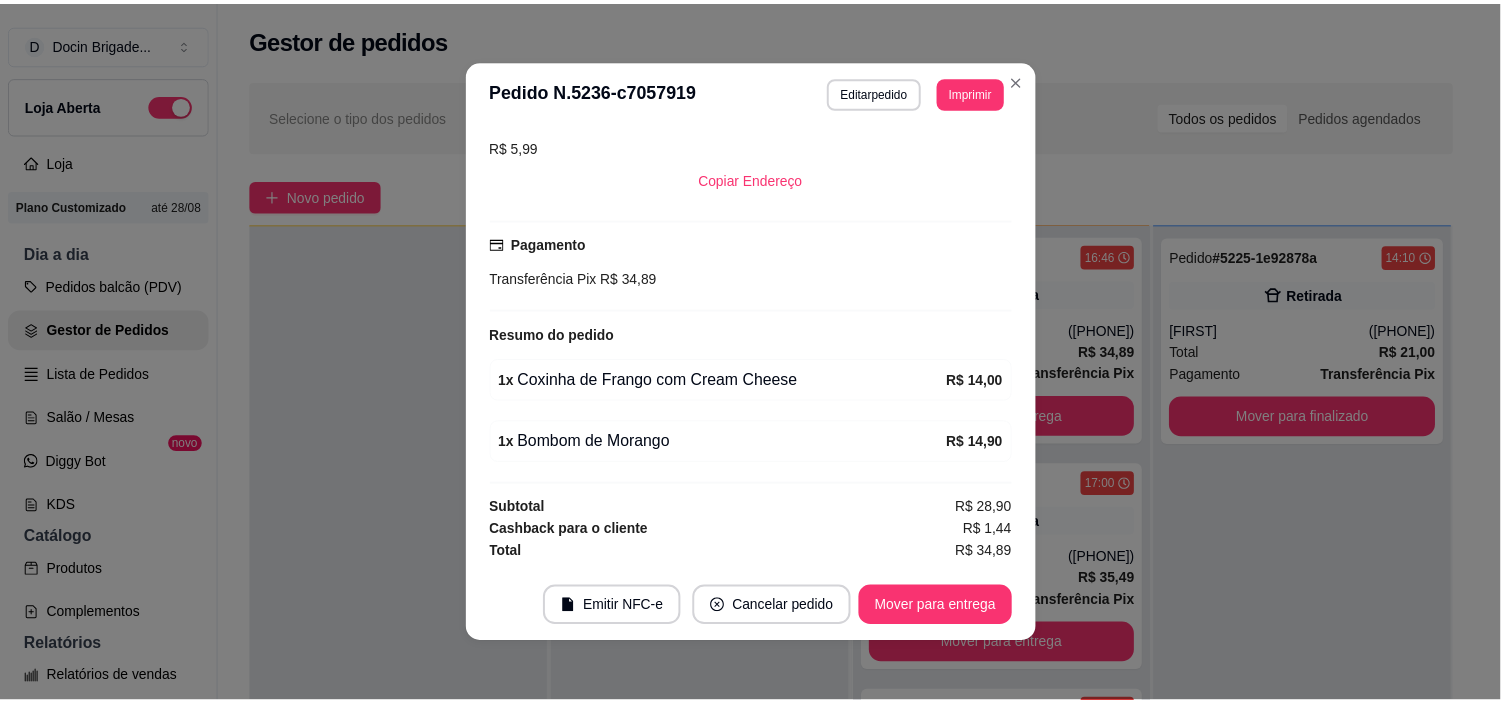 scroll, scrollTop: 0, scrollLeft: 0, axis: both 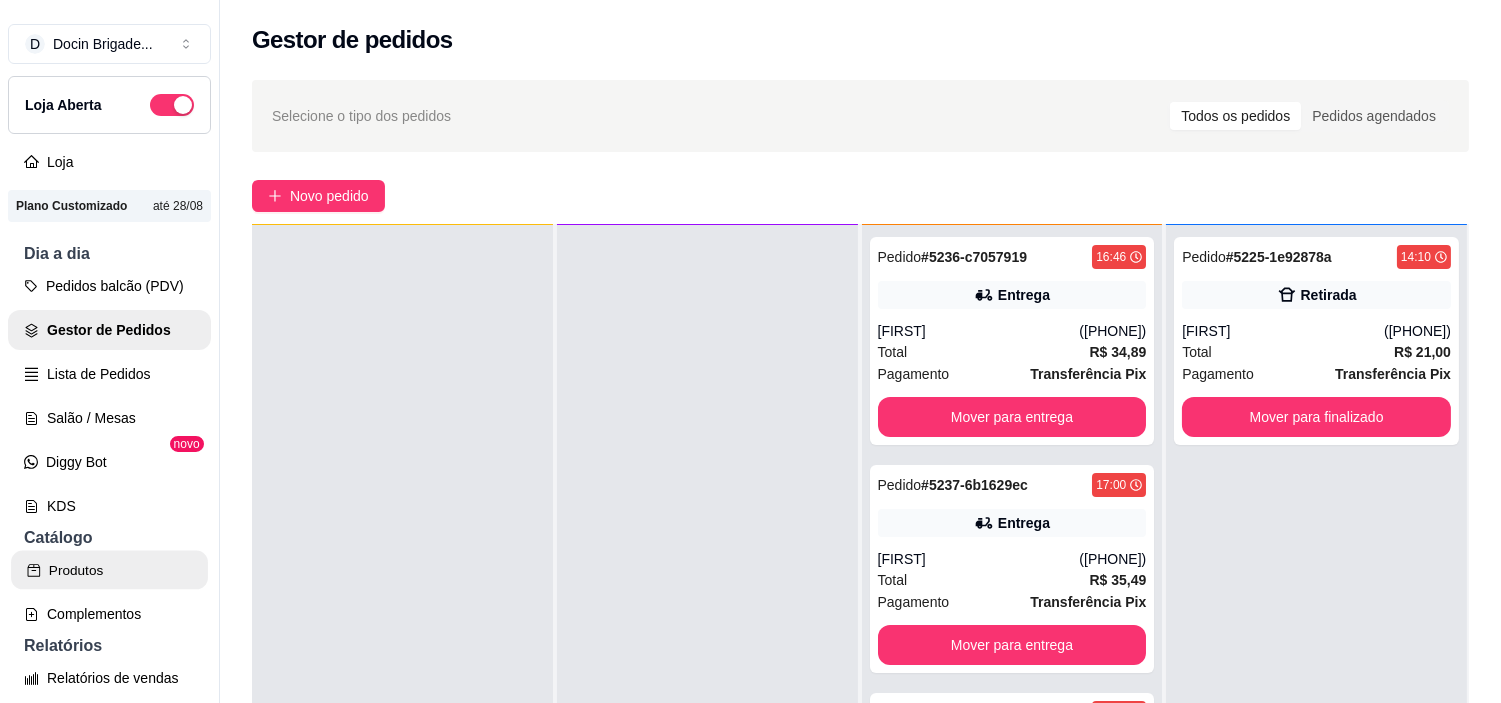 click on "Produtos" at bounding box center (109, 570) 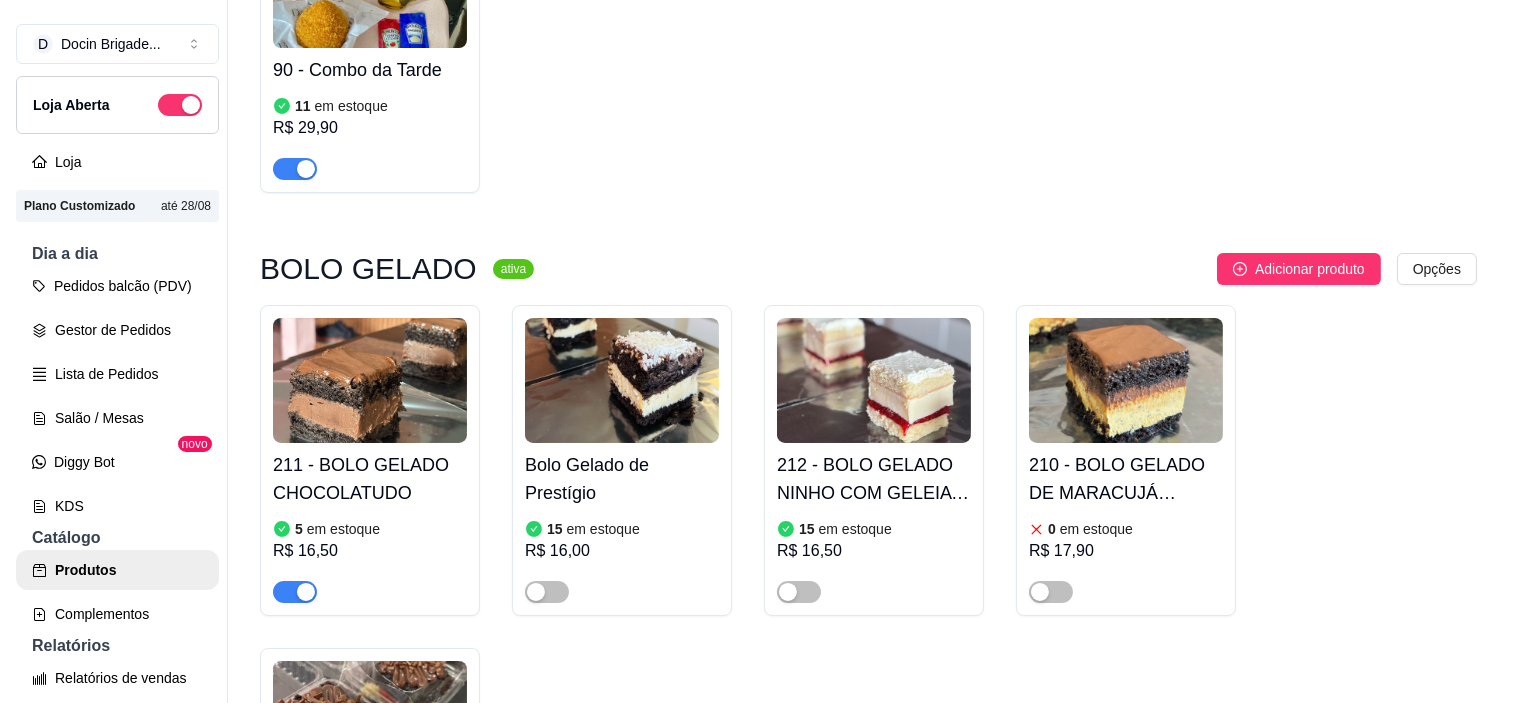scroll, scrollTop: 1444, scrollLeft: 0, axis: vertical 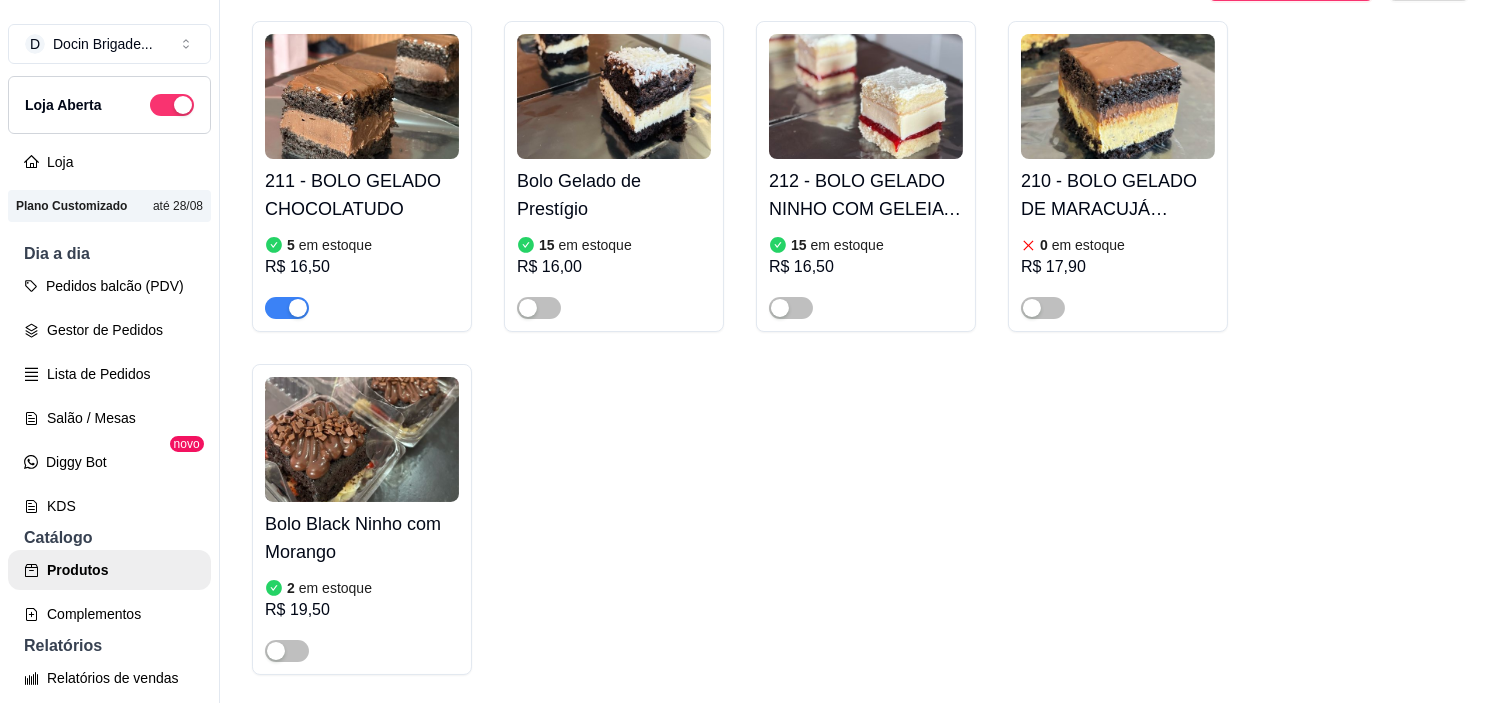 click at bounding box center (362, 96) 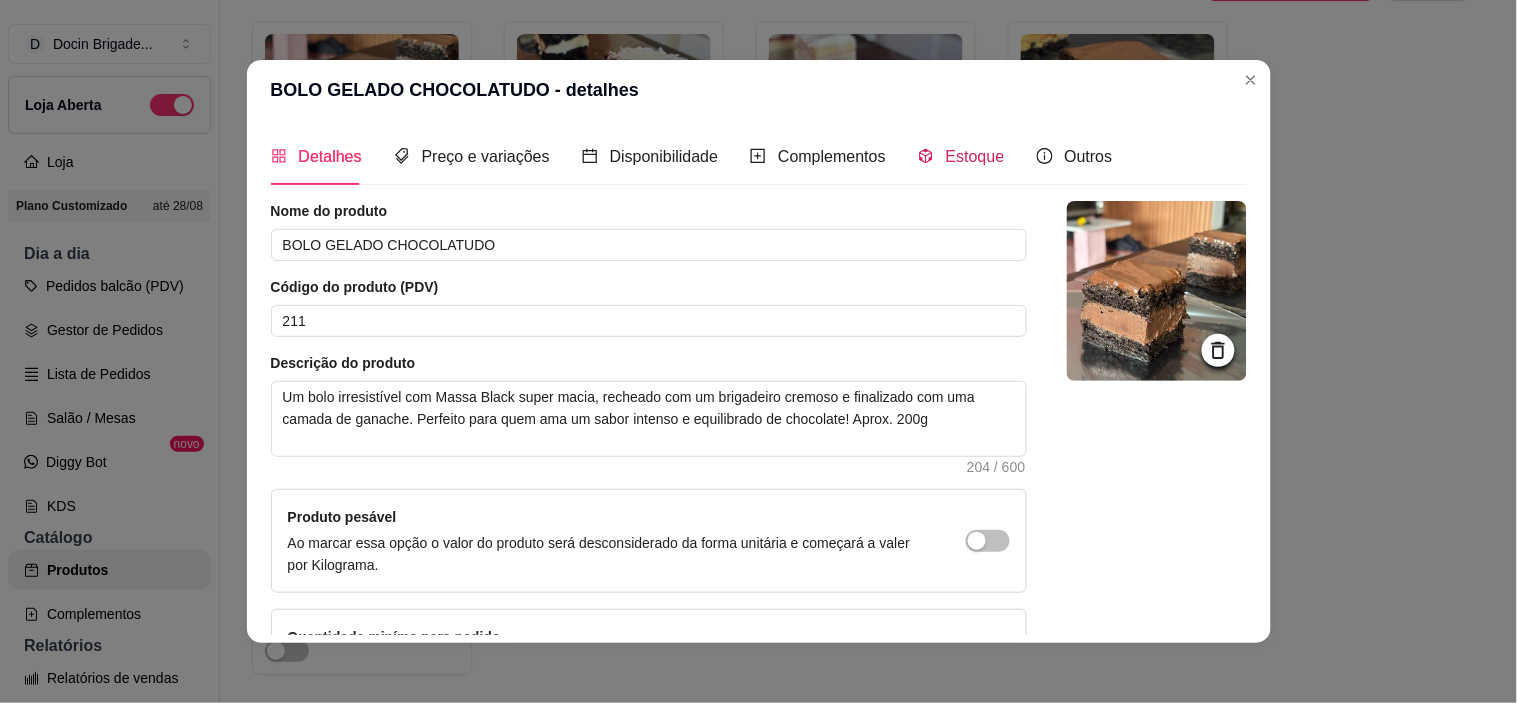 click on "Estoque" at bounding box center (975, 156) 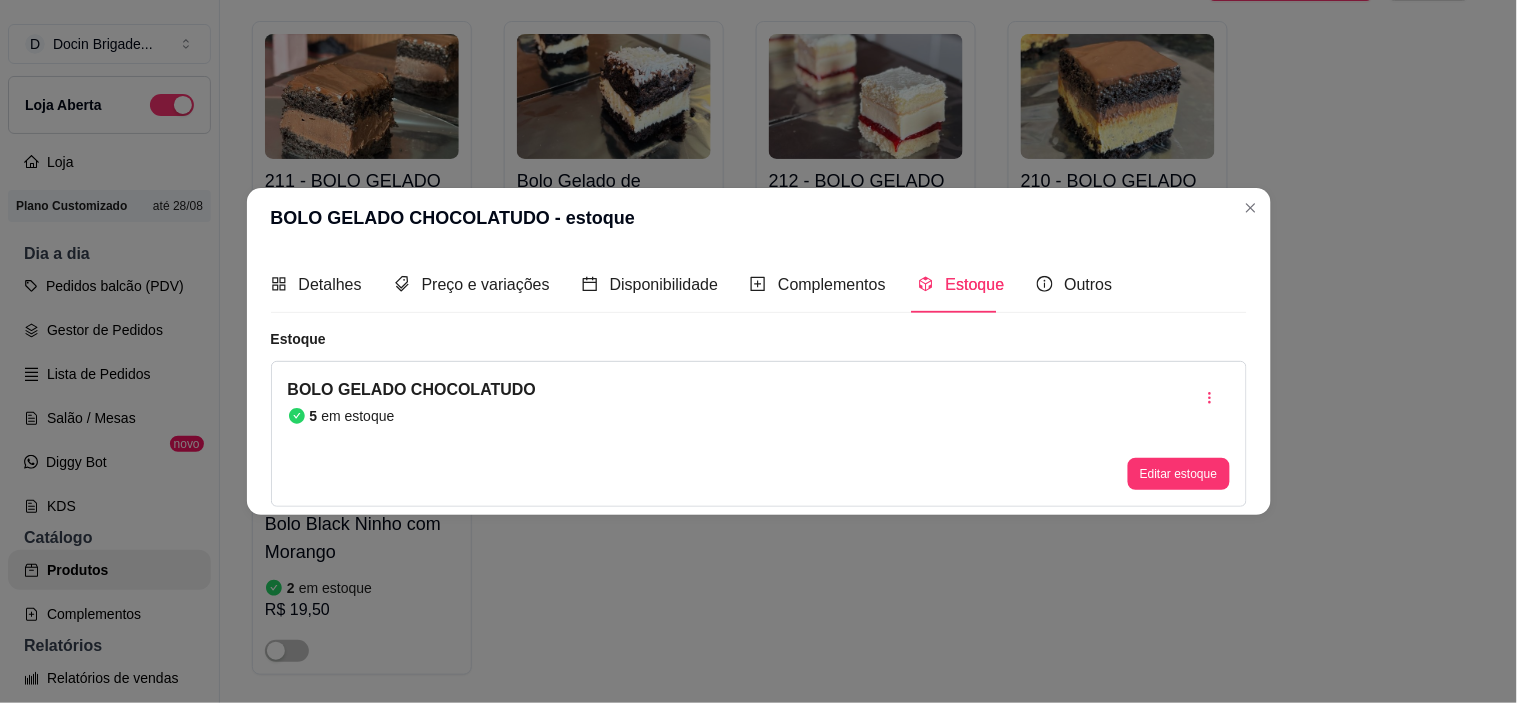 type 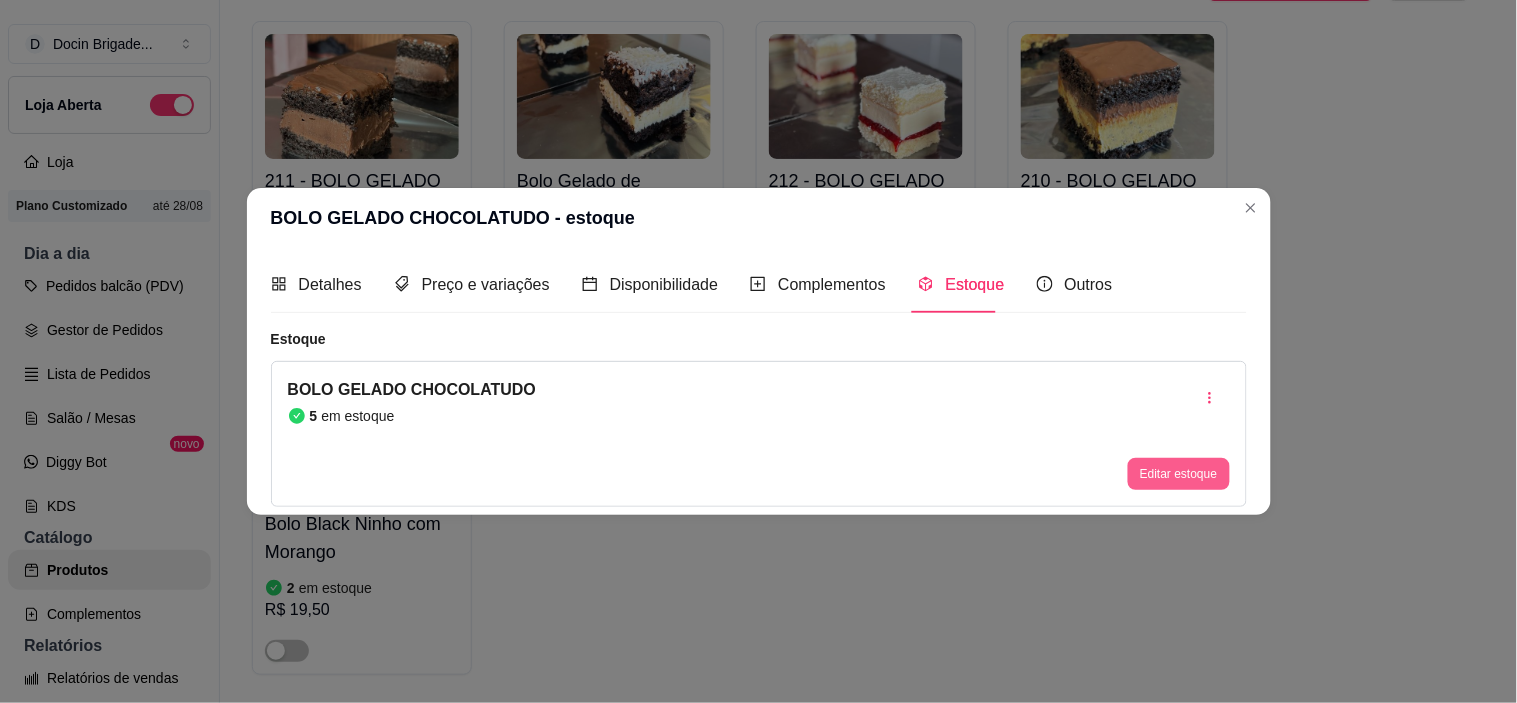 click on "Editar estoque" at bounding box center [1178, 474] 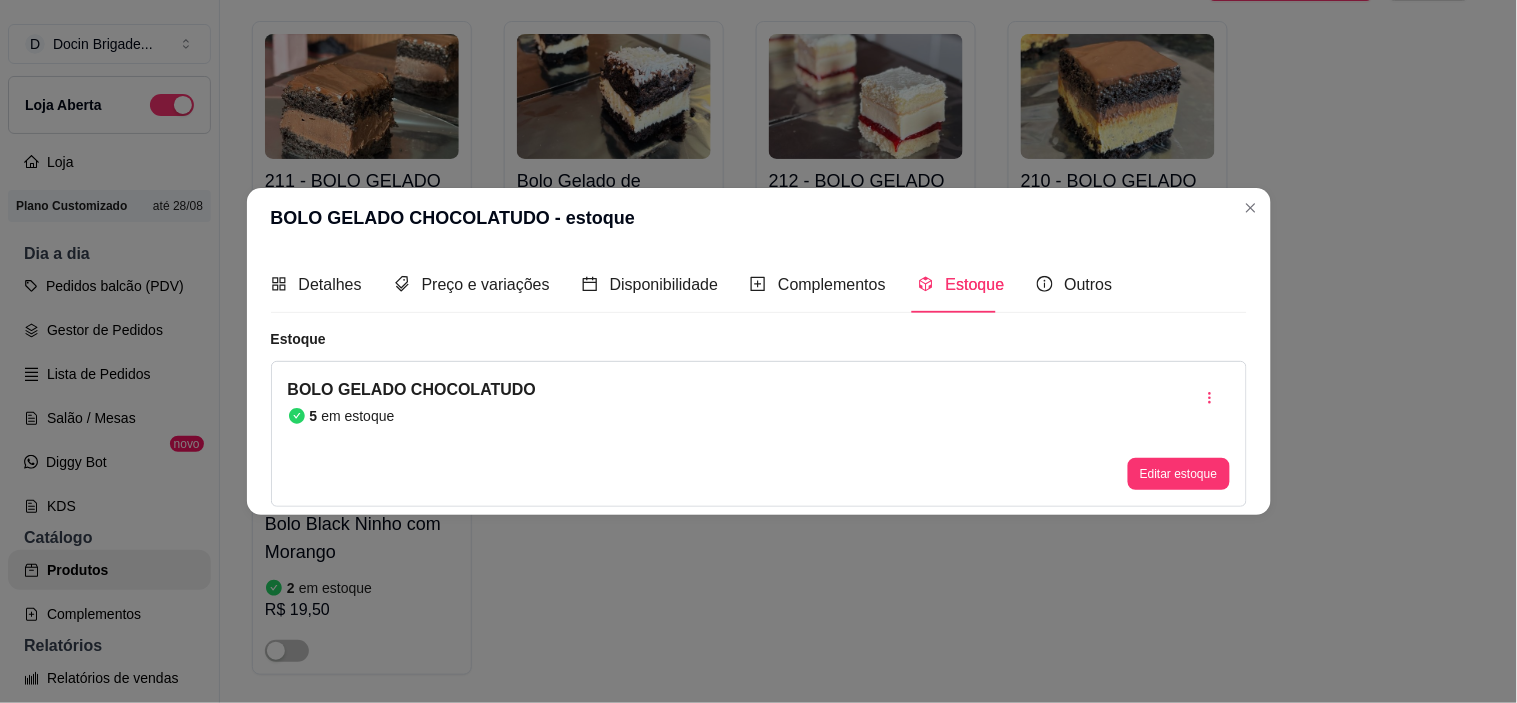 click on "Editar estoque" at bounding box center (1178, 474) 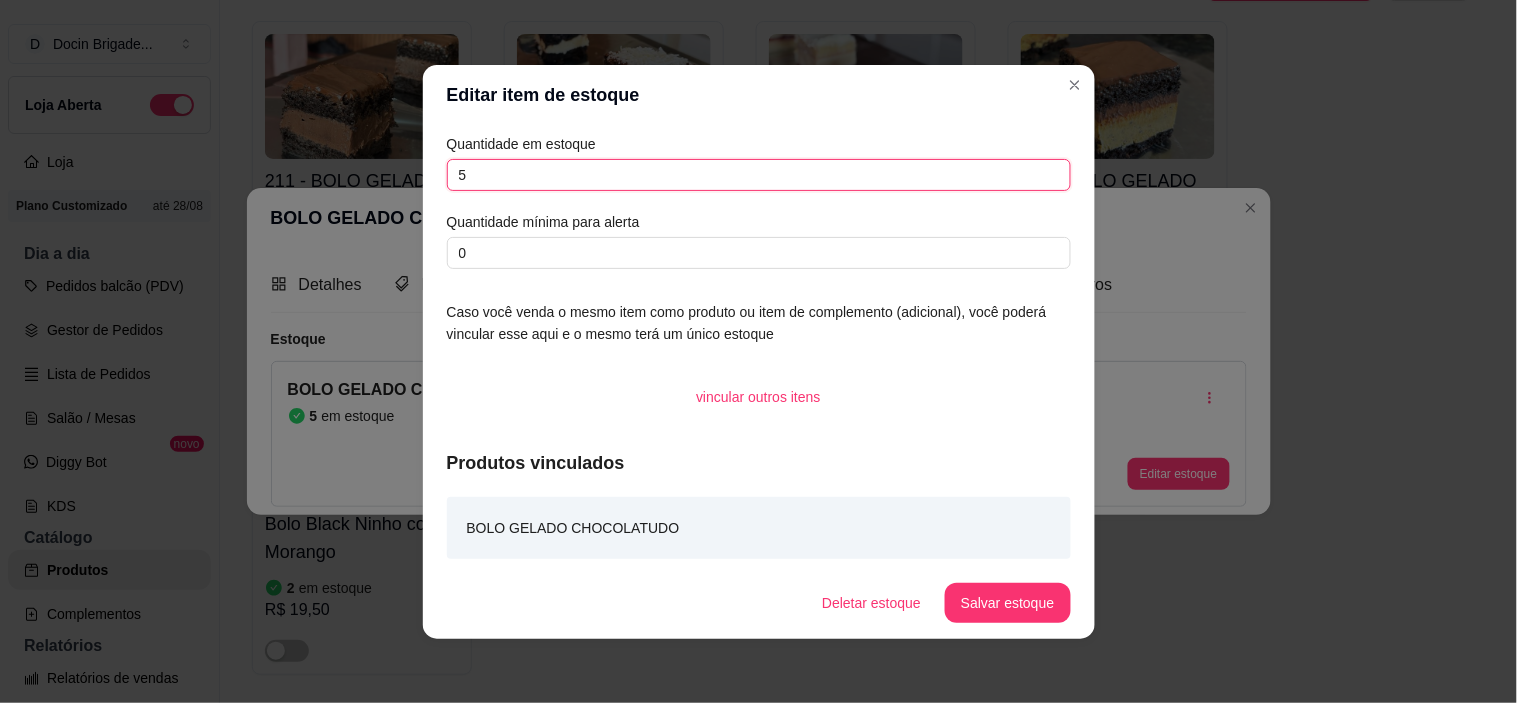 click on "5" at bounding box center [759, 175] 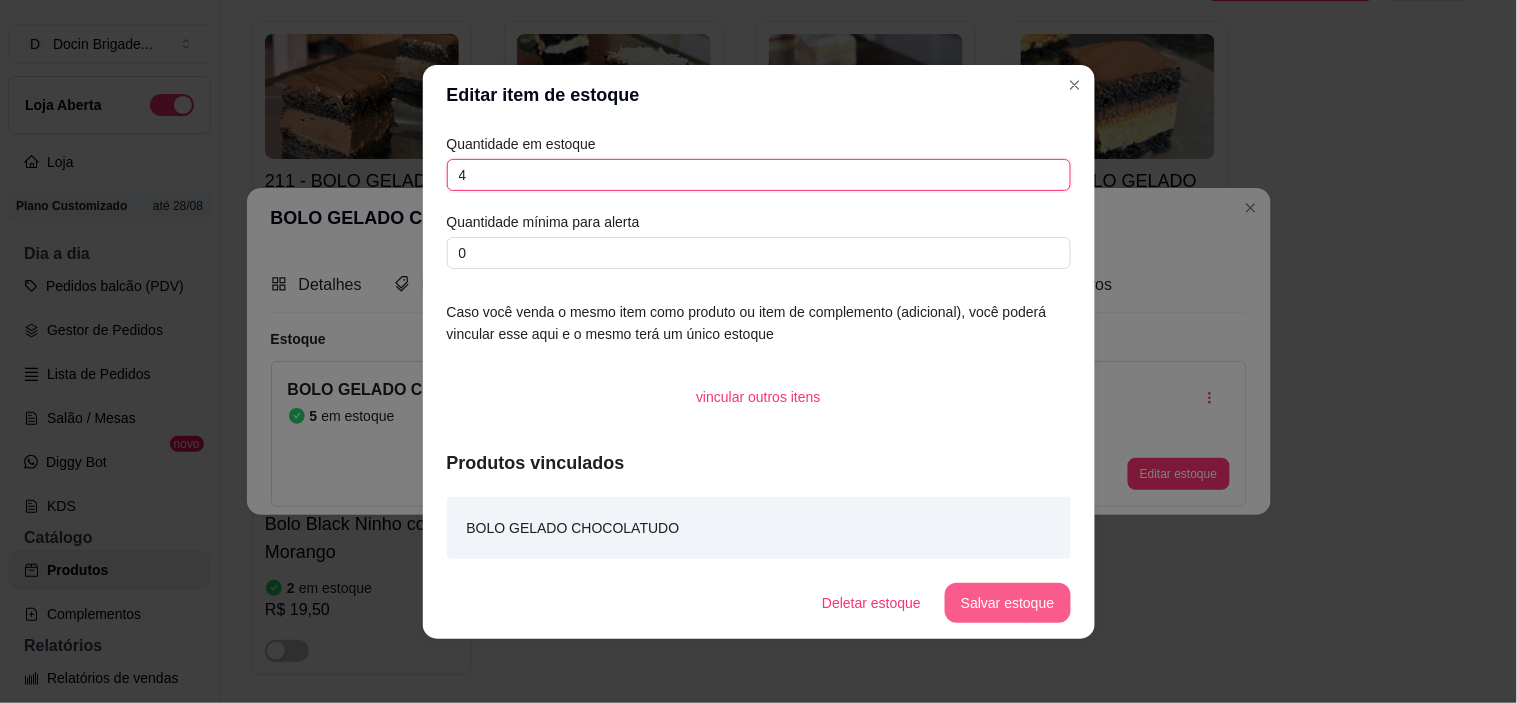 type on "4" 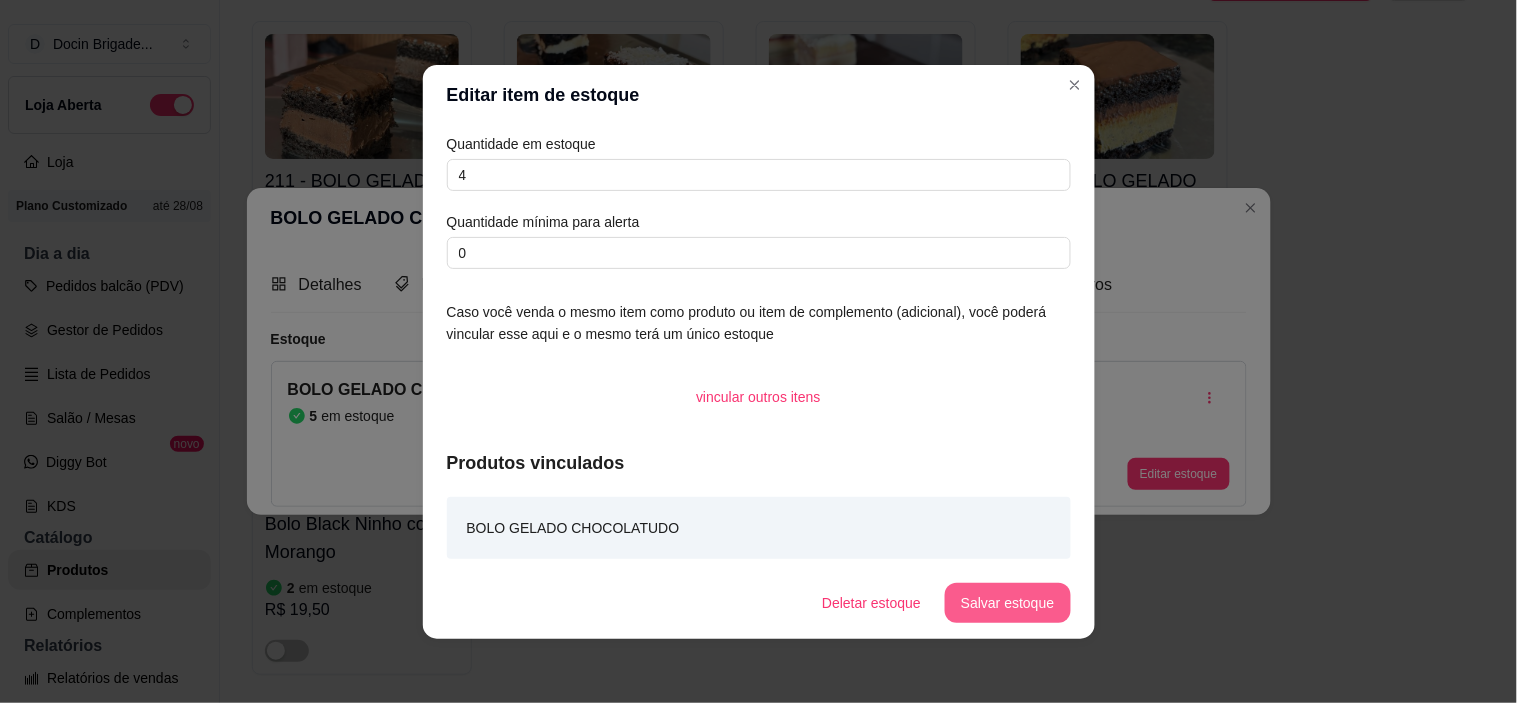 click on "Salvar estoque" at bounding box center [1007, 603] 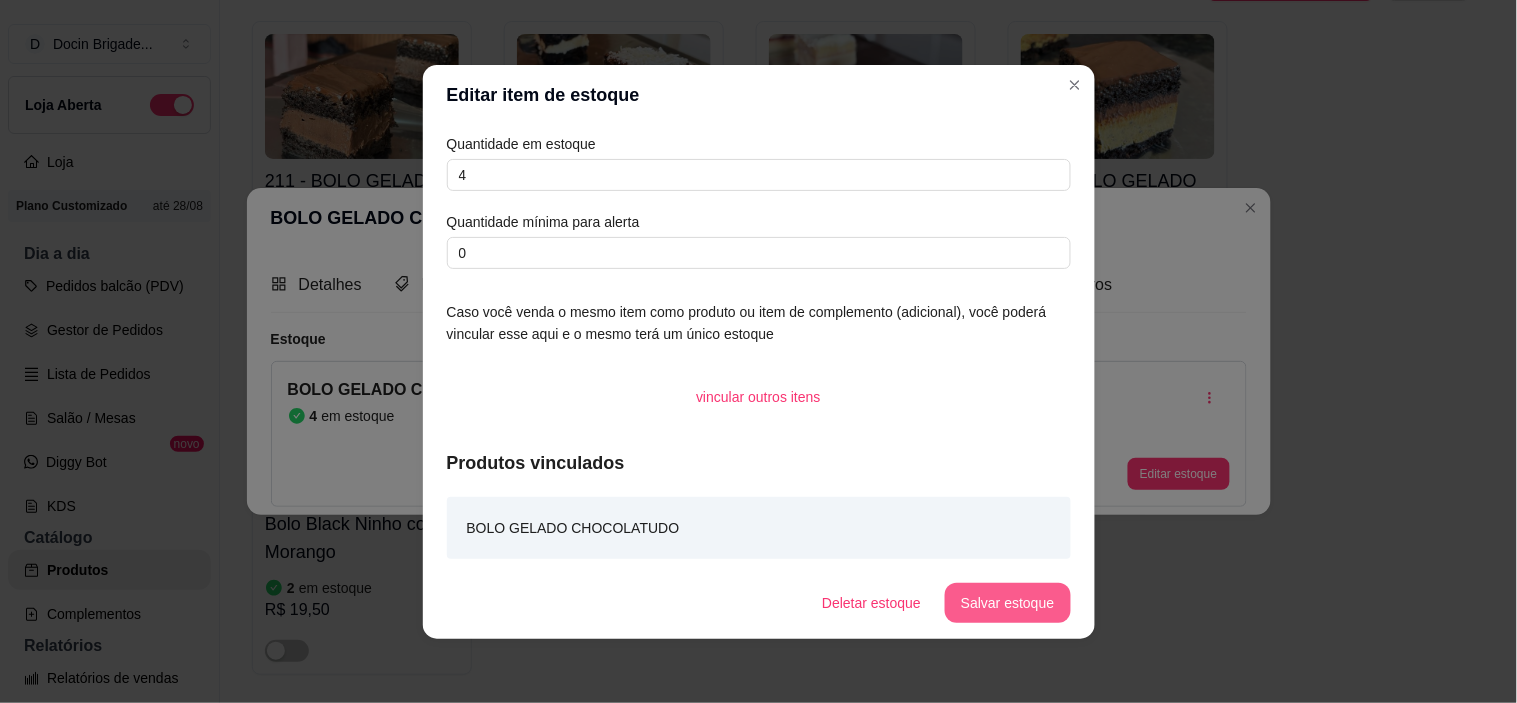 click on "Salvar estoque" at bounding box center (1007, 603) 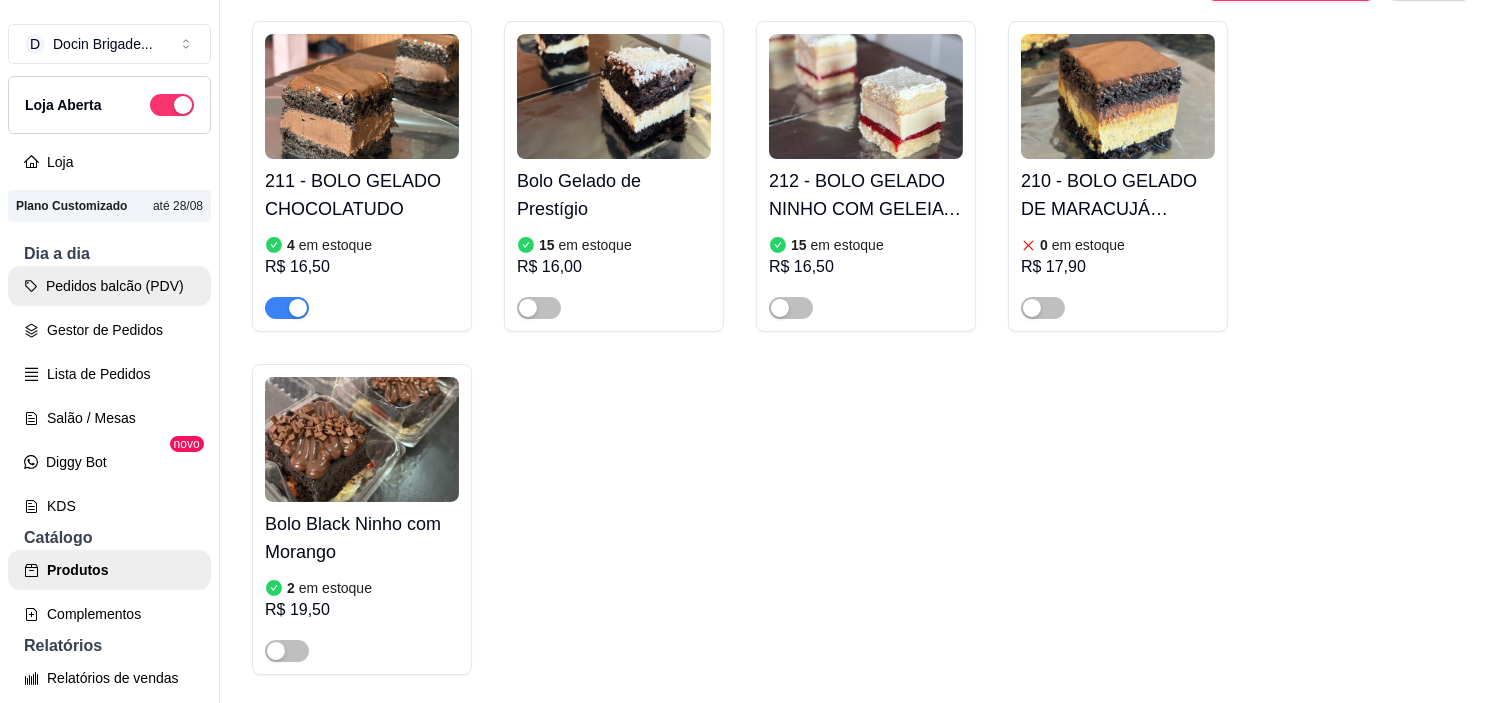 click on "Pedidos balcão (PDV)" at bounding box center (109, 286) 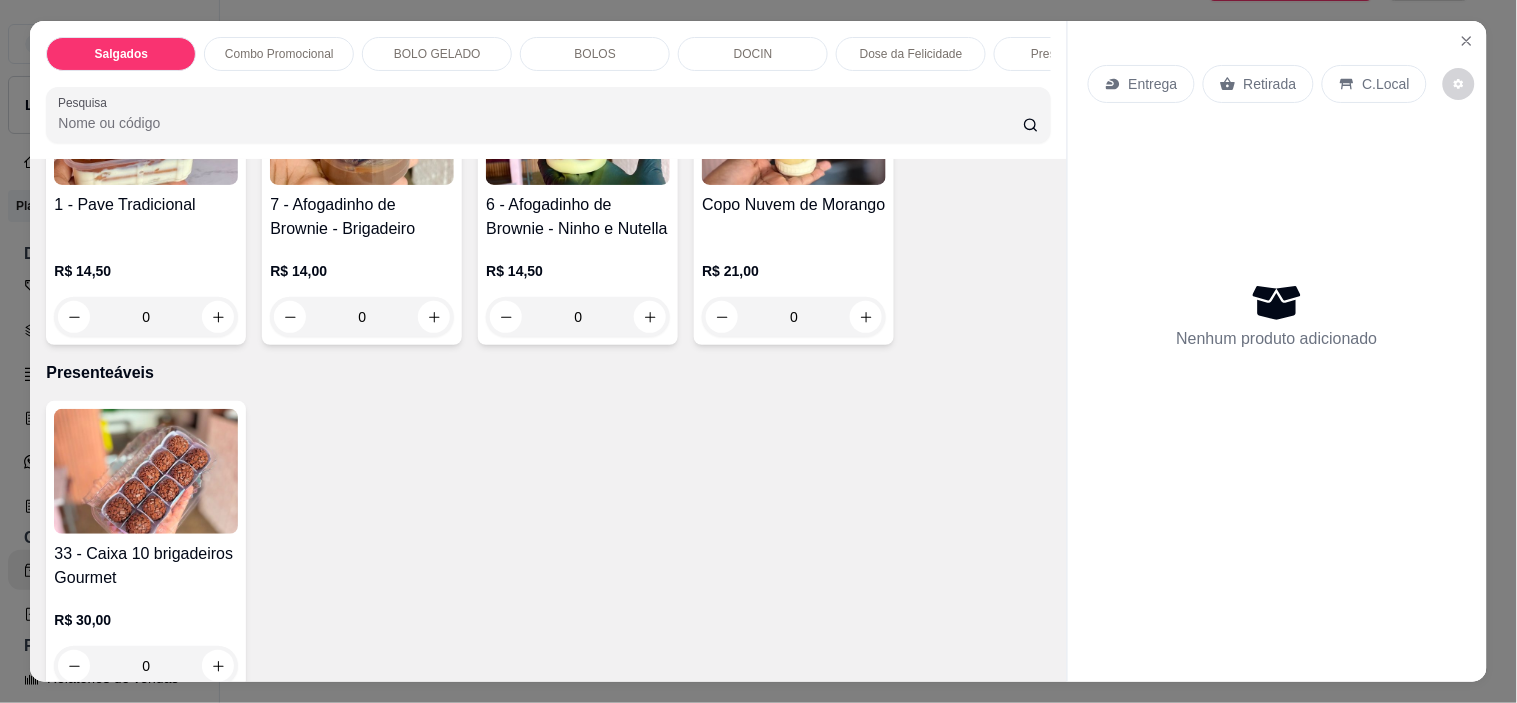 scroll, scrollTop: 2555, scrollLeft: 0, axis: vertical 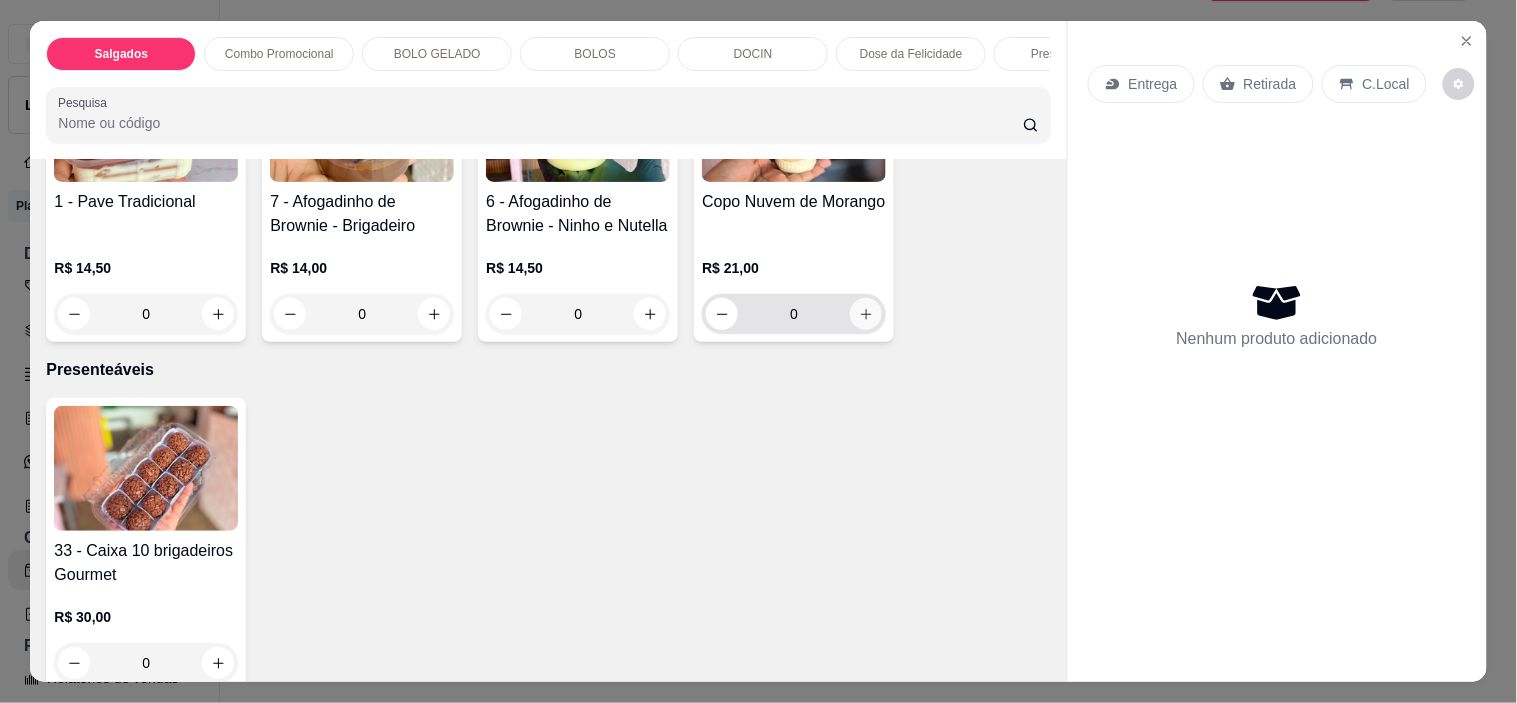 click at bounding box center (866, 314) 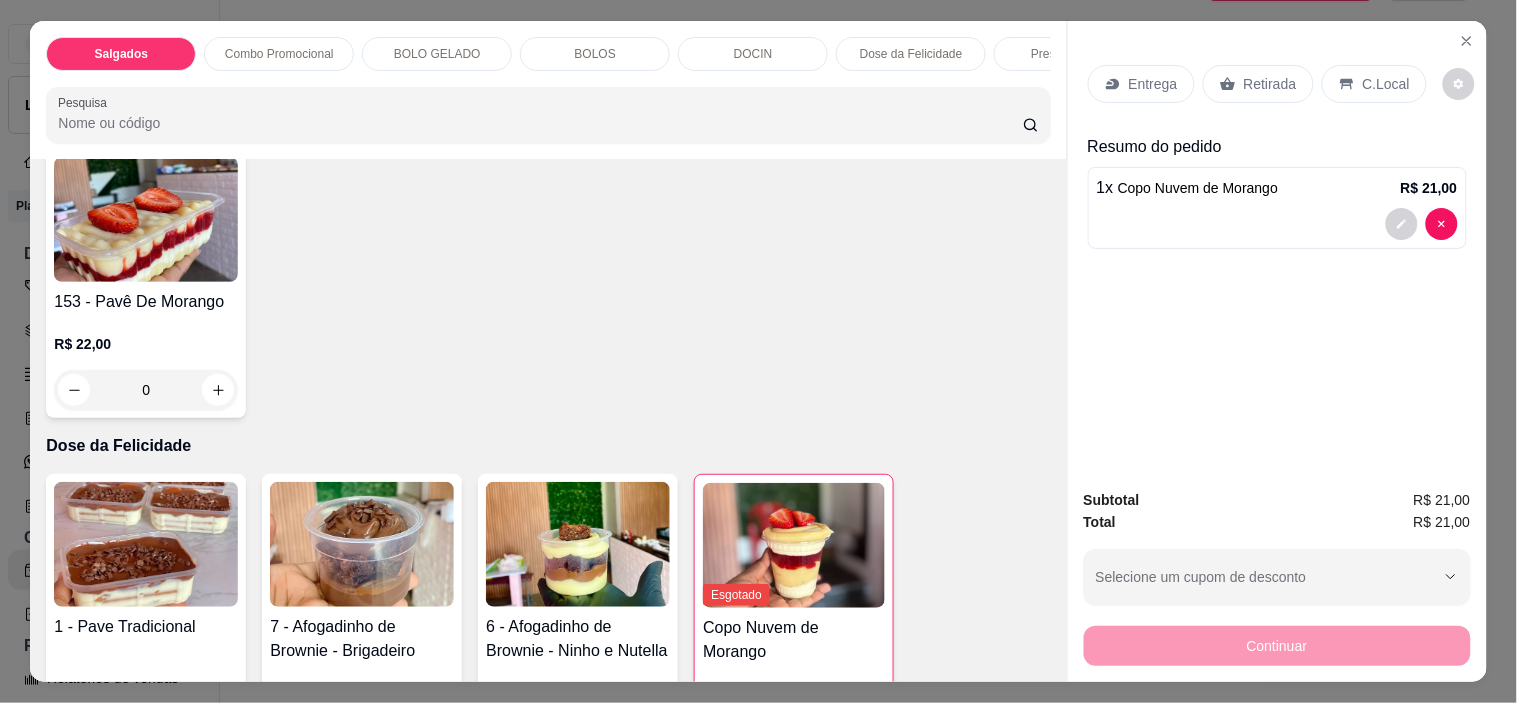 scroll, scrollTop: 2111, scrollLeft: 0, axis: vertical 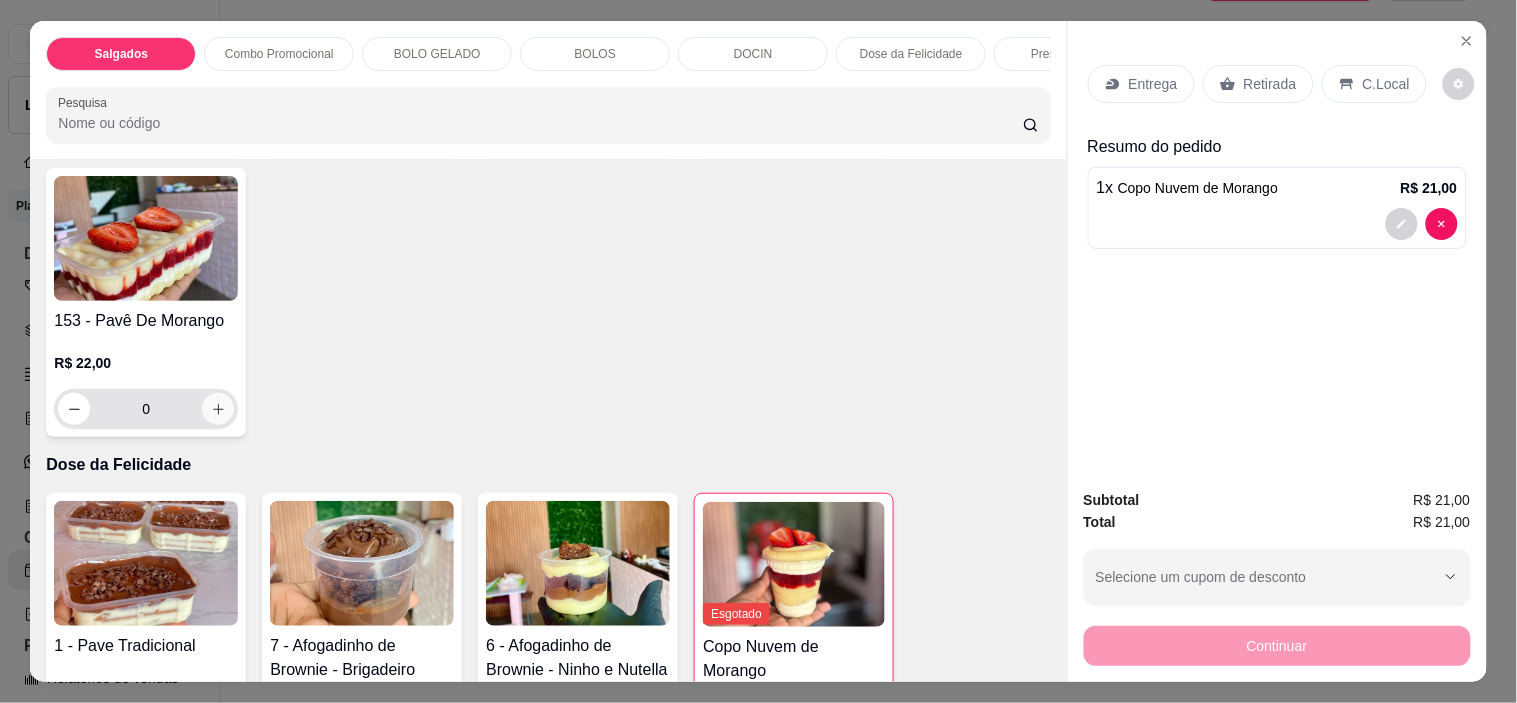 click 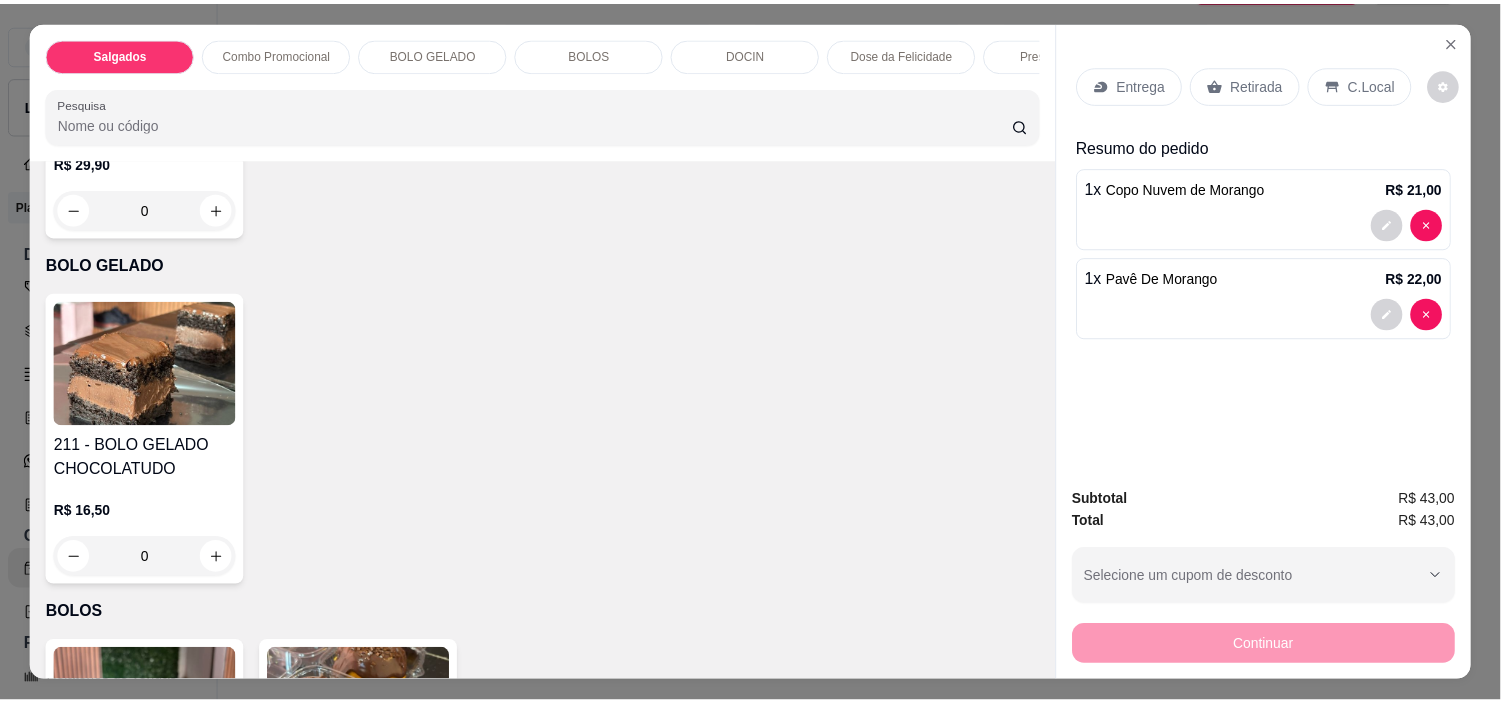 scroll, scrollTop: 333, scrollLeft: 0, axis: vertical 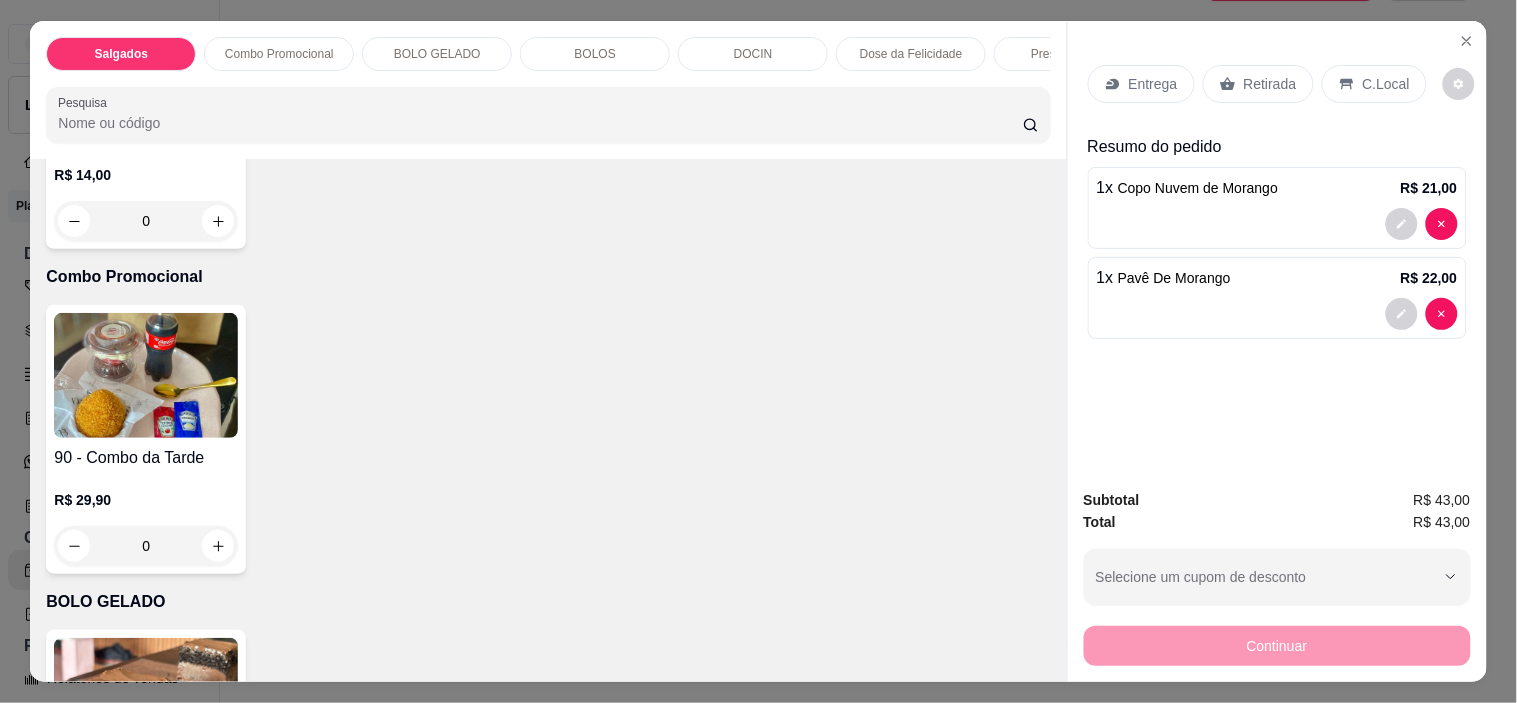 click on "Retirada" at bounding box center (1270, 84) 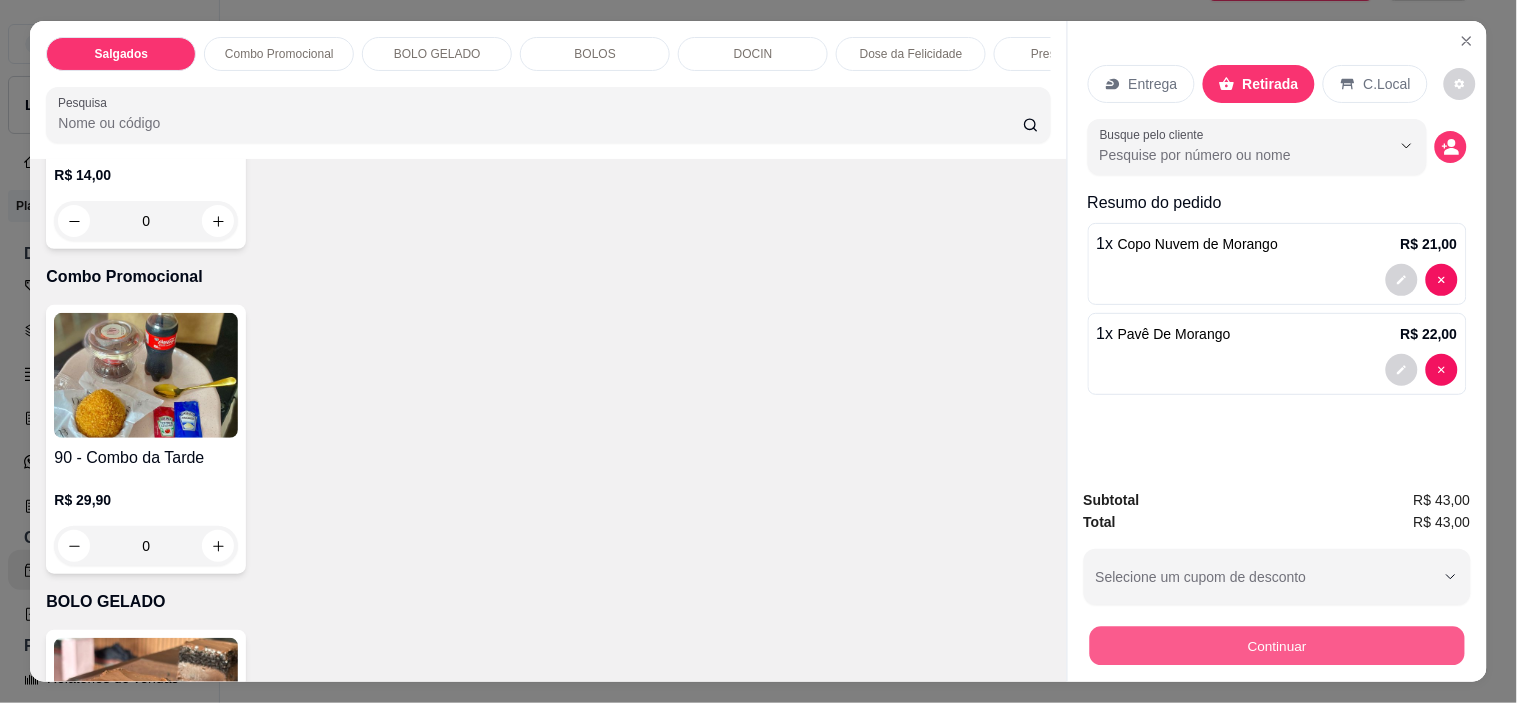 click on "Continuar" at bounding box center [1276, 646] 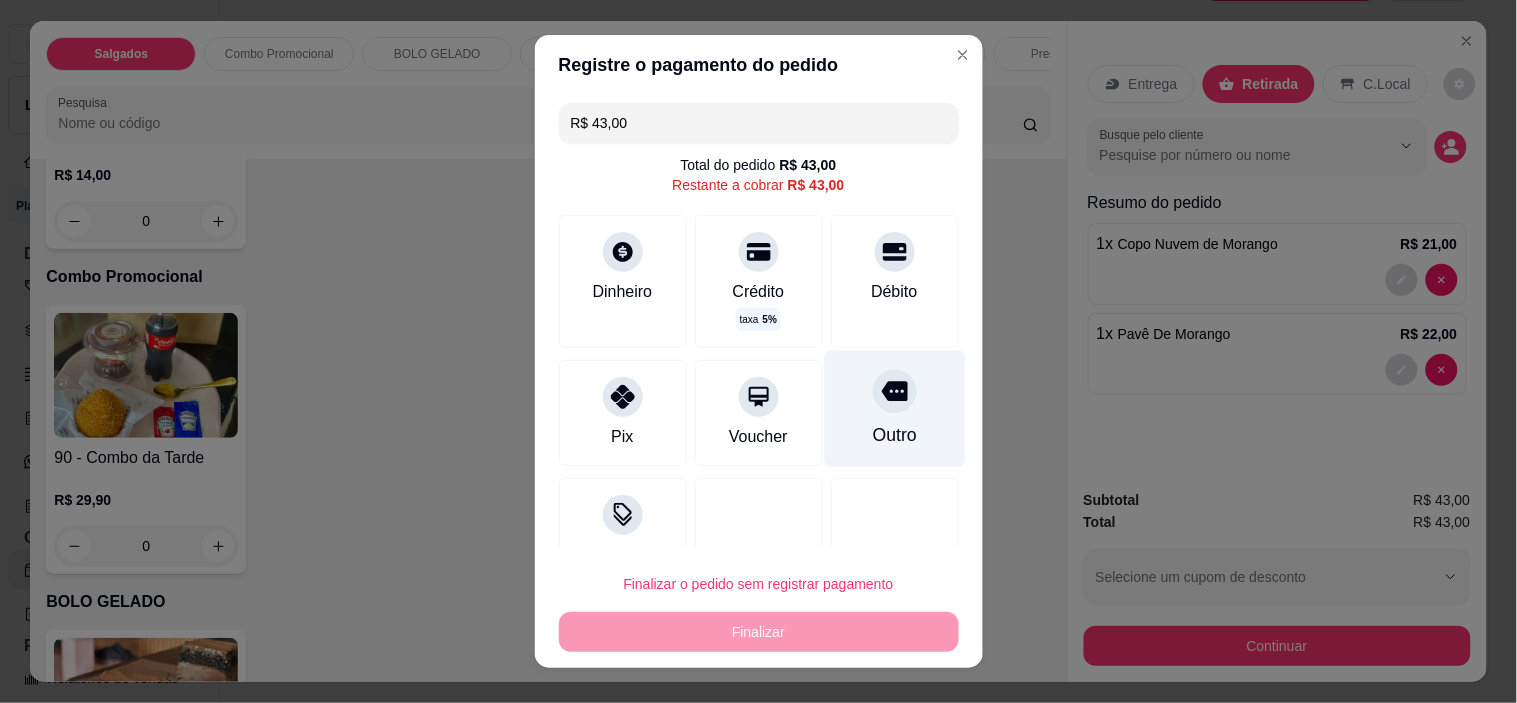 drag, startPoint x: 838, startPoint y: 252, endPoint x: 845, endPoint y: 360, distance: 108.226616 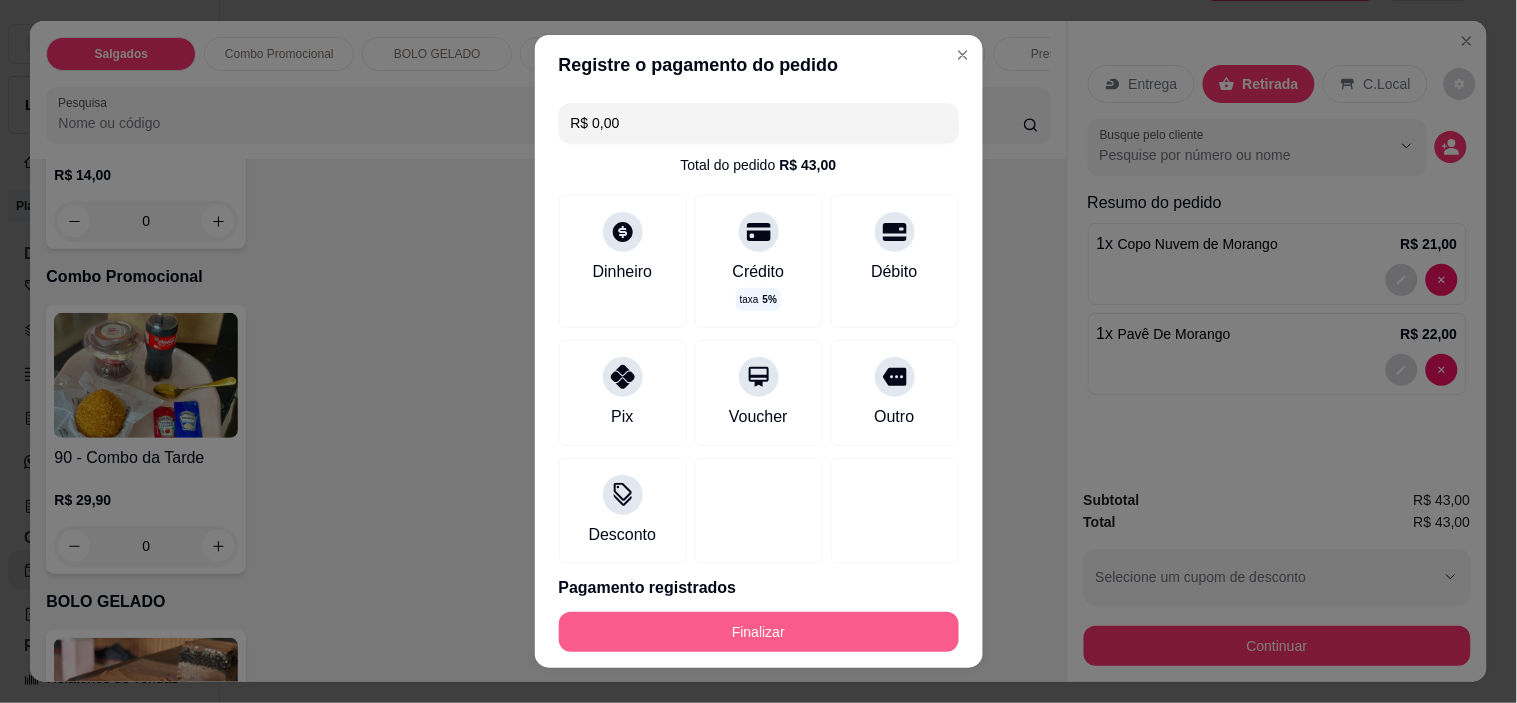 click on "Finalizar" at bounding box center (759, 632) 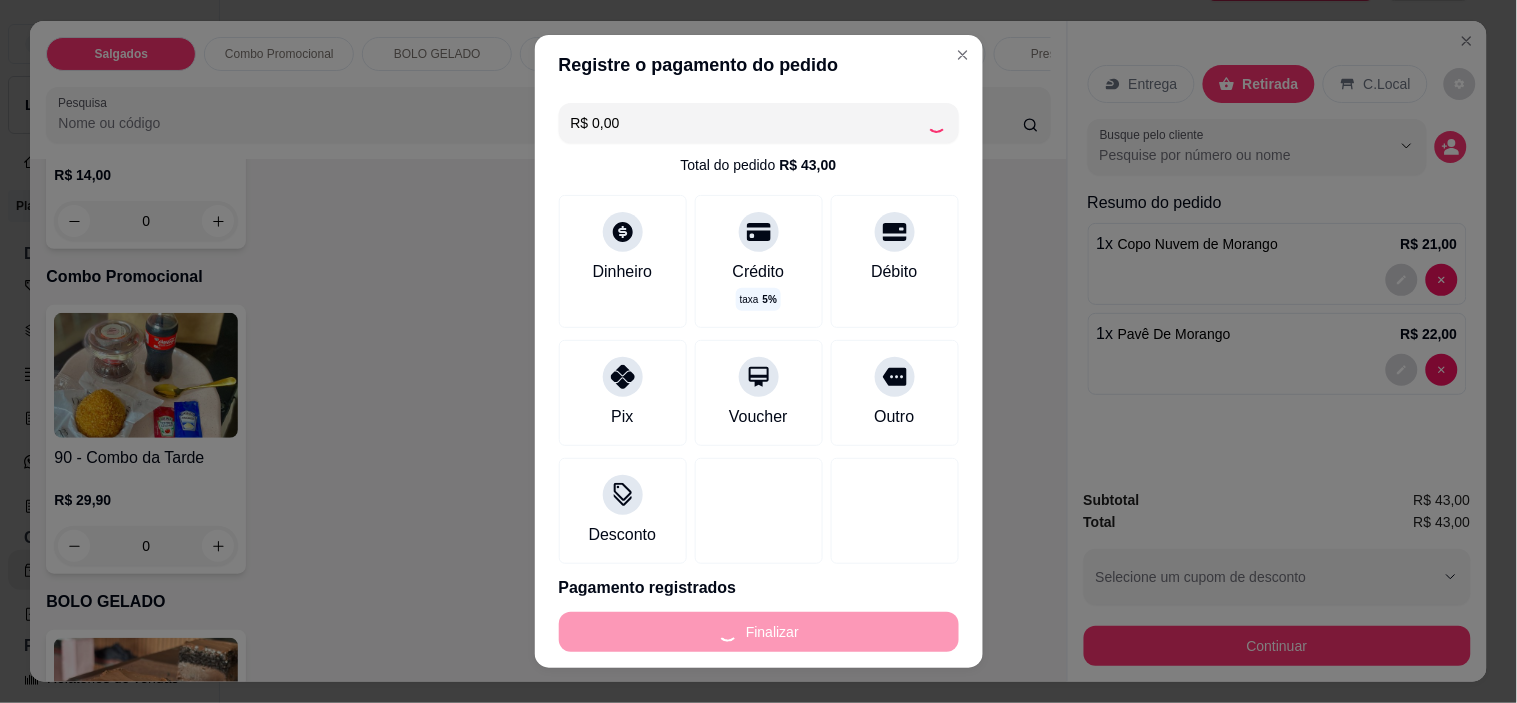 type on "0" 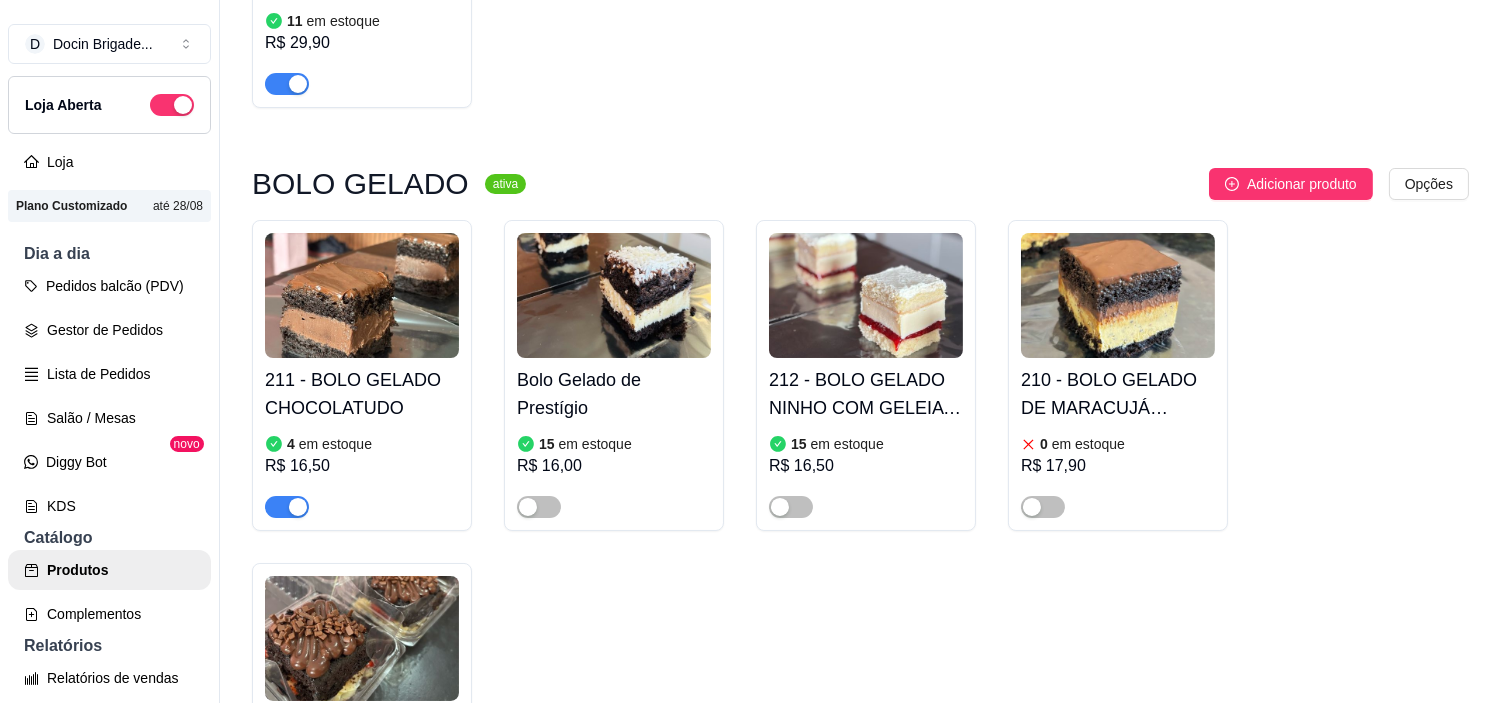scroll, scrollTop: 888, scrollLeft: 0, axis: vertical 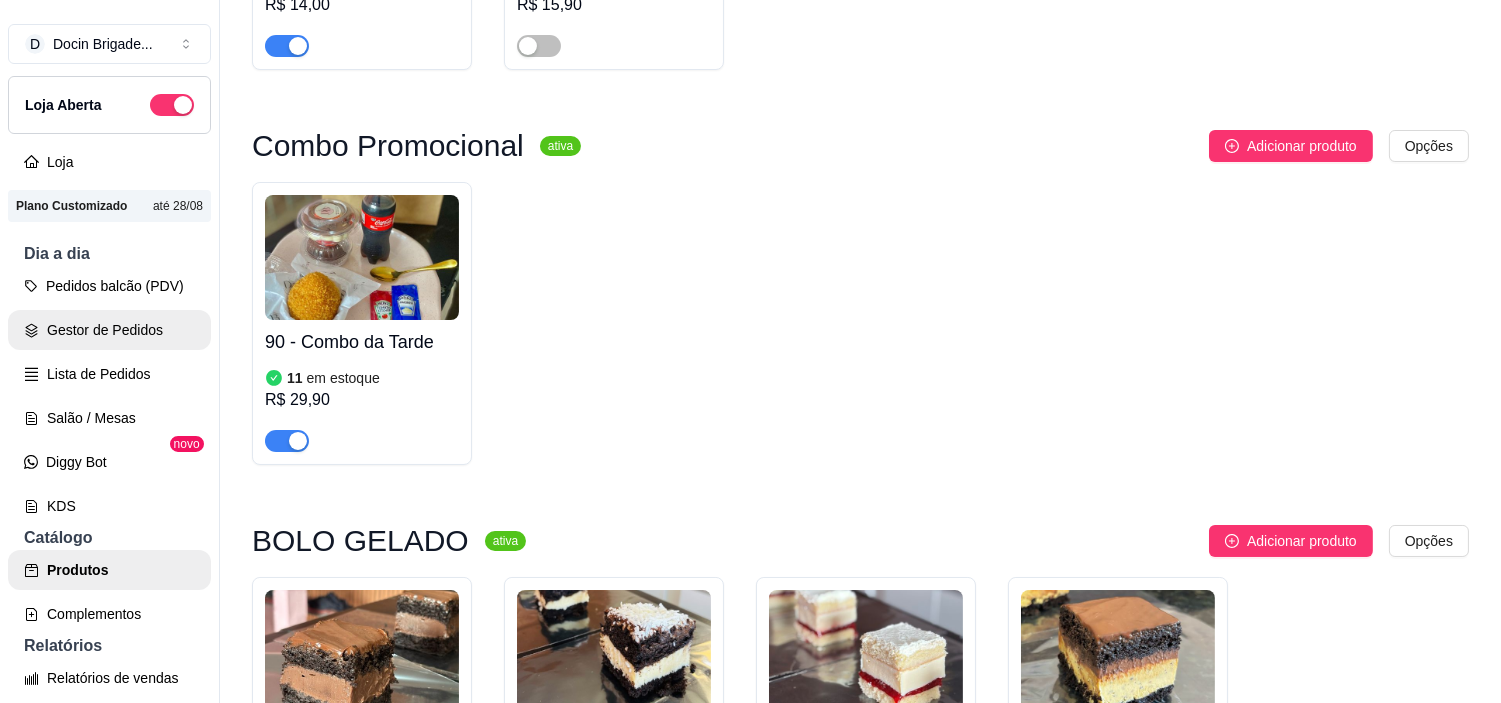 click on "Gestor de Pedidos" at bounding box center [109, 330] 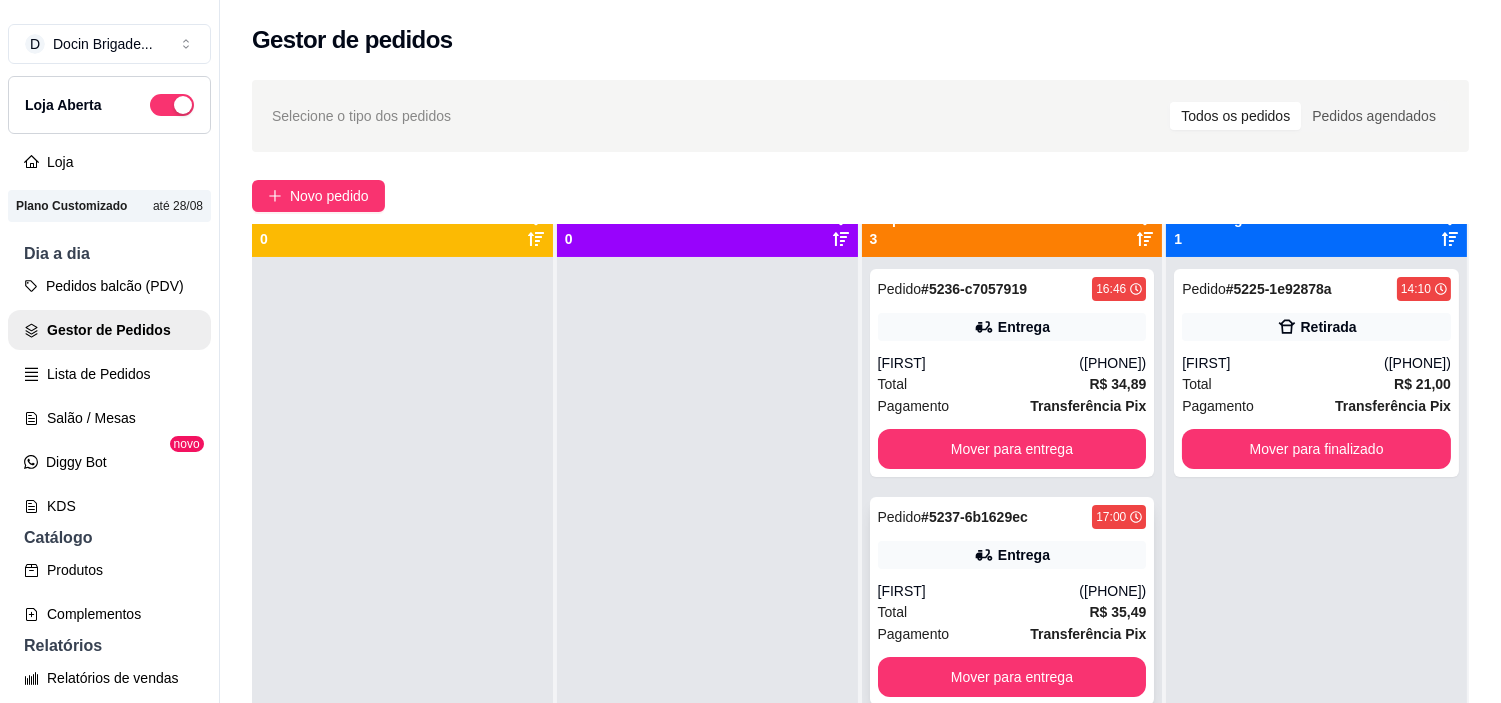 scroll, scrollTop: 55, scrollLeft: 0, axis: vertical 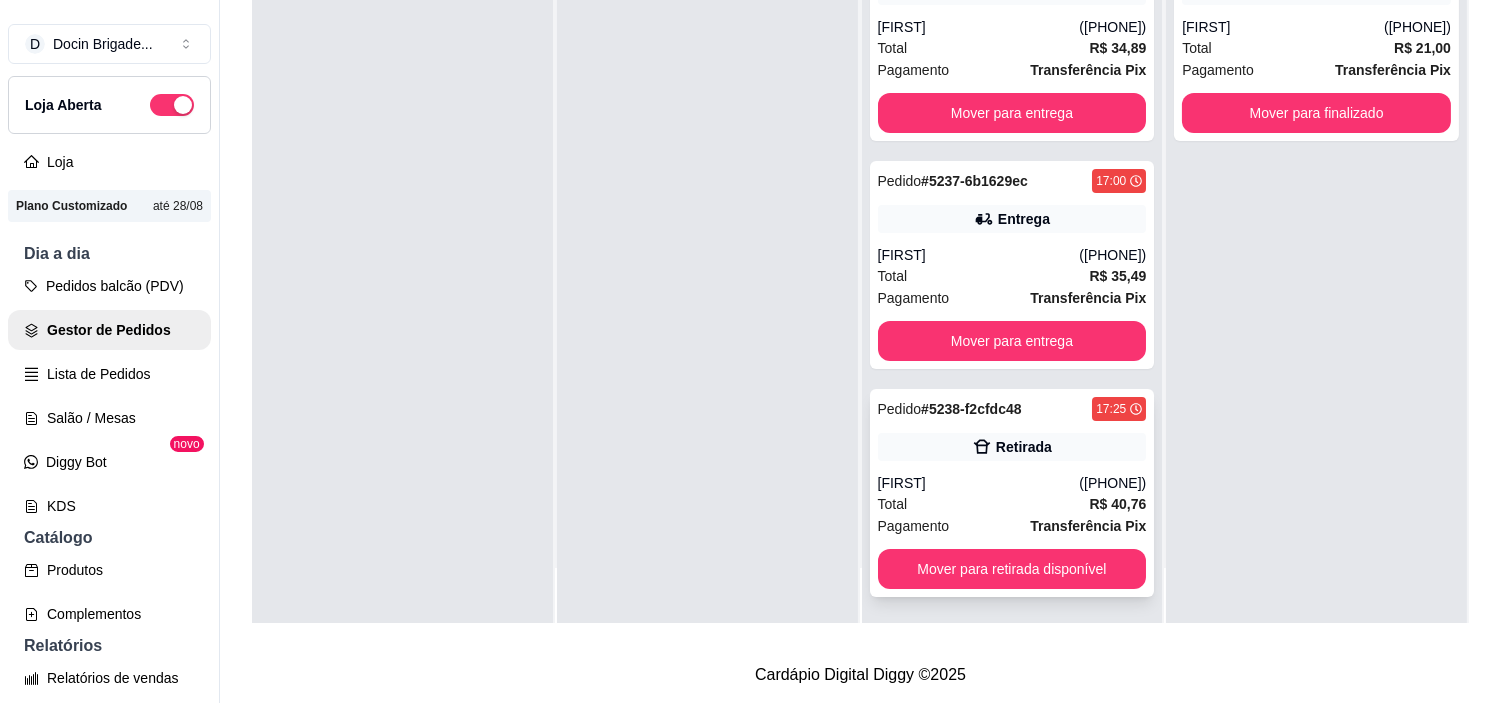 click on "Retirada" at bounding box center [1012, 447] 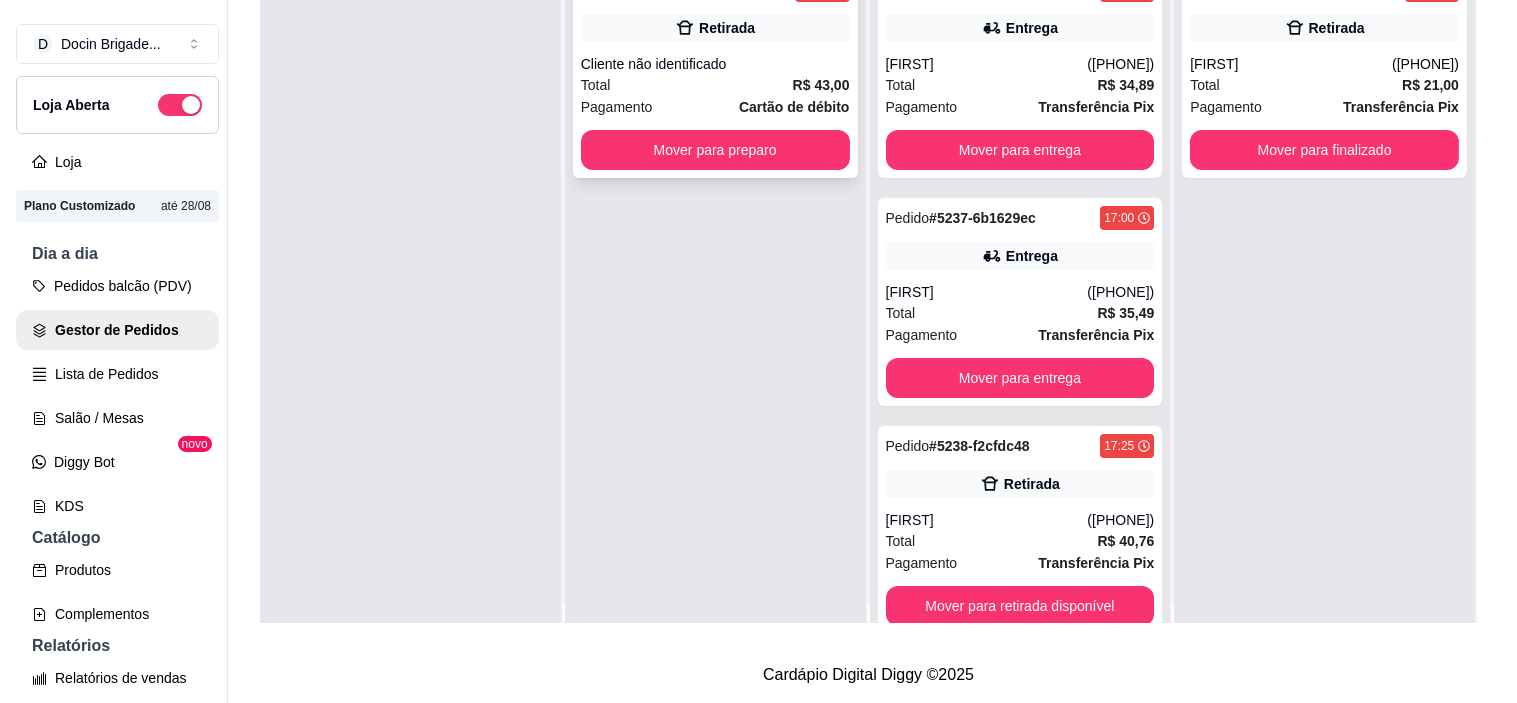 scroll, scrollTop: 0, scrollLeft: 0, axis: both 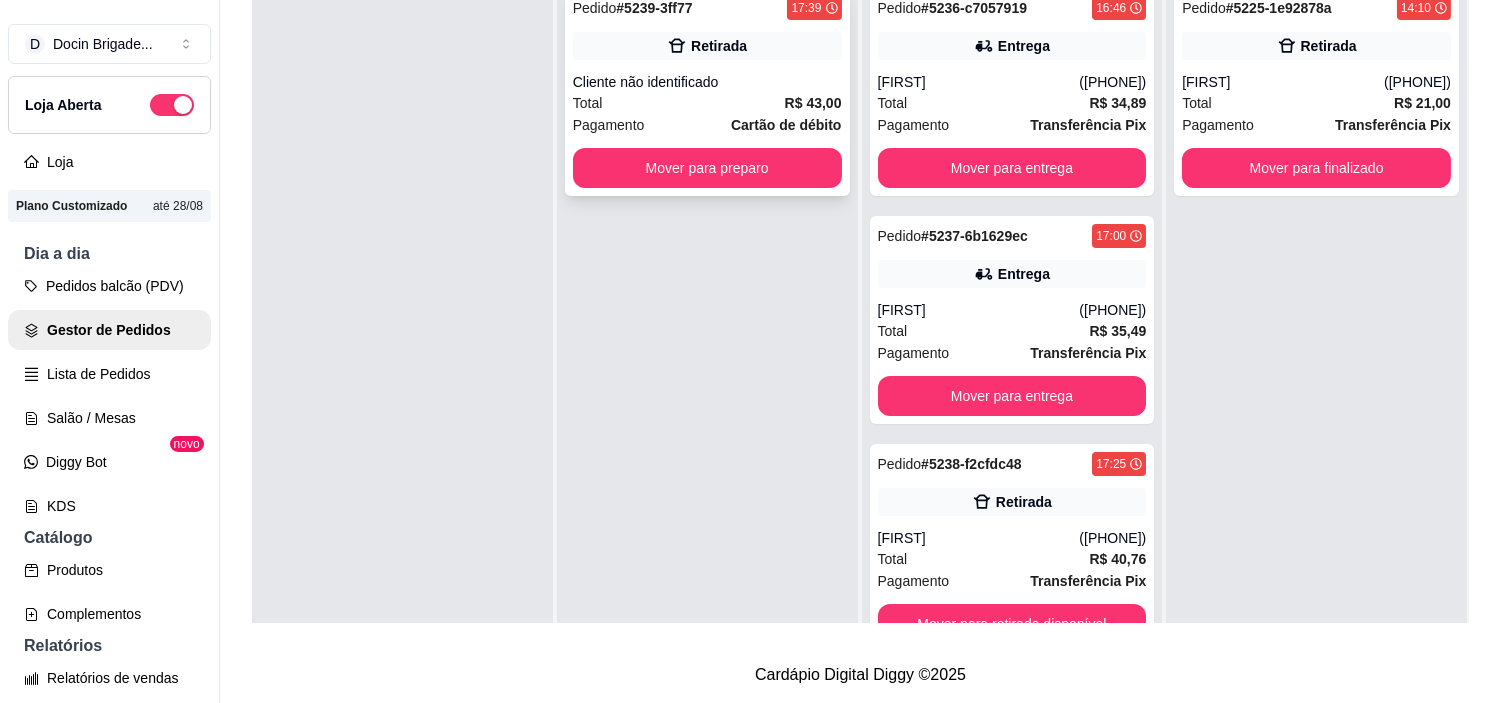 click on "Total R$ 43,00" at bounding box center [707, 103] 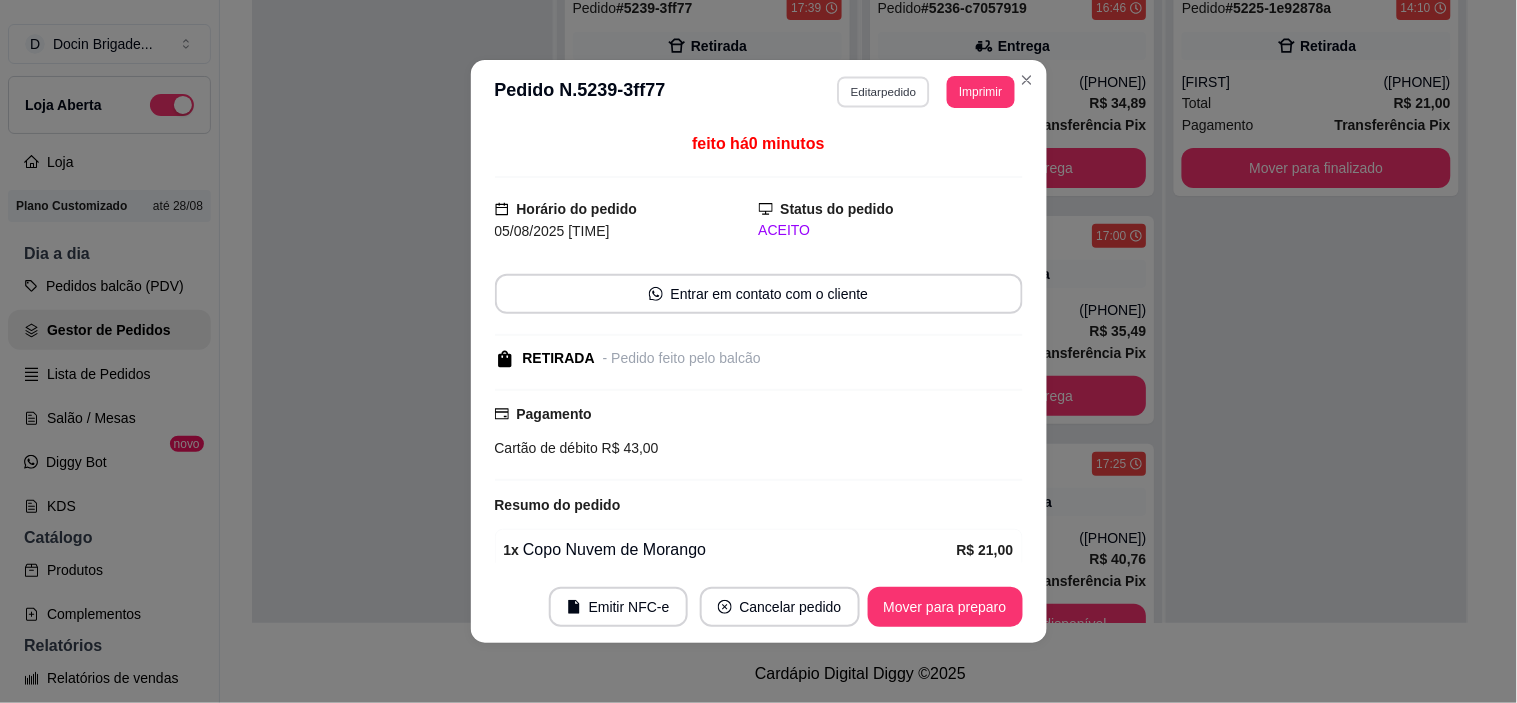 click on "Editar  pedido" at bounding box center [883, 91] 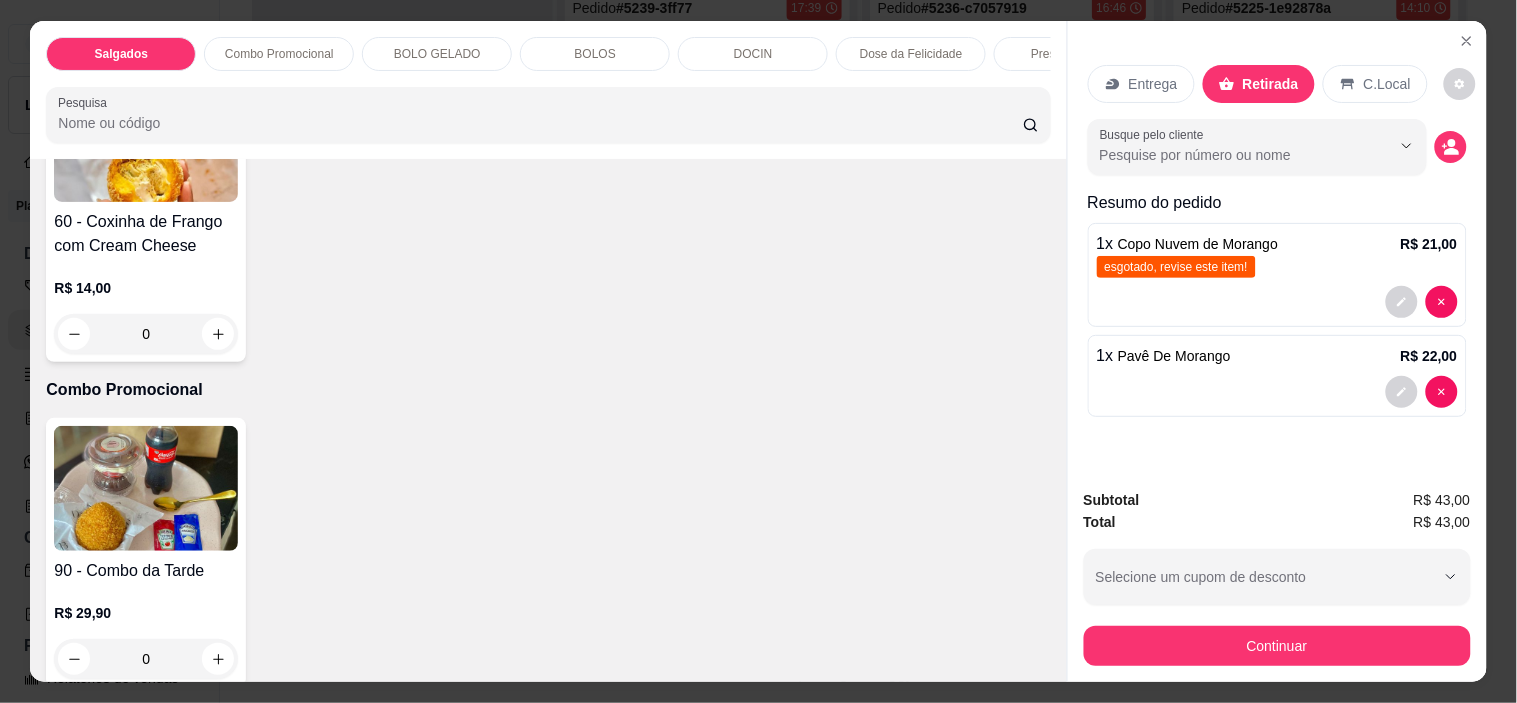 scroll, scrollTop: 333, scrollLeft: 0, axis: vertical 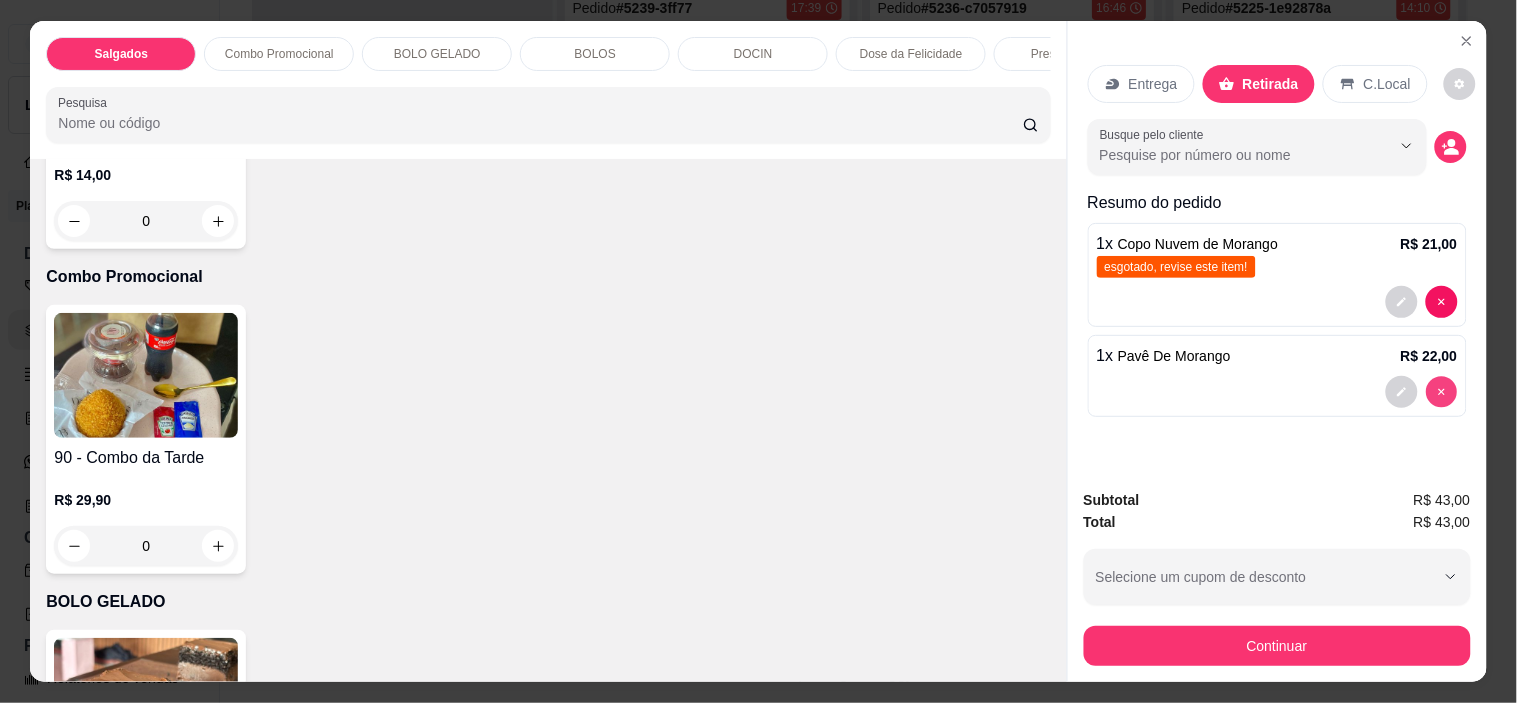 type on "0" 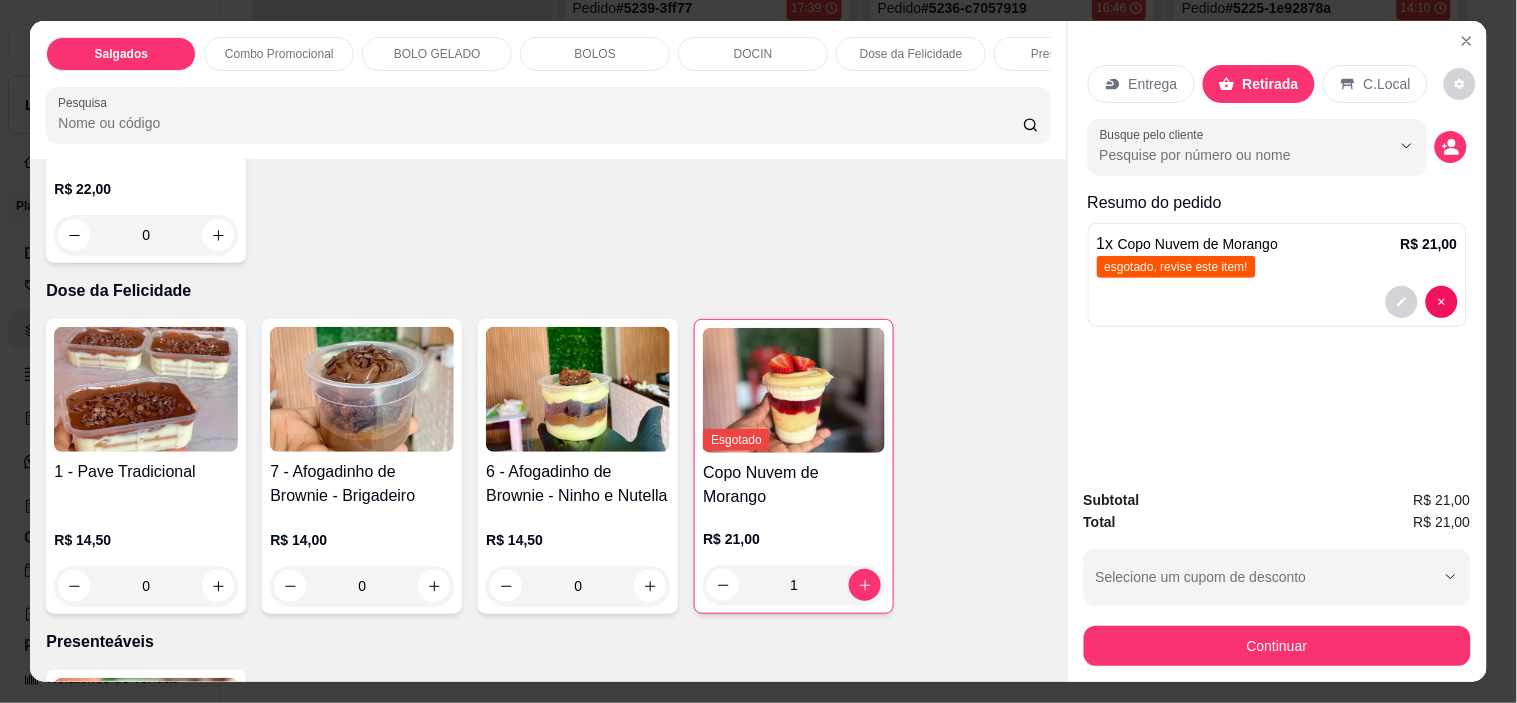 scroll, scrollTop: 2444, scrollLeft: 0, axis: vertical 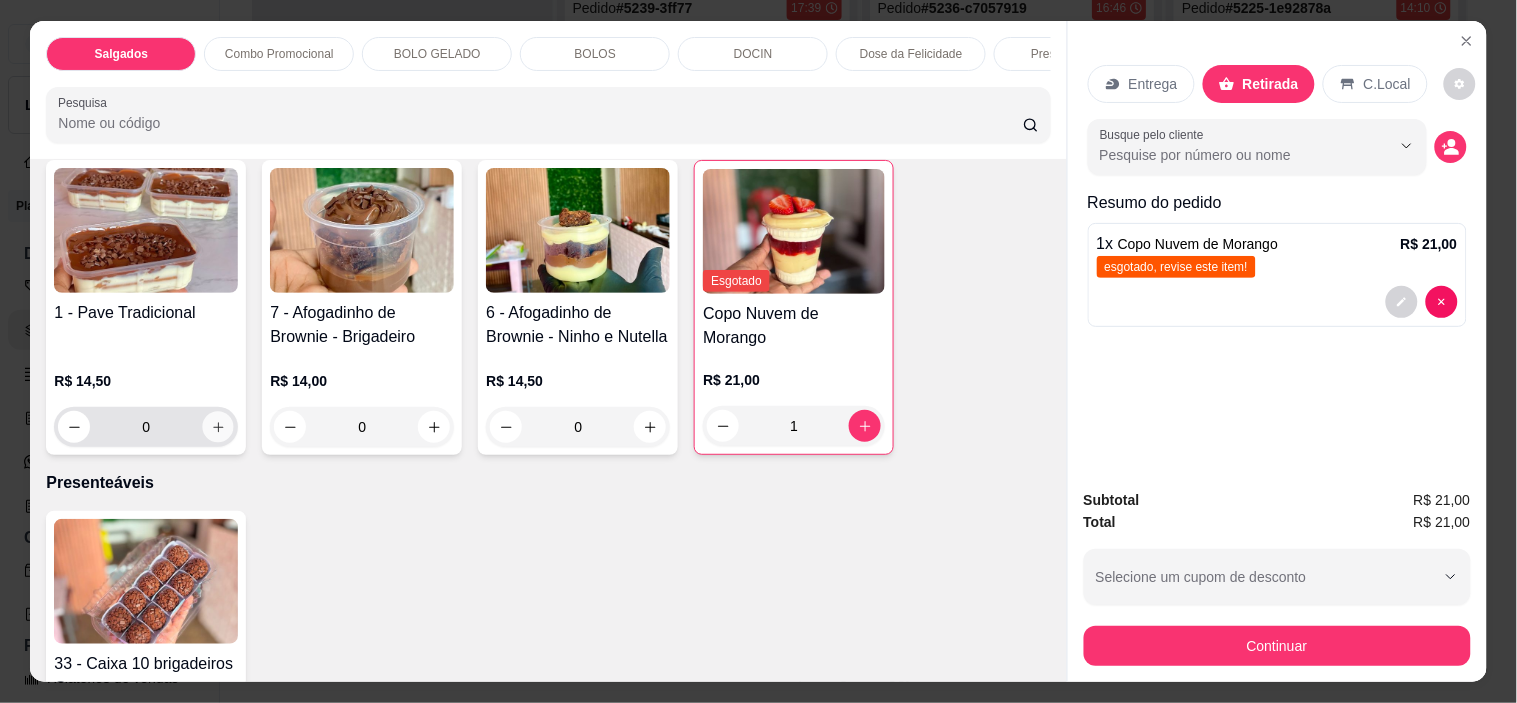 click 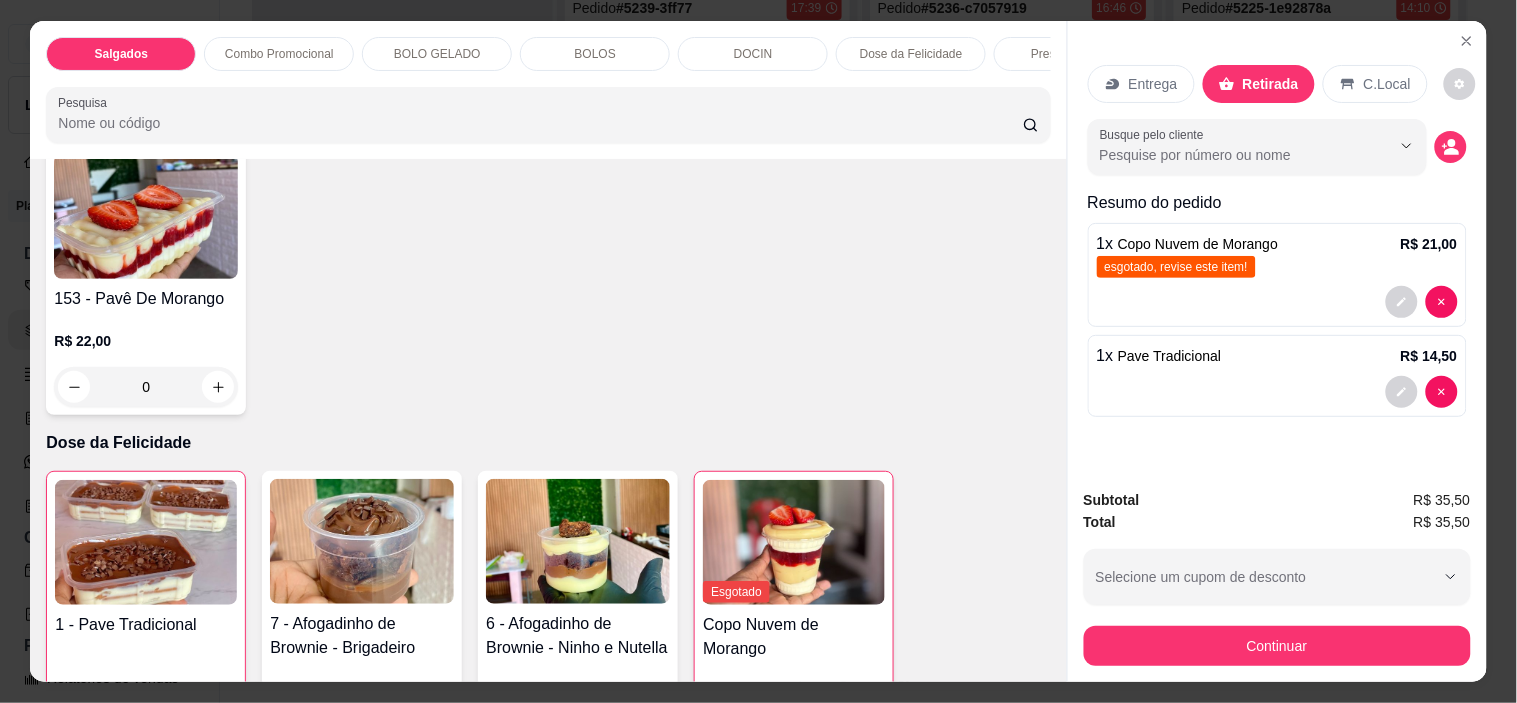 scroll, scrollTop: 2111, scrollLeft: 0, axis: vertical 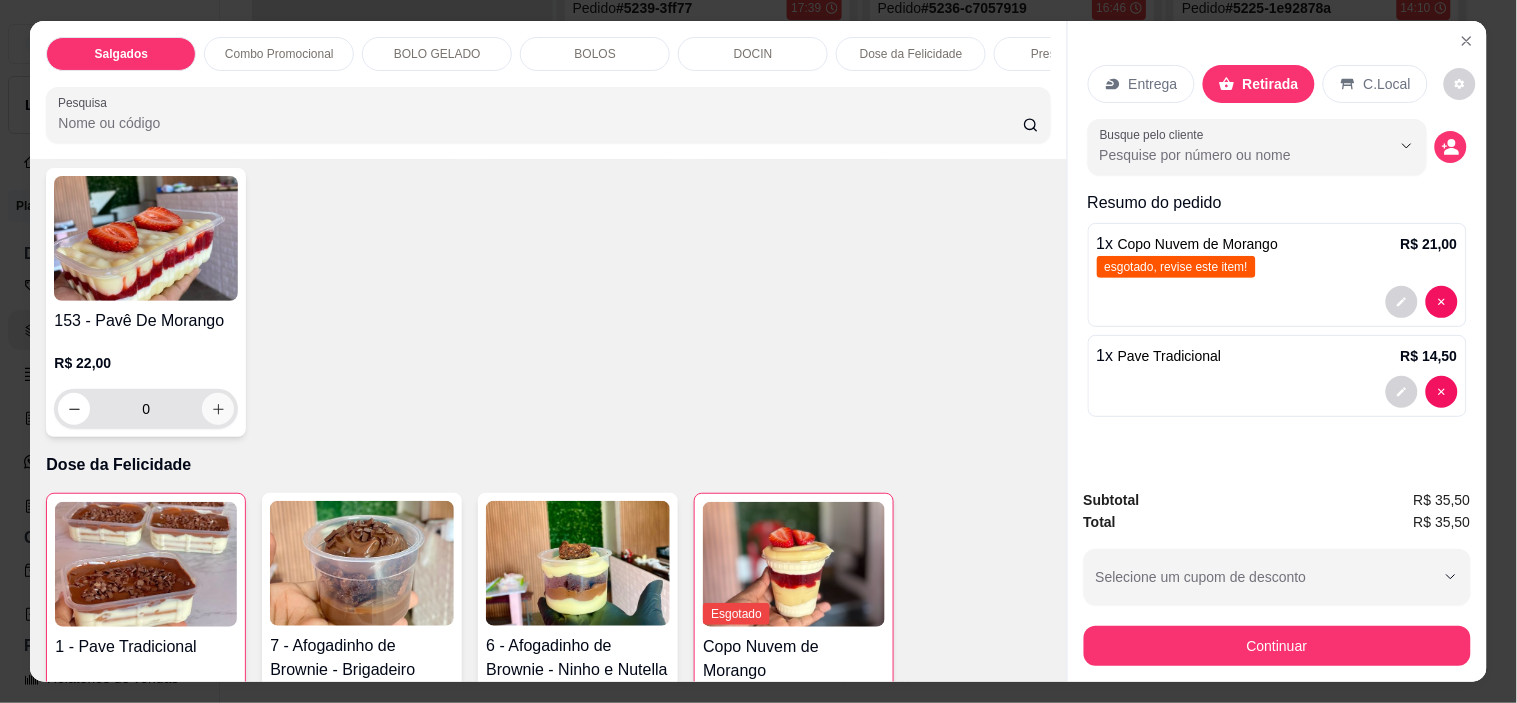 click 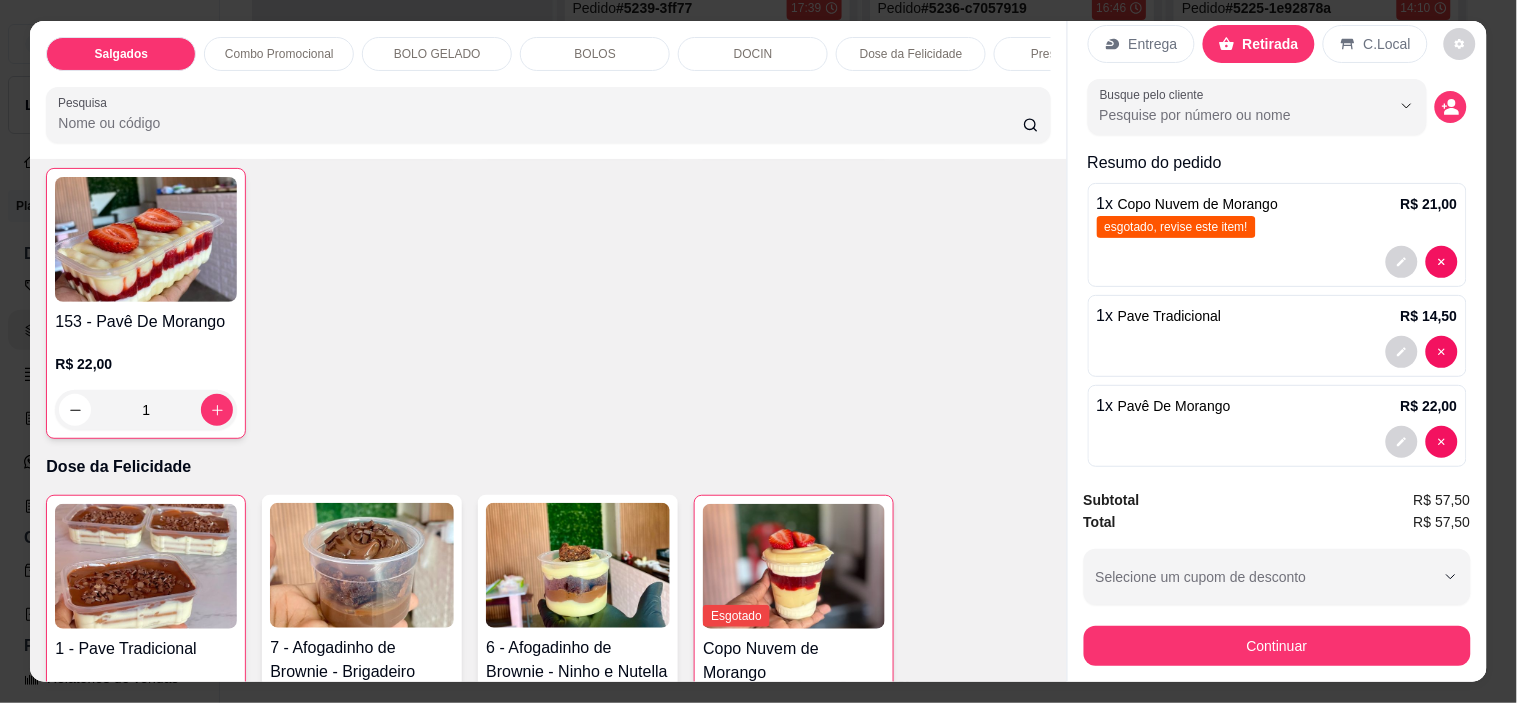 scroll, scrollTop: 62, scrollLeft: 0, axis: vertical 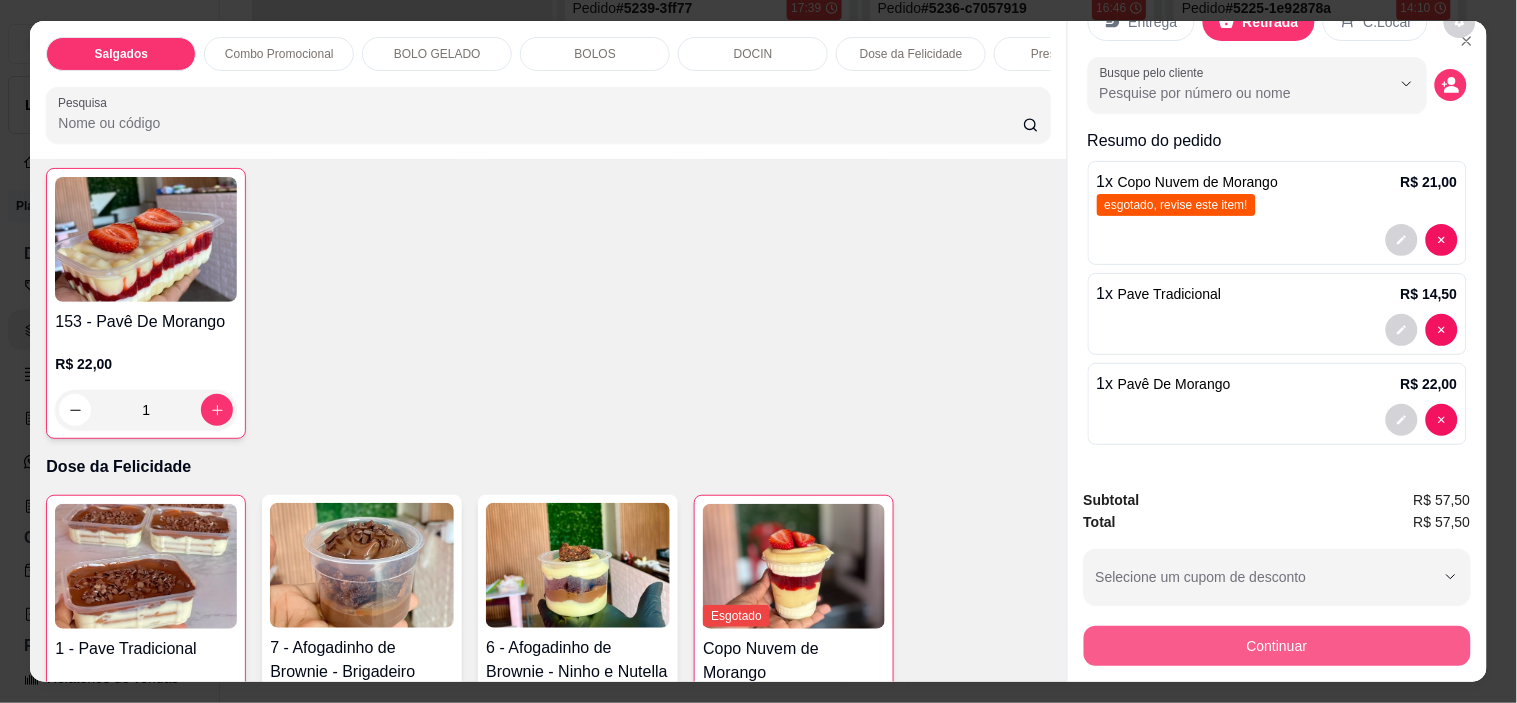 click on "Continuar" at bounding box center [1277, 646] 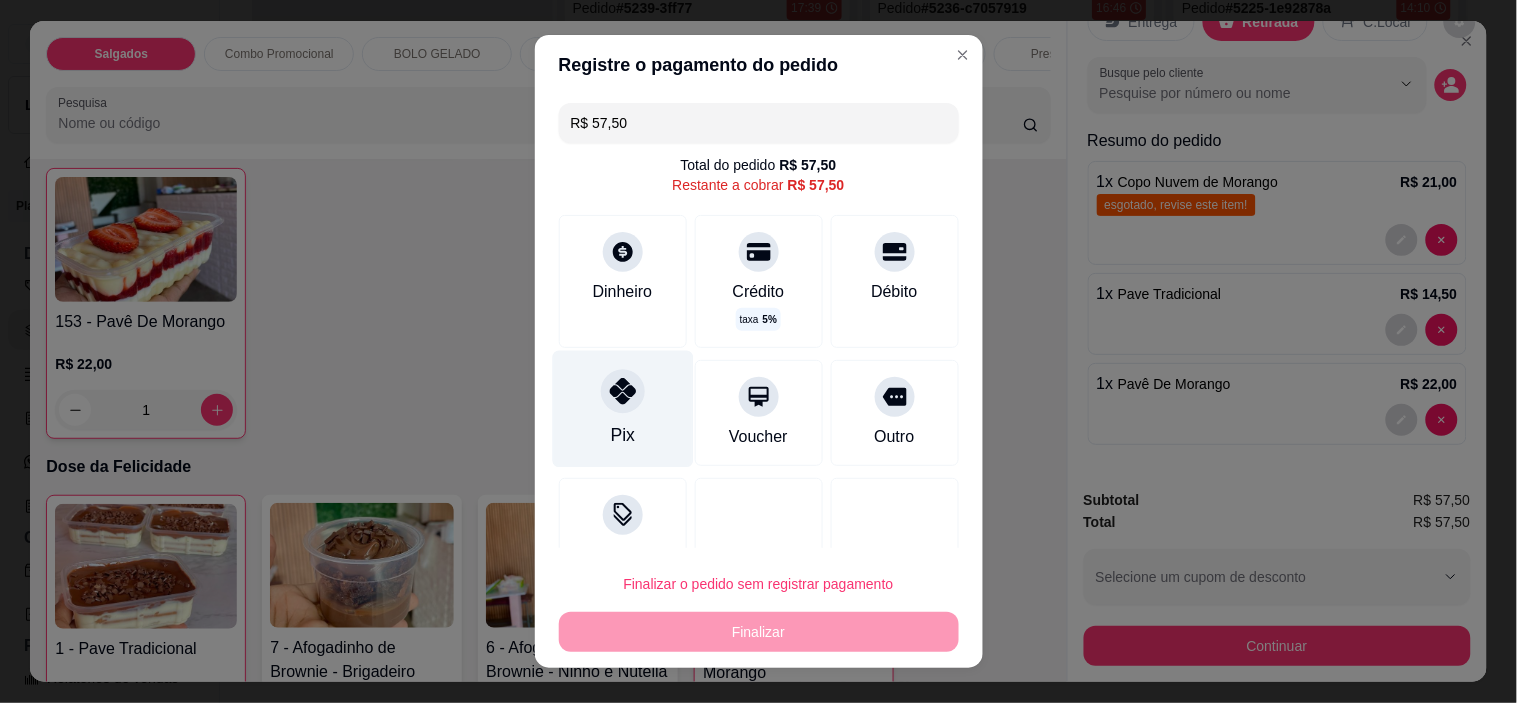 click on "Pix" at bounding box center [622, 435] 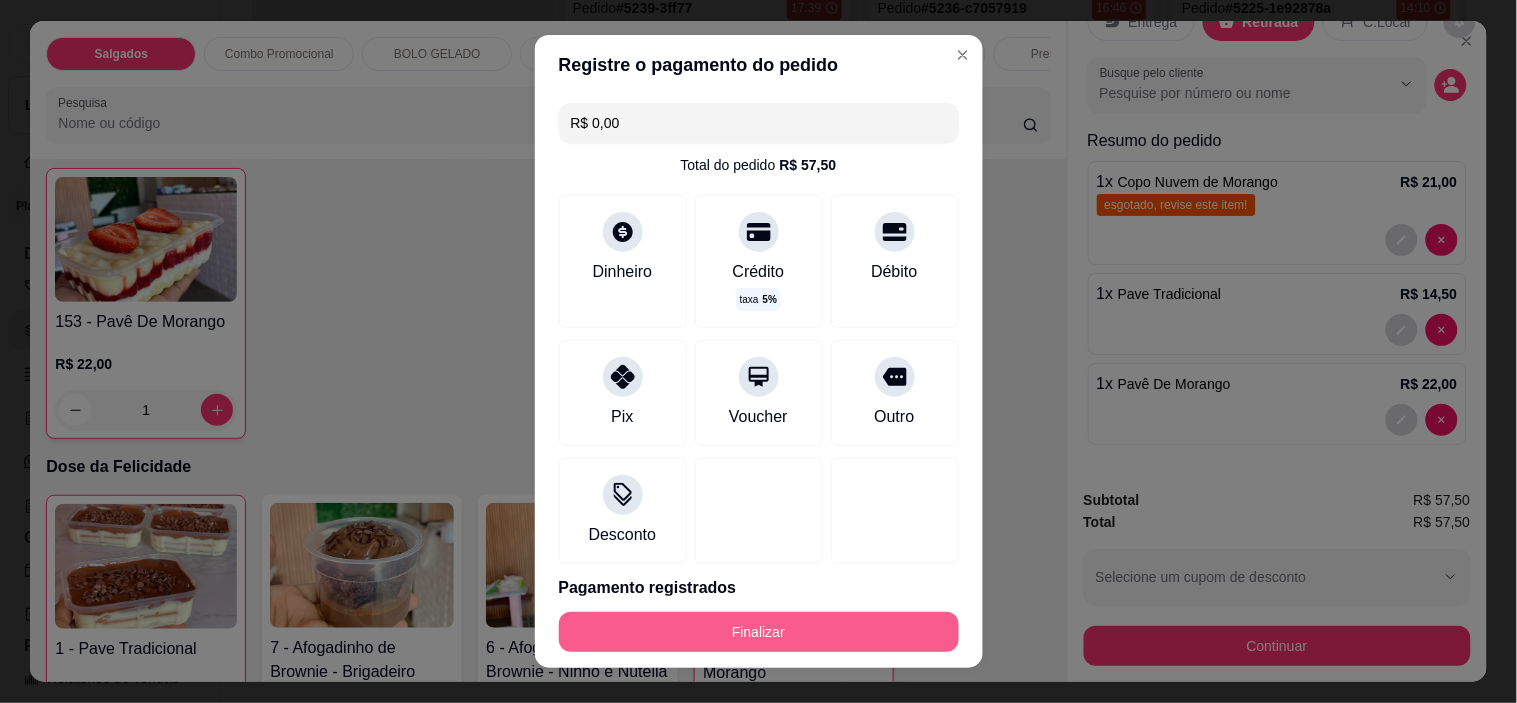 click on "Finalizar" at bounding box center [759, 632] 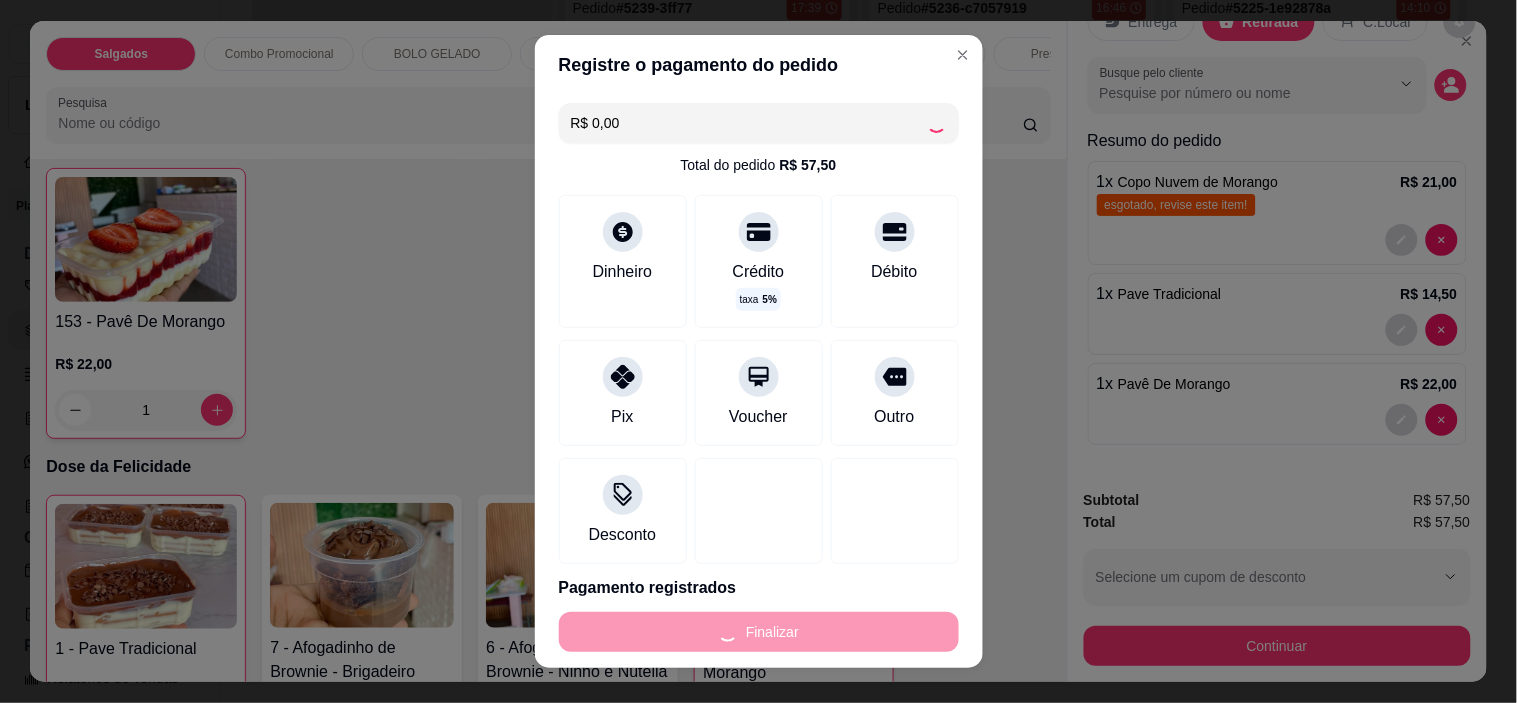 type on "0" 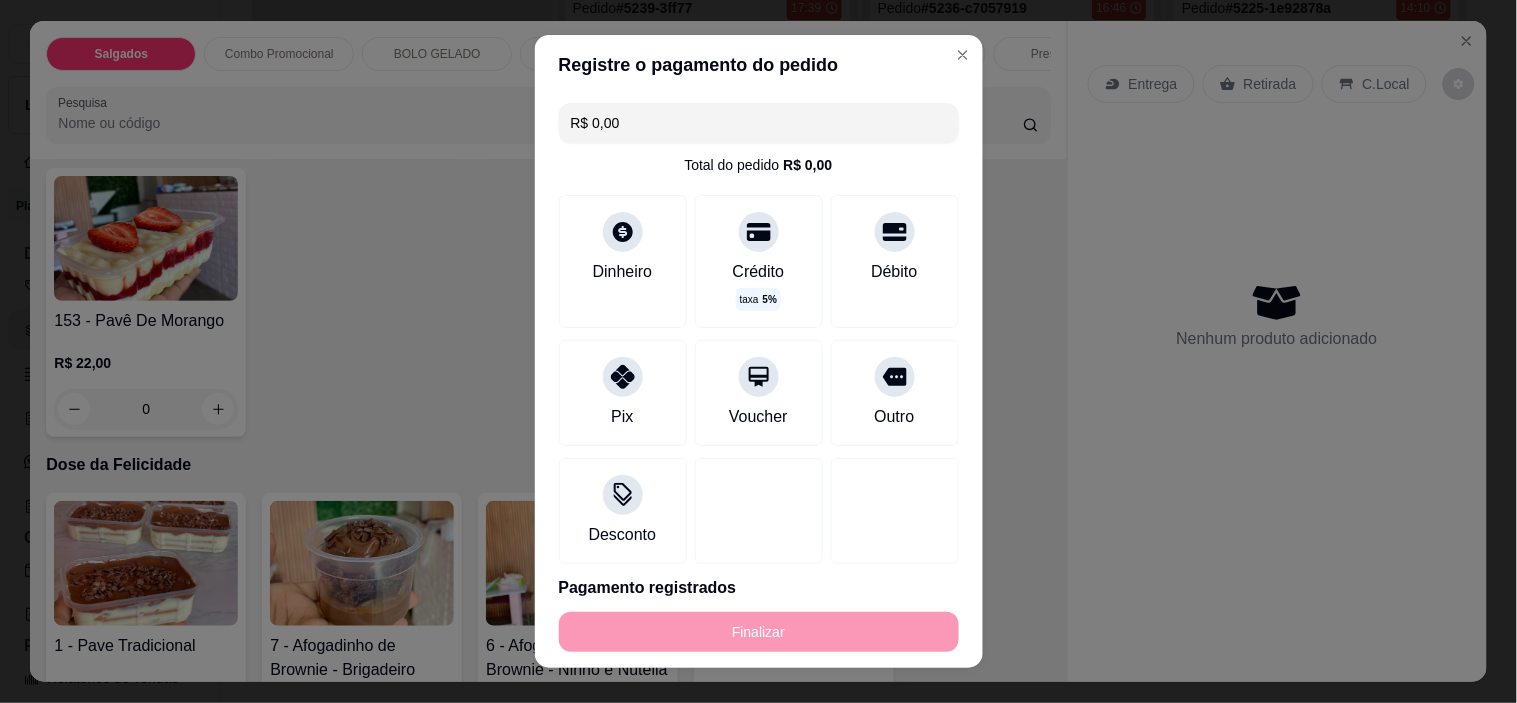 type on "-R$ 57,50" 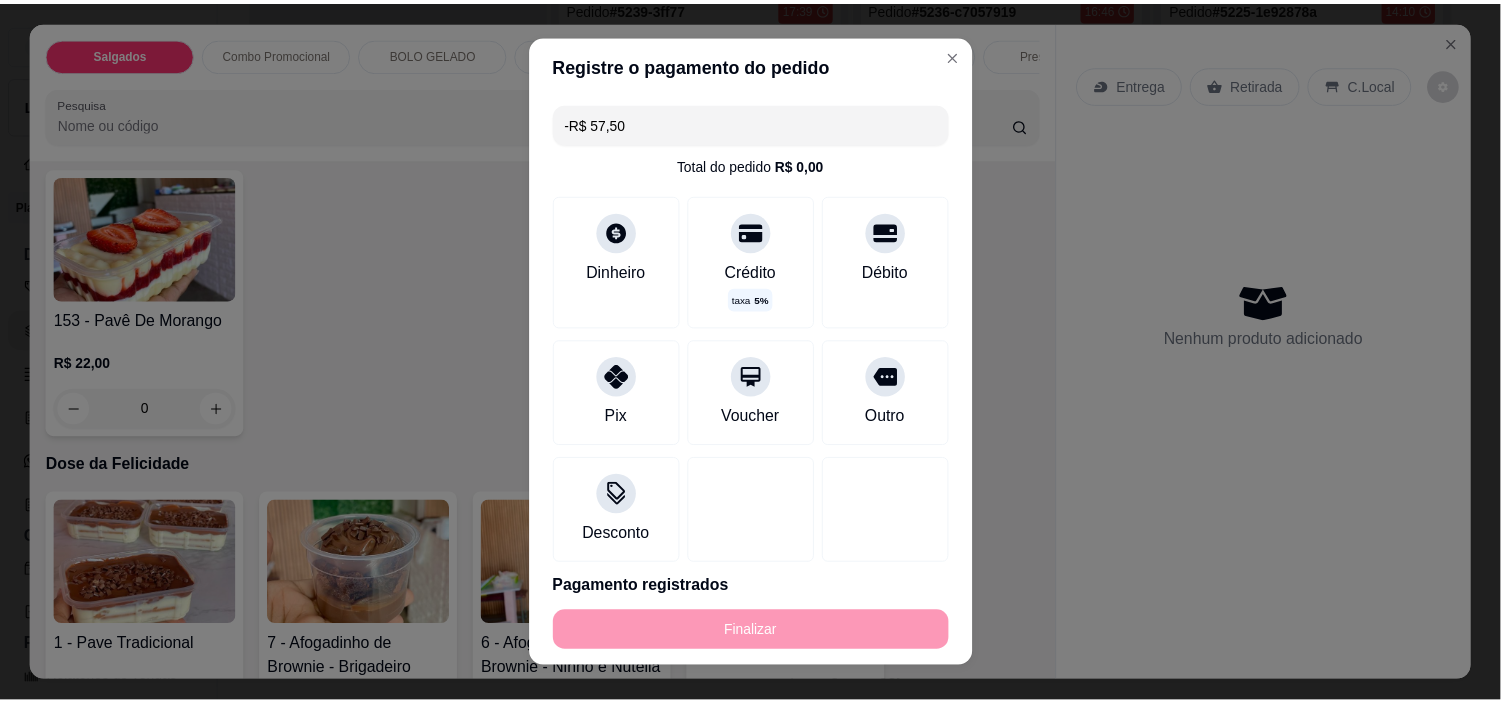 scroll, scrollTop: 0, scrollLeft: 0, axis: both 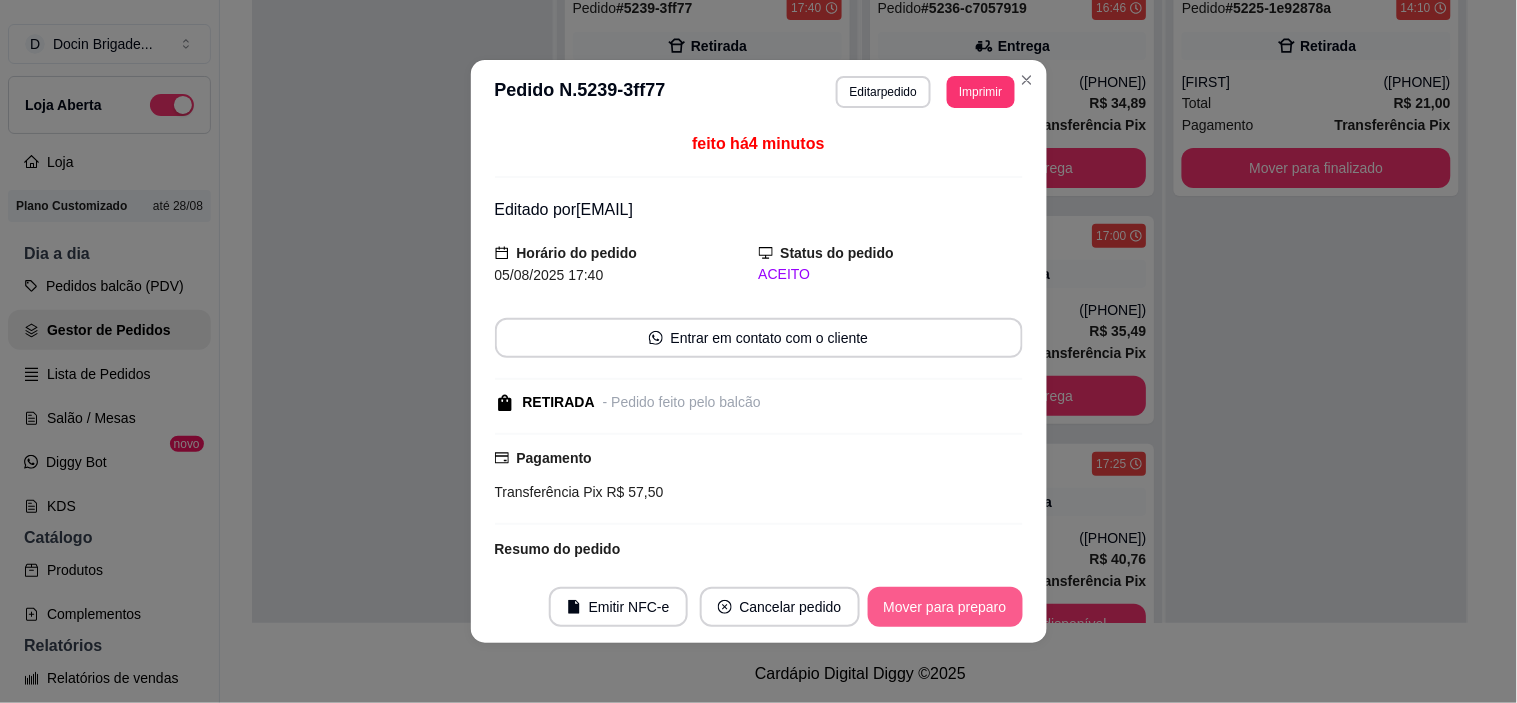 click on "Mover para preparo" at bounding box center (945, 607) 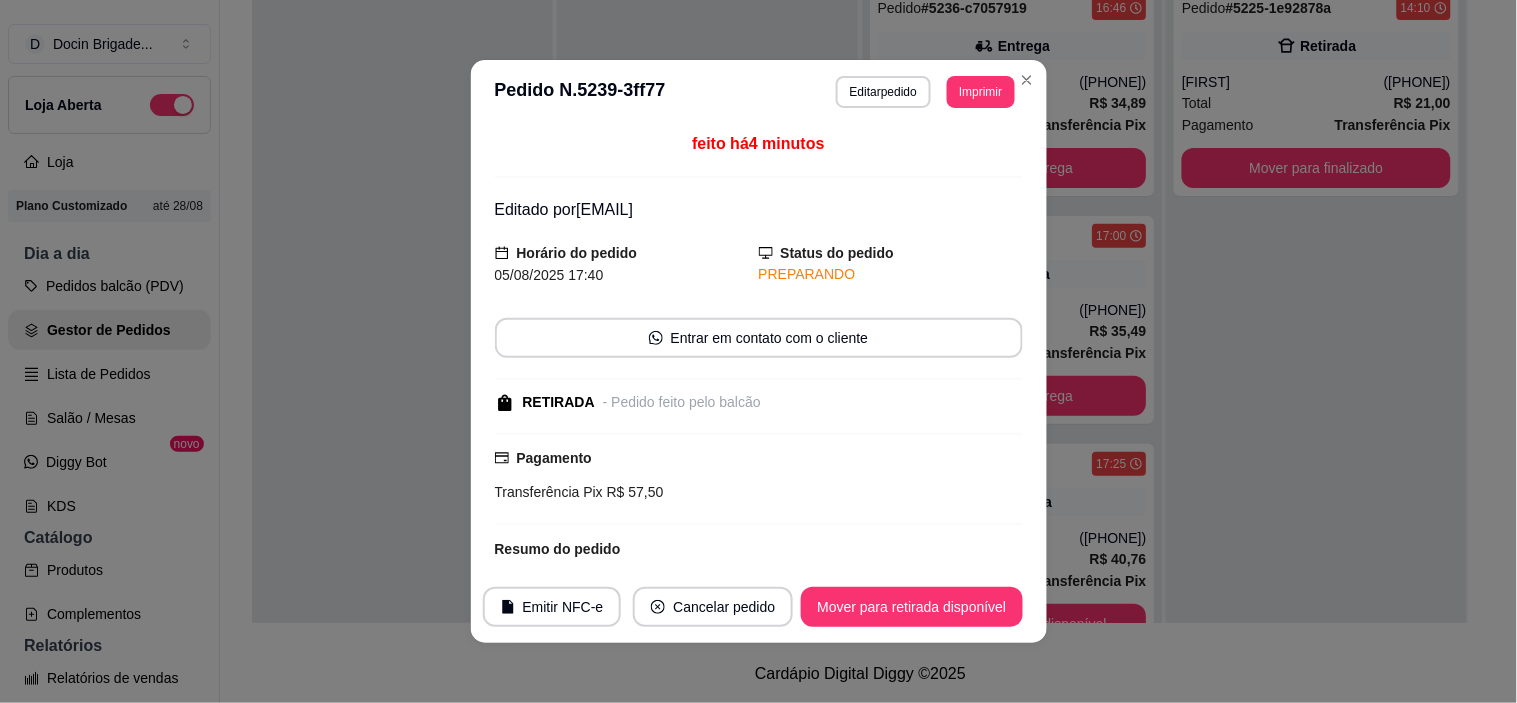 click on "Mover para retirada disponível" at bounding box center [911, 607] 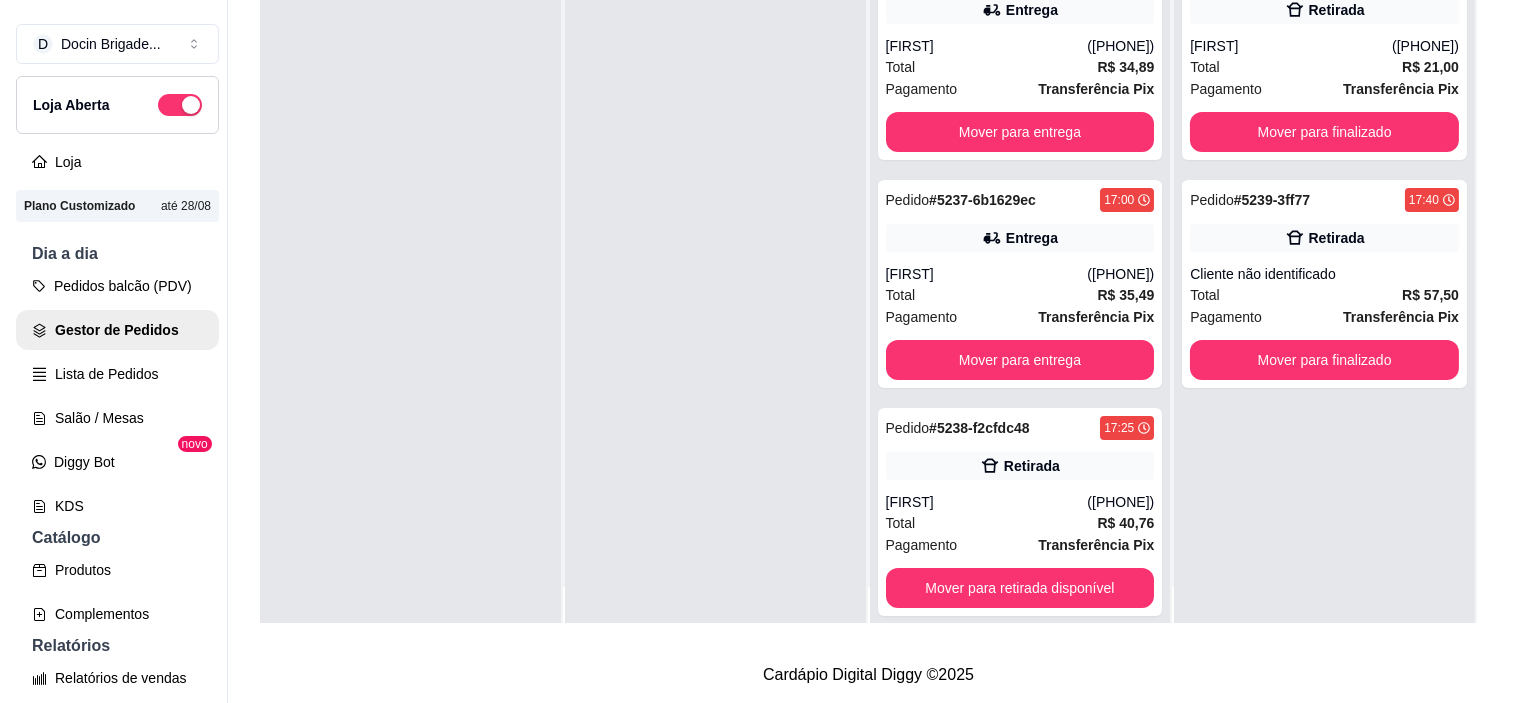 scroll, scrollTop: 55, scrollLeft: 0, axis: vertical 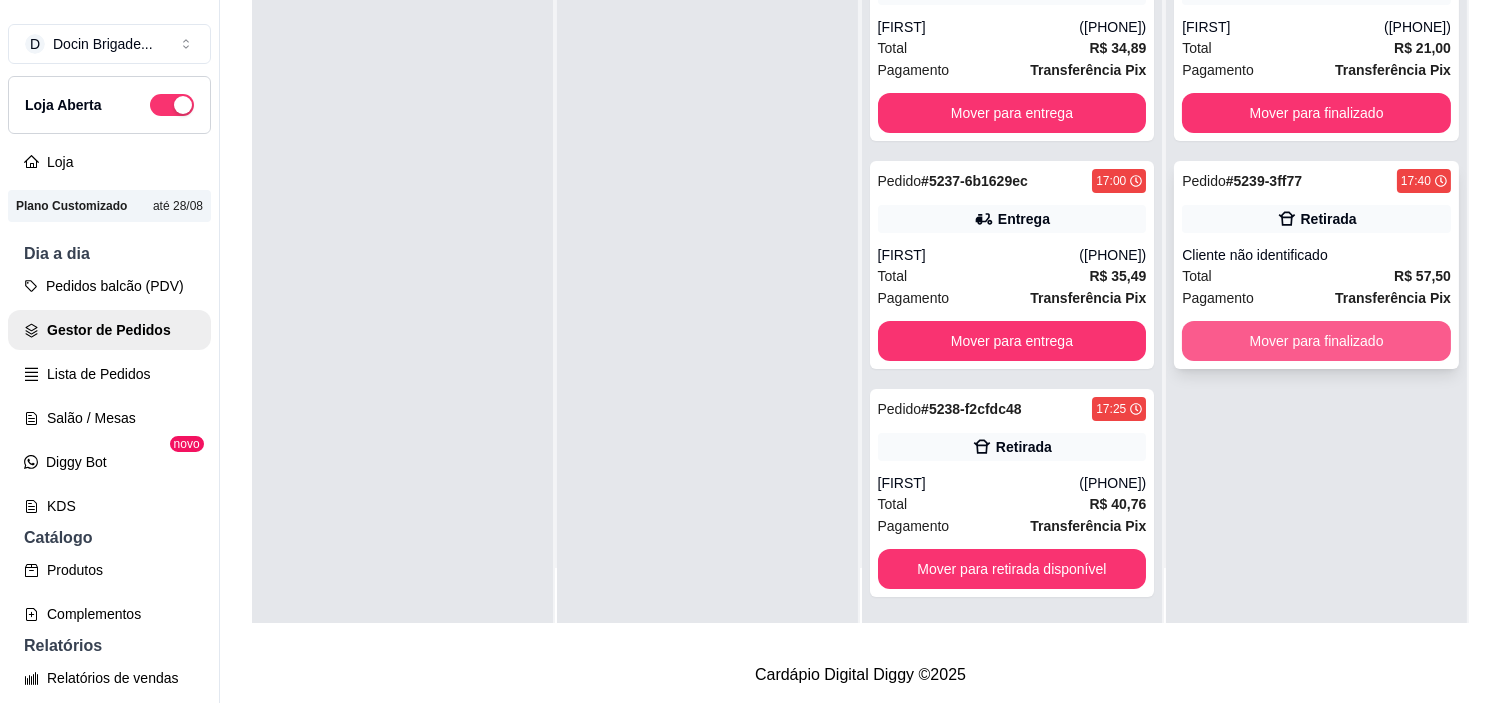 click on "Mover para finalizado" at bounding box center (1316, 341) 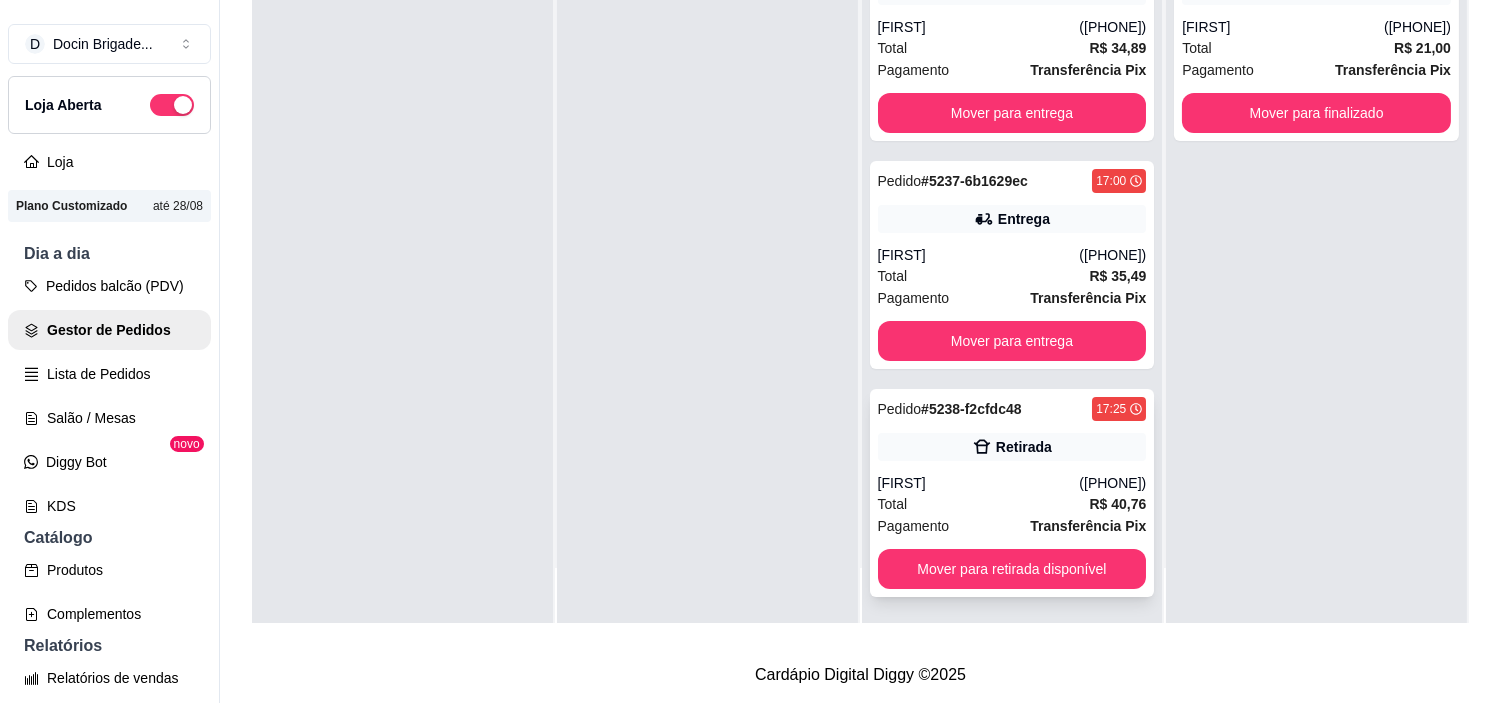 click on "([PHONE])" at bounding box center [1112, 483] 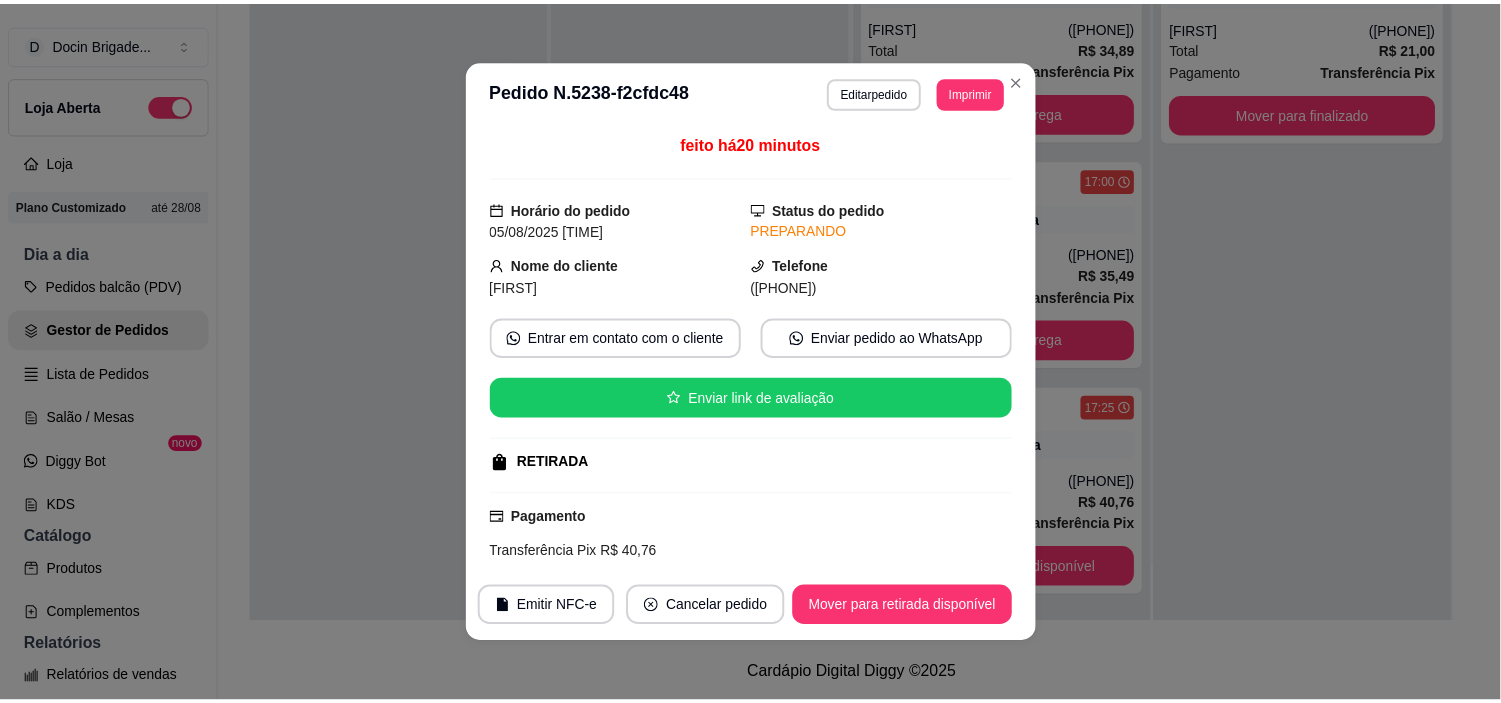 scroll, scrollTop: 298, scrollLeft: 0, axis: vertical 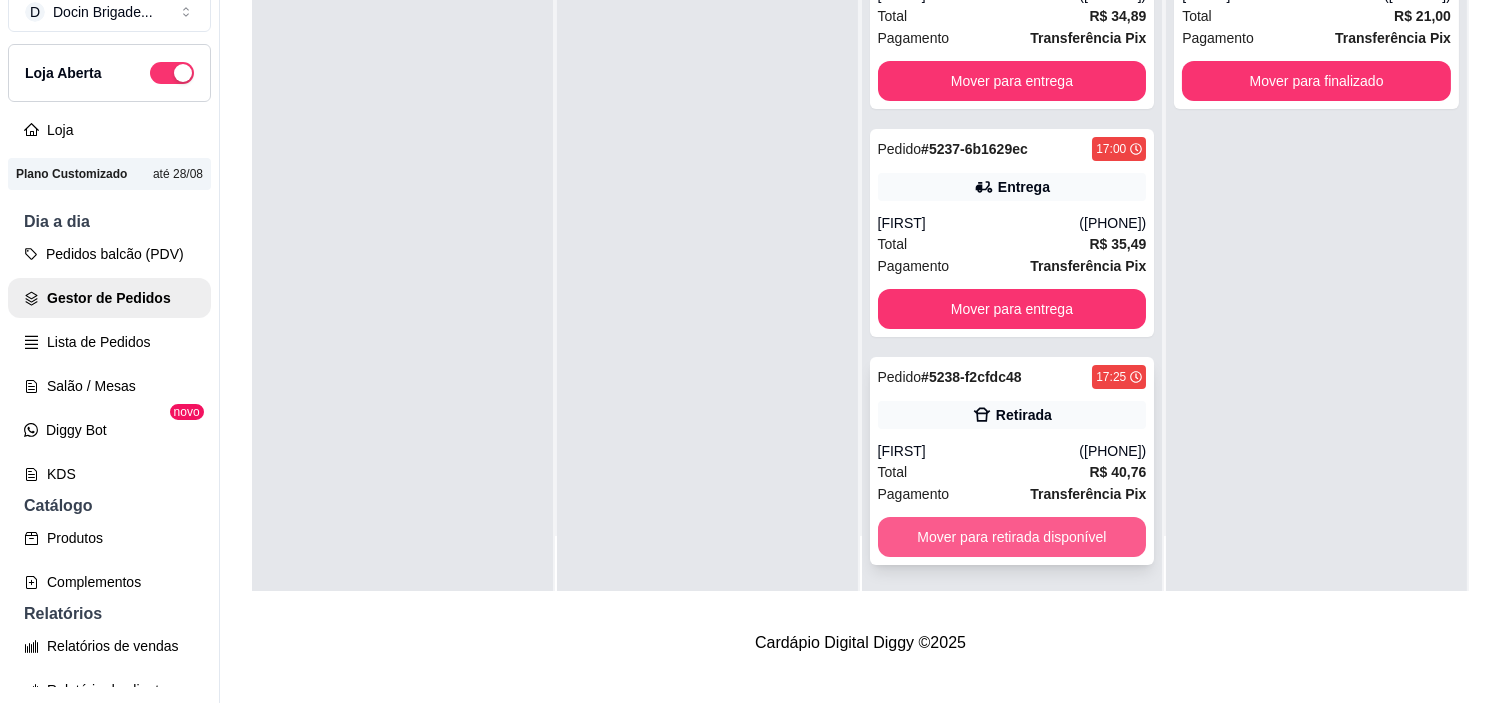 click on "Mover para retirada disponível" at bounding box center [1012, 537] 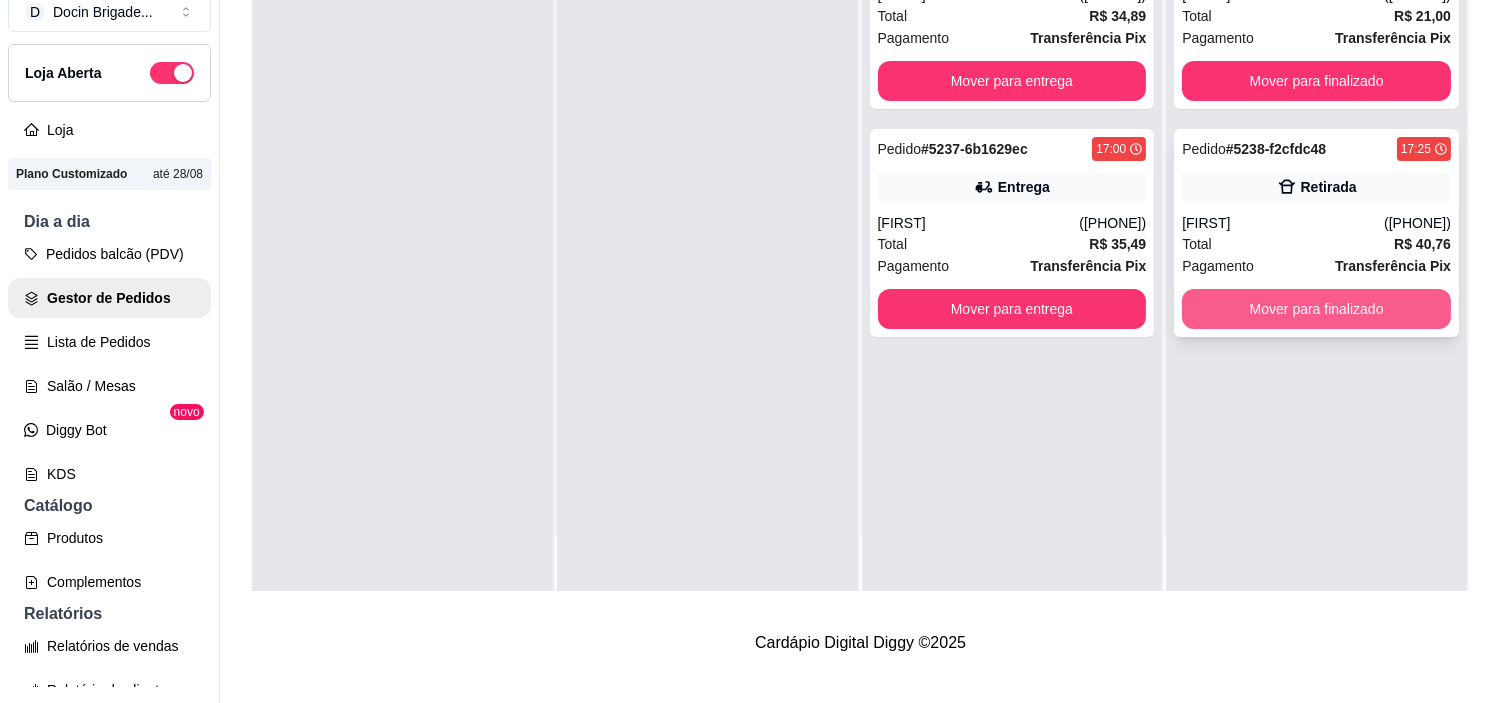 click on "Mover para finalizado" at bounding box center [1316, 309] 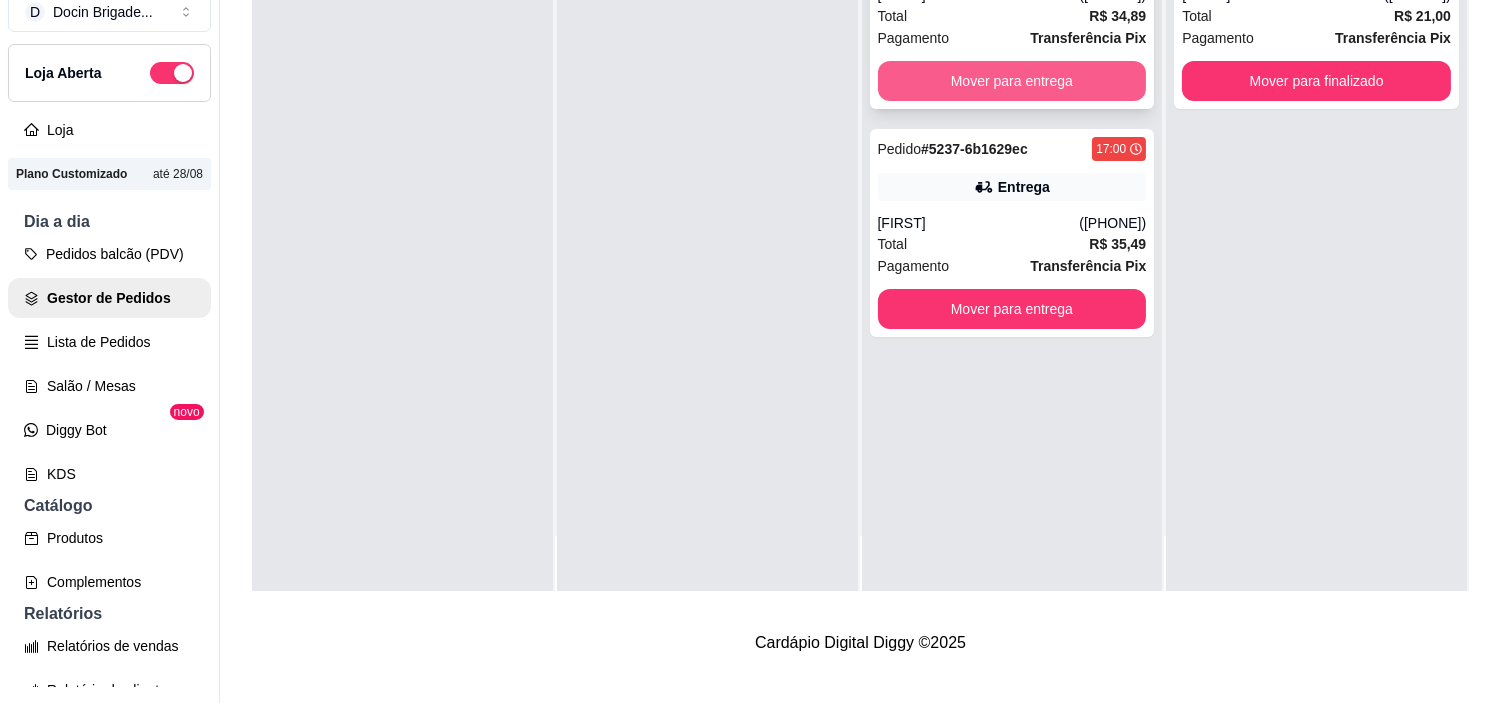click on "Mover para entrega" at bounding box center (1012, 81) 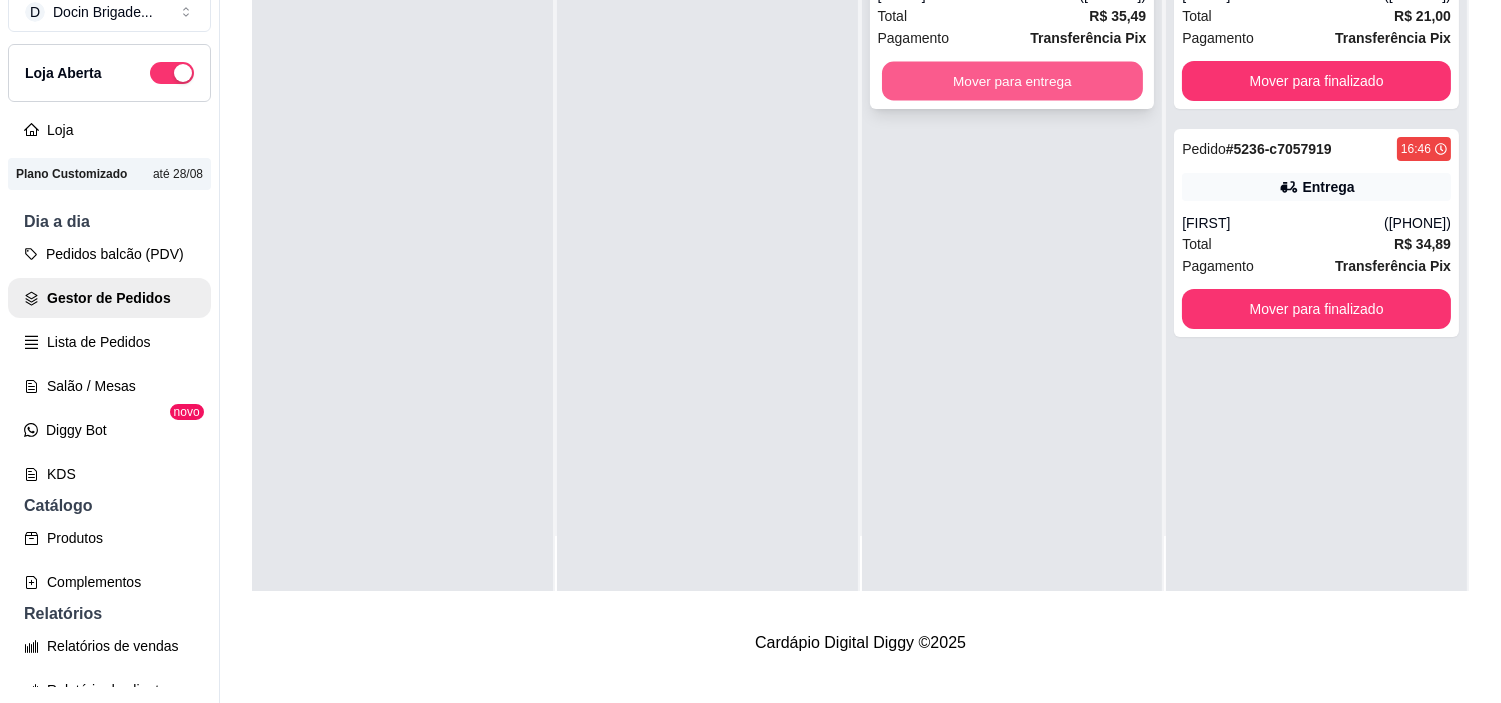 click on "Mover para entrega" at bounding box center (1012, 81) 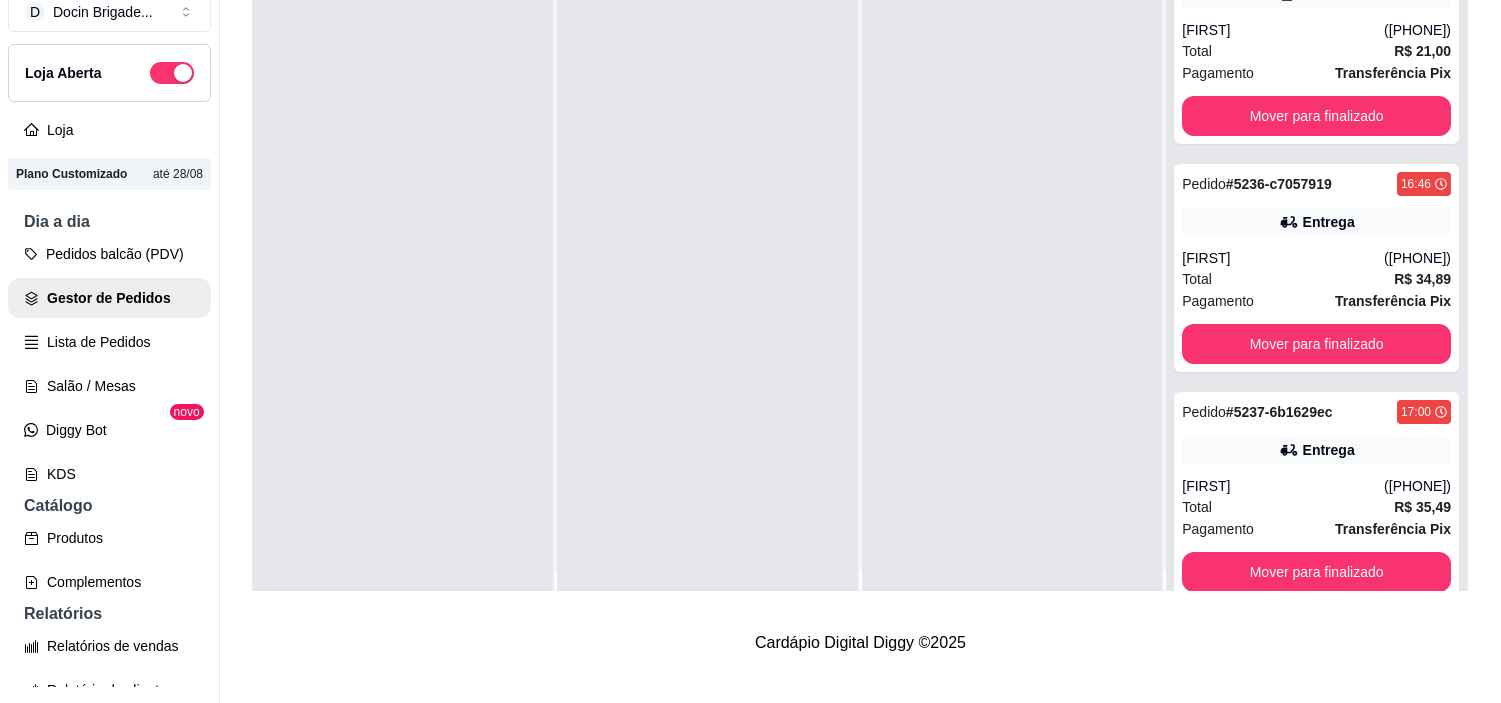 scroll, scrollTop: 0, scrollLeft: 0, axis: both 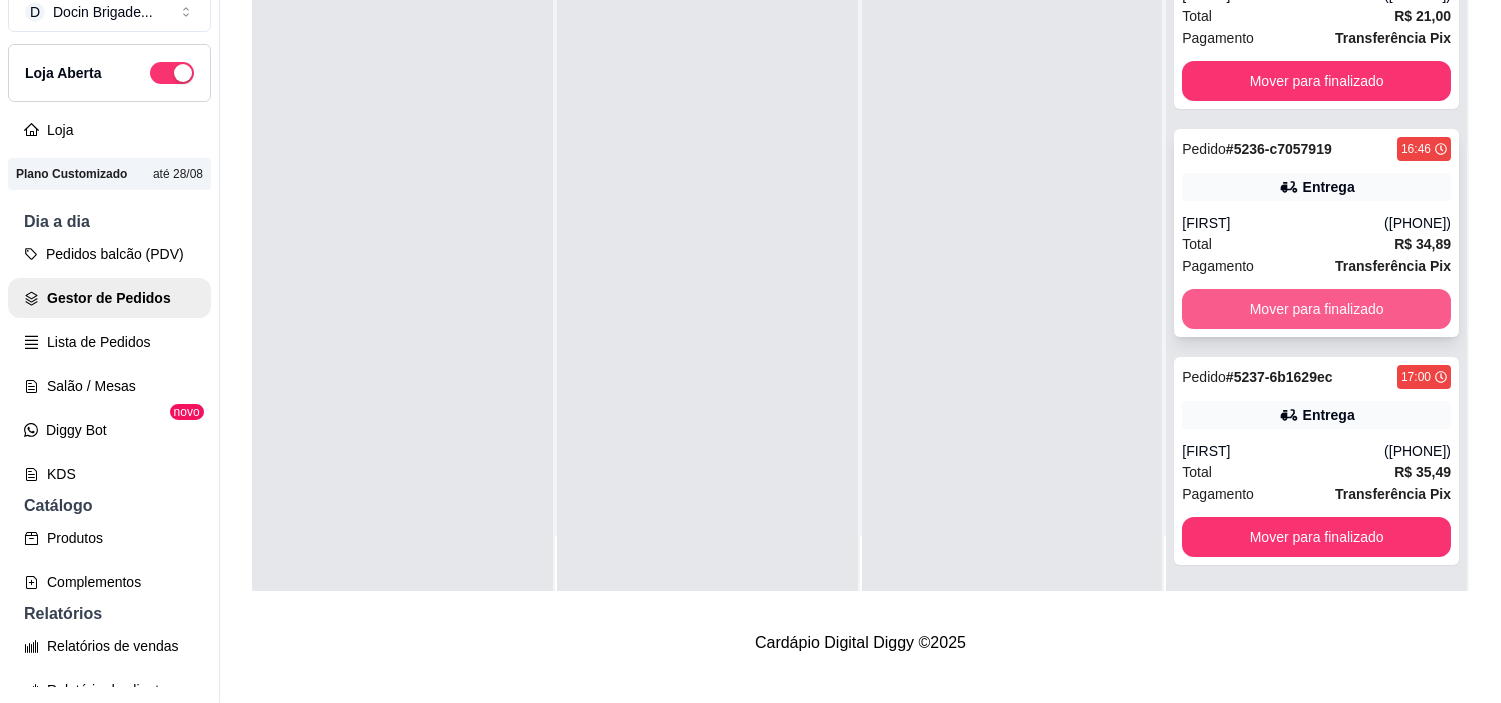 click on "Mover para finalizado" at bounding box center [1316, 309] 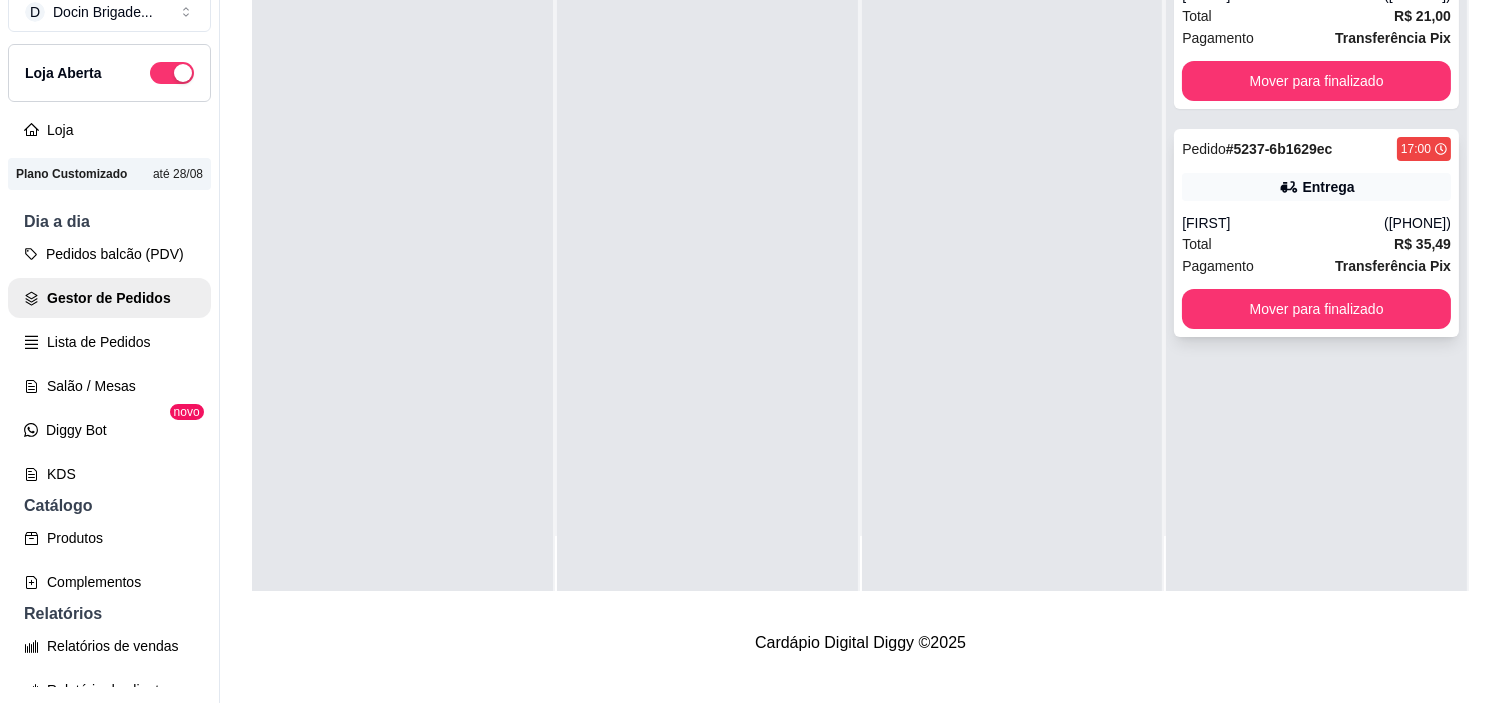 click on "Pedido  # 5237-6b1629ec [TIME] Entrega [FIRST]  ([PHONE]) Total R$ 35,49 Pagamento Transferência Pix Mover para finalizado" at bounding box center (1316, 233) 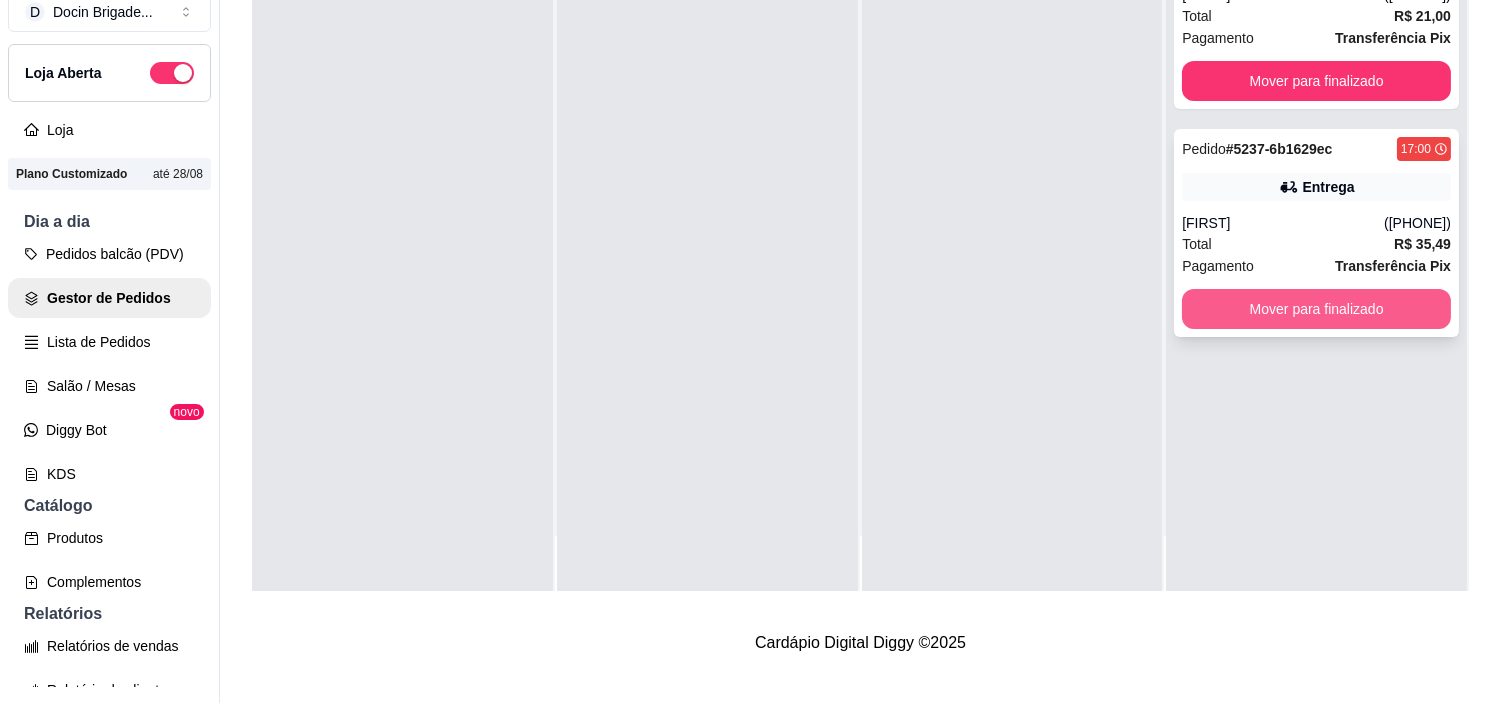 click on "Mover para finalizado" at bounding box center (1316, 309) 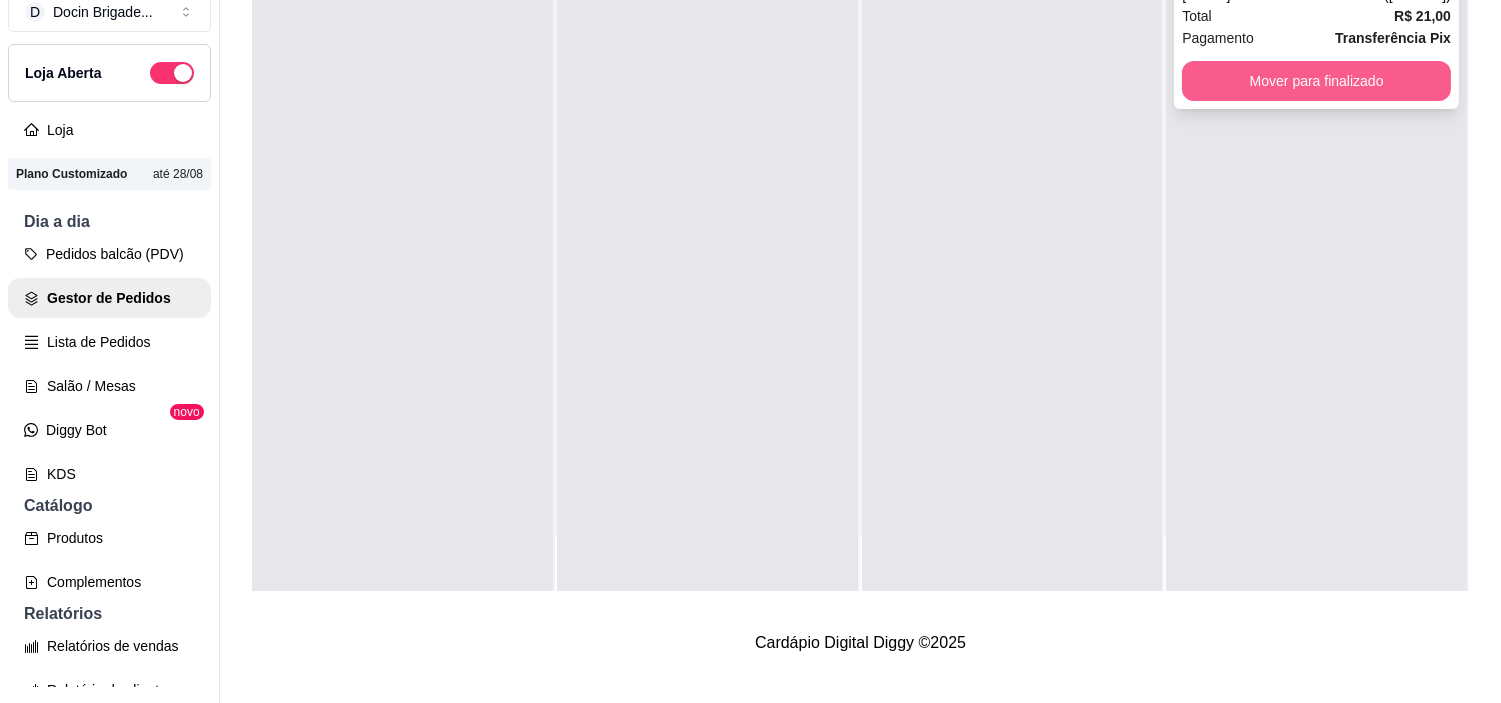 click on "Mover para finalizado" at bounding box center [1316, 81] 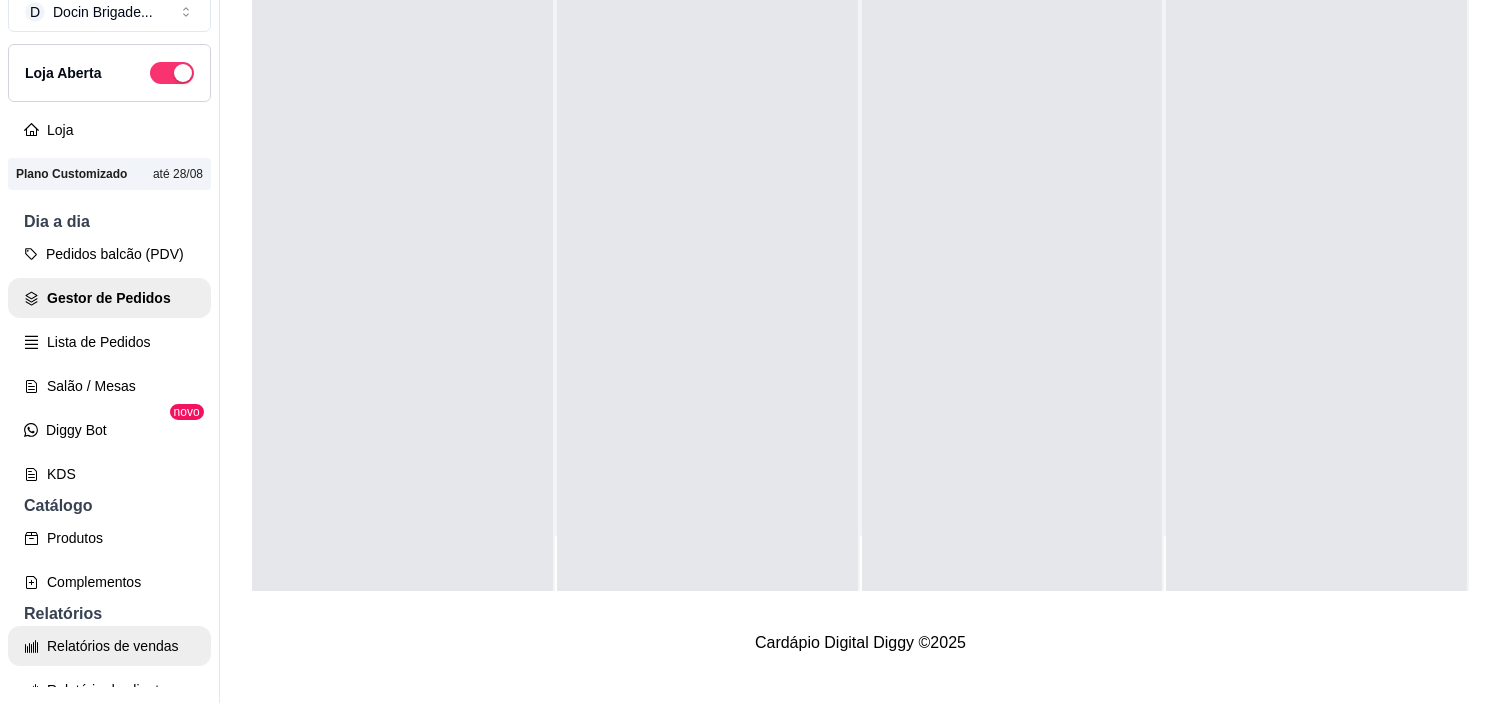 click on "Relatórios de vendas" at bounding box center [109, 646] 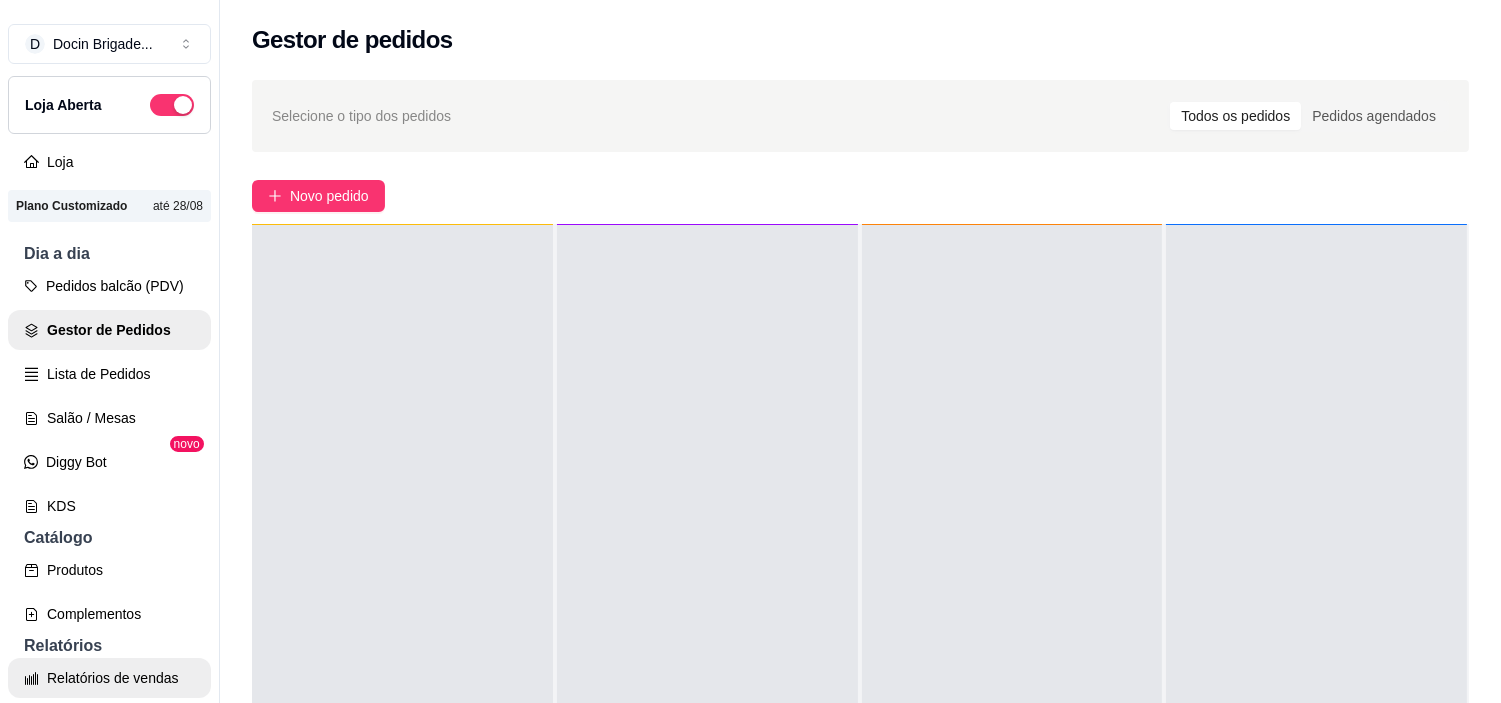 select on "ALL" 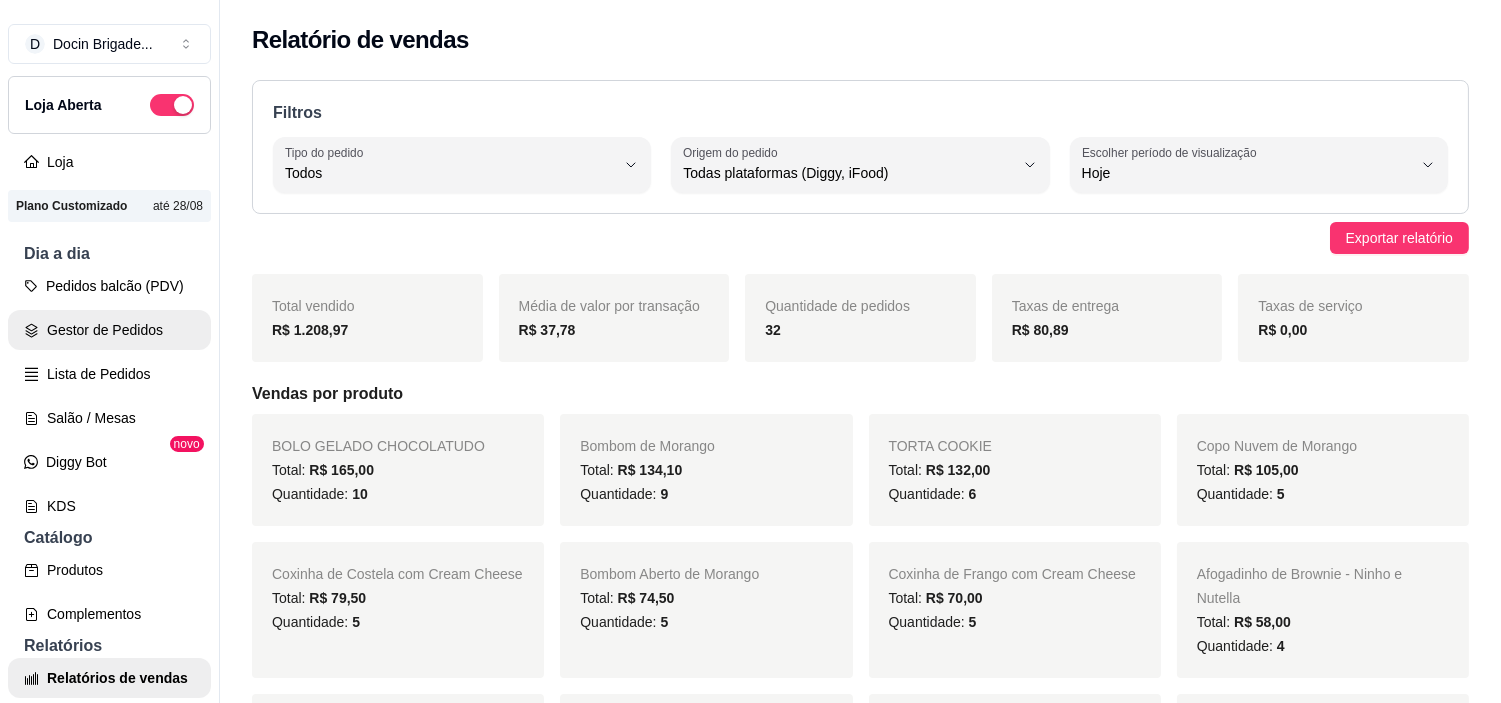 click on "Gestor de Pedidos" at bounding box center (109, 330) 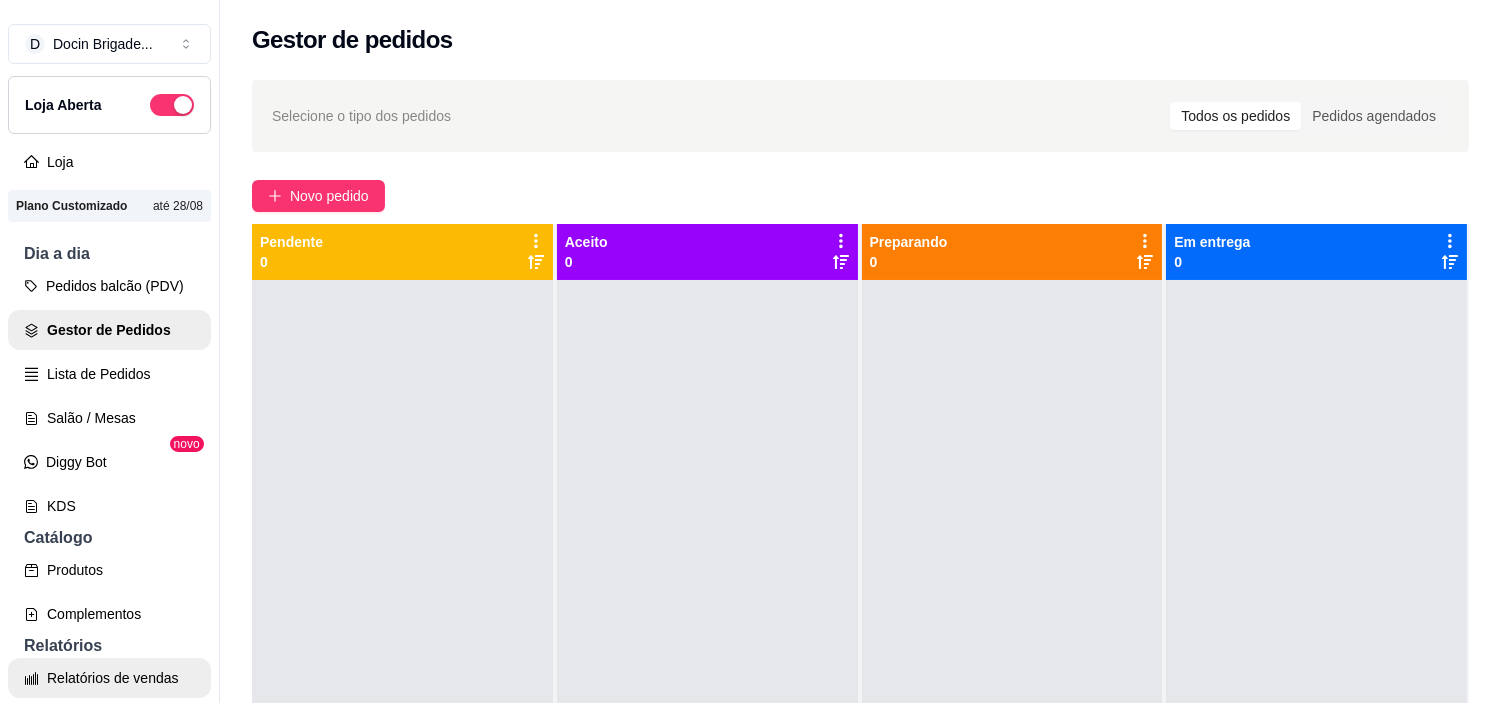 click on "Relatórios de vendas" at bounding box center (109, 678) 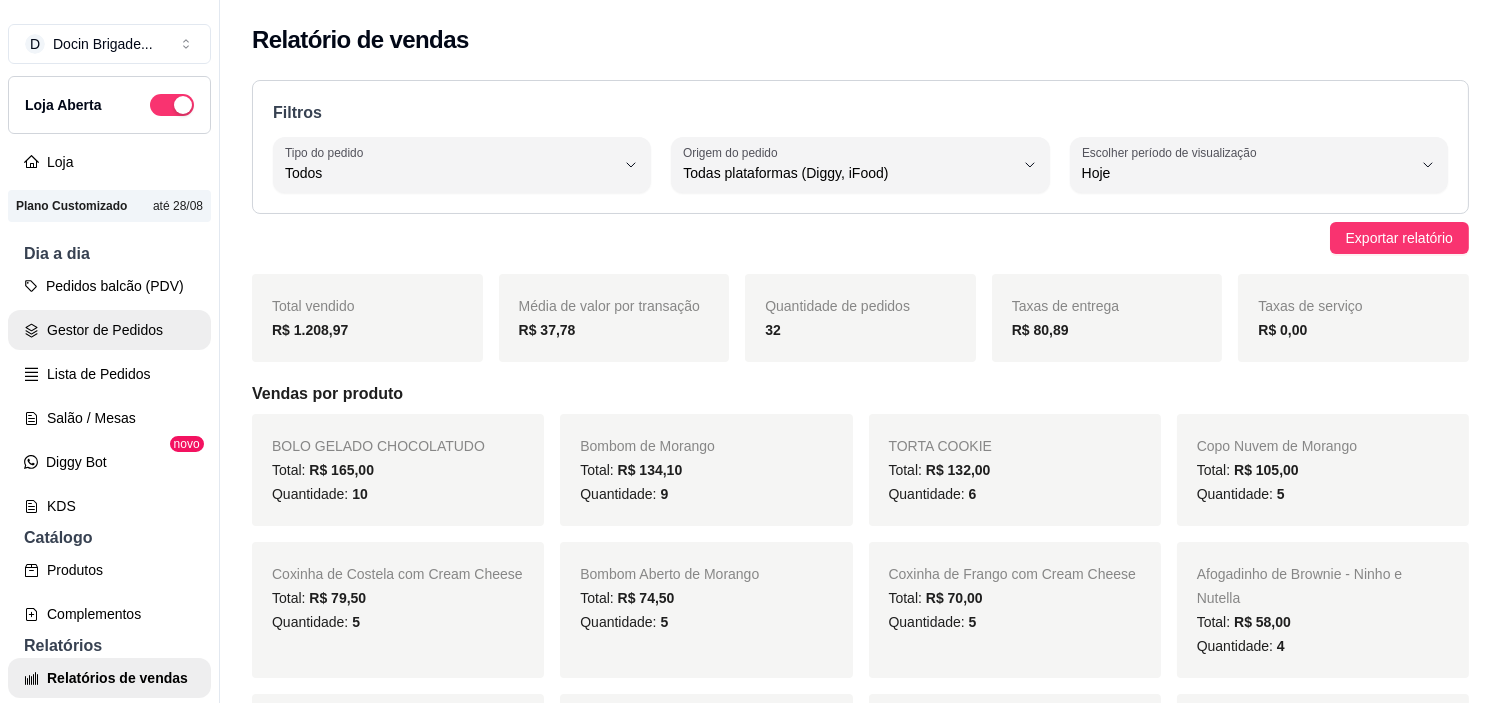 click on "Gestor de Pedidos" at bounding box center (109, 330) 